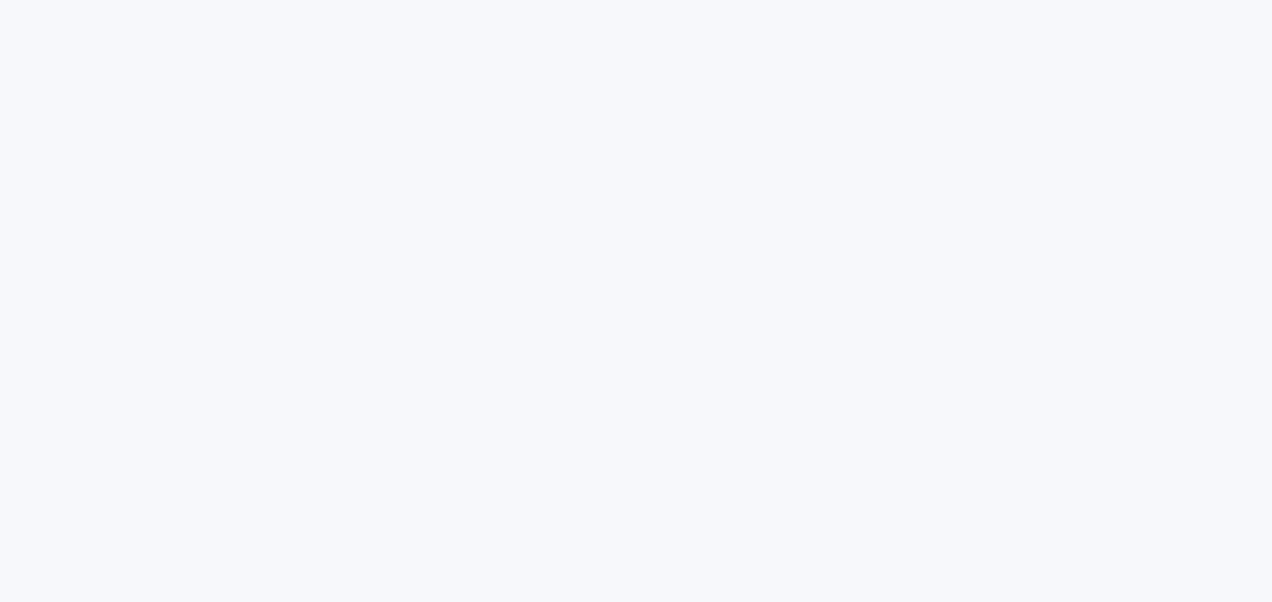 scroll, scrollTop: 0, scrollLeft: 0, axis: both 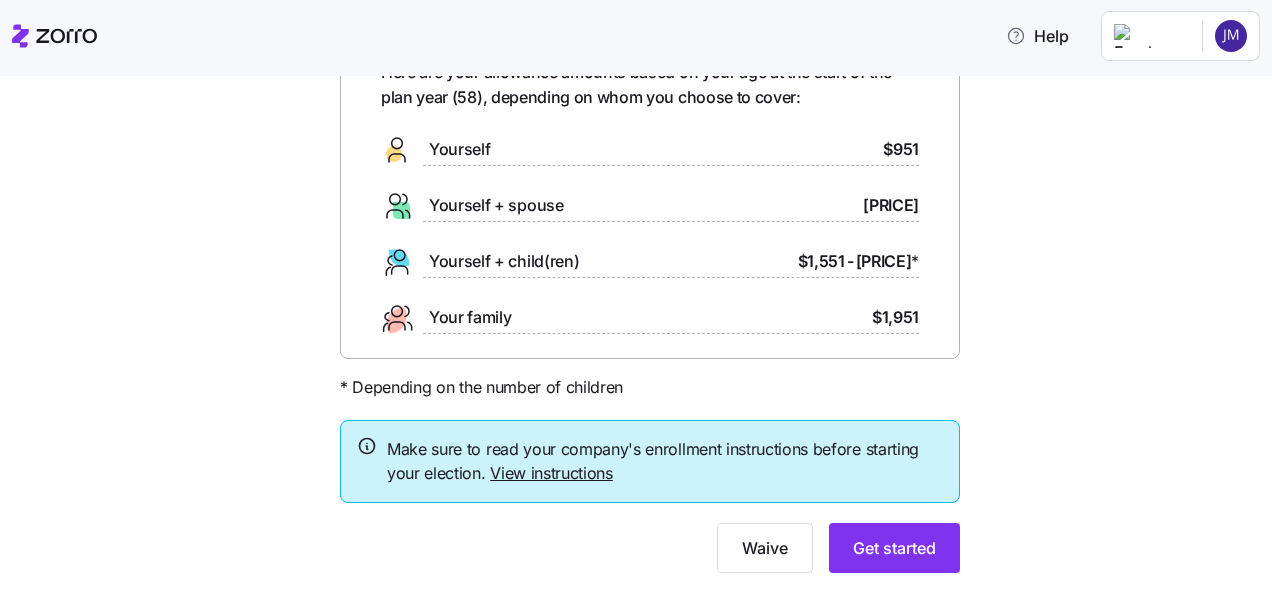 click on "View instructions" at bounding box center [551, 473] 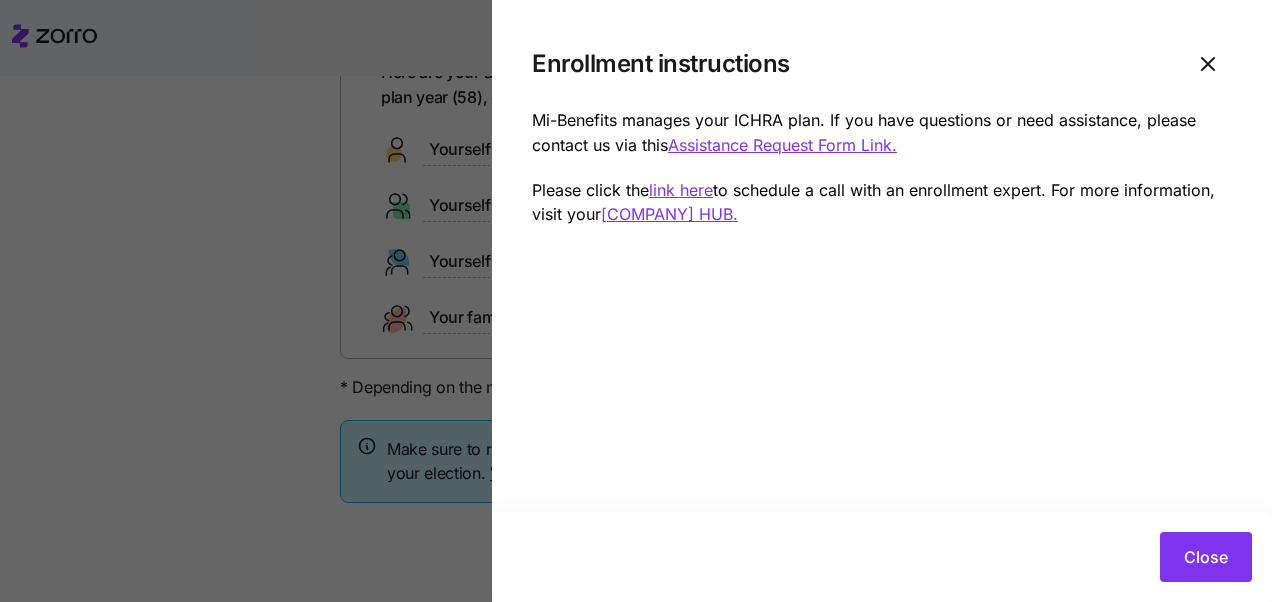 click on "[COMPANY] HUB." at bounding box center [669, 214] 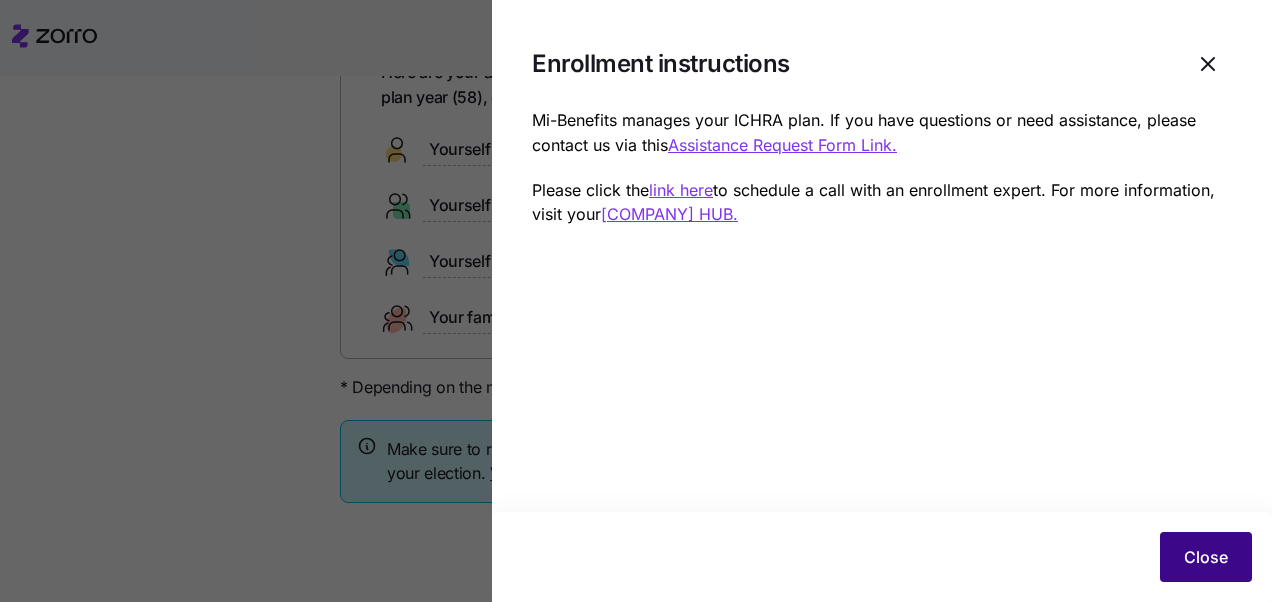 click on "Close" at bounding box center (1206, 557) 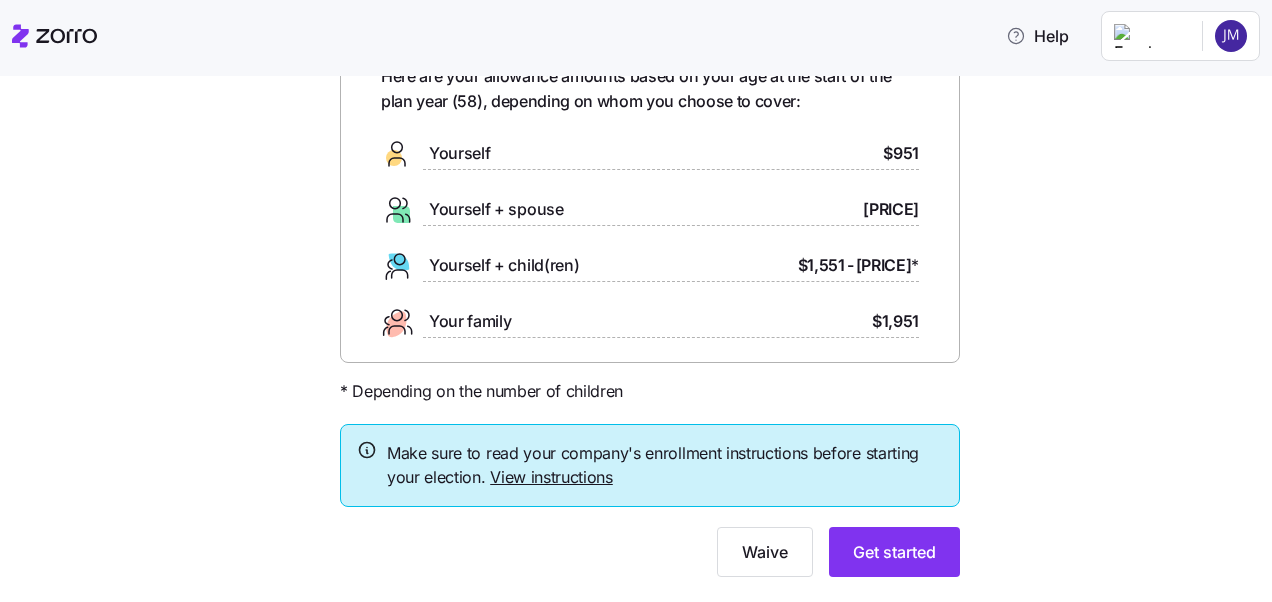 scroll, scrollTop: 128, scrollLeft: 0, axis: vertical 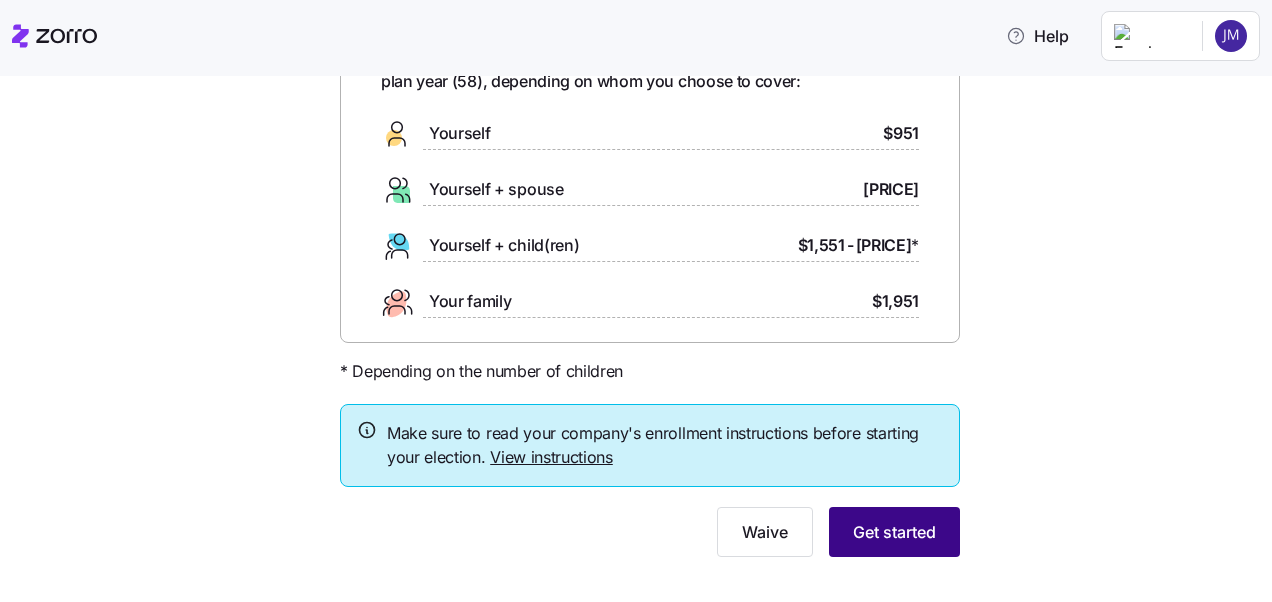 click on "Get started" at bounding box center [894, 532] 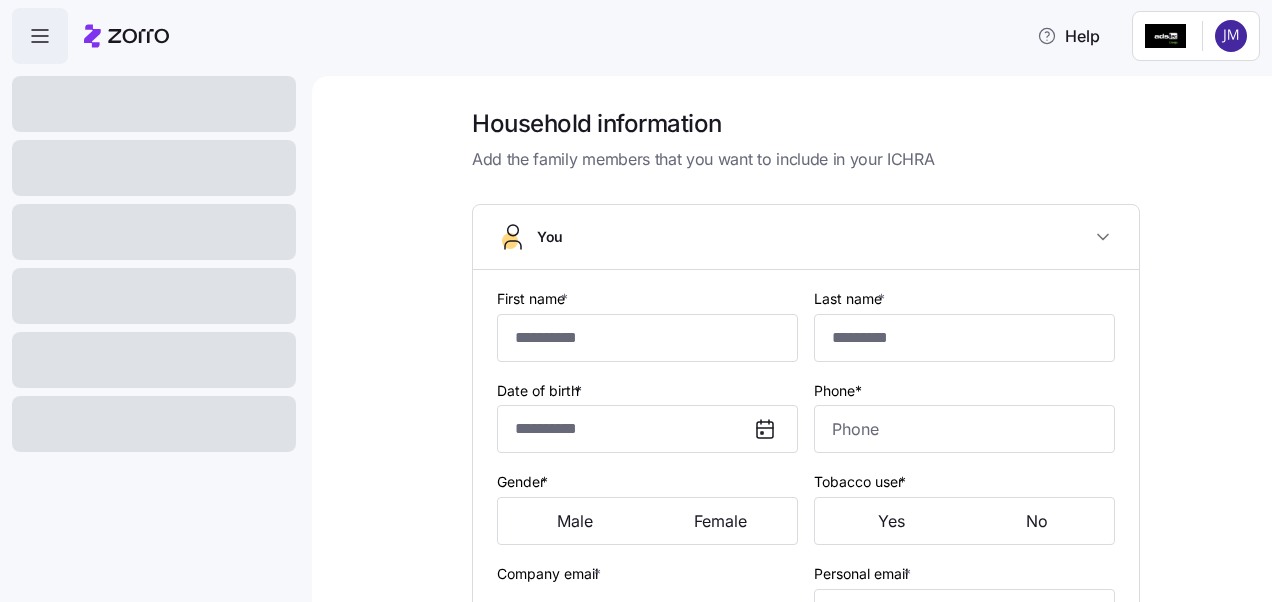 type on "*****" 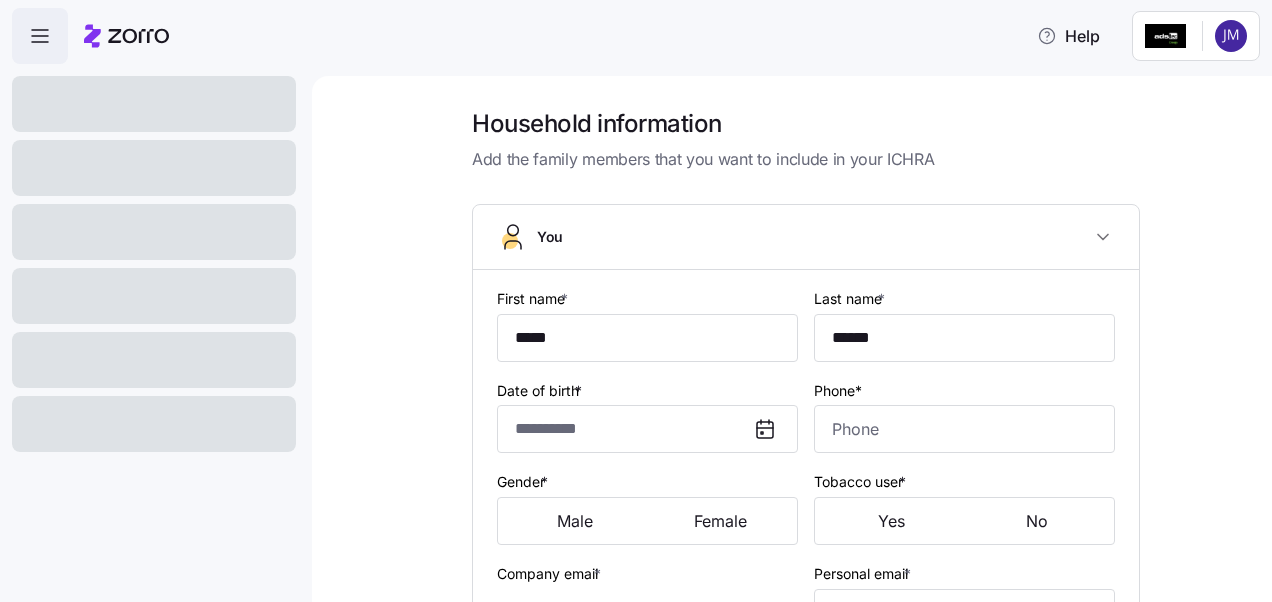 type on "**********" 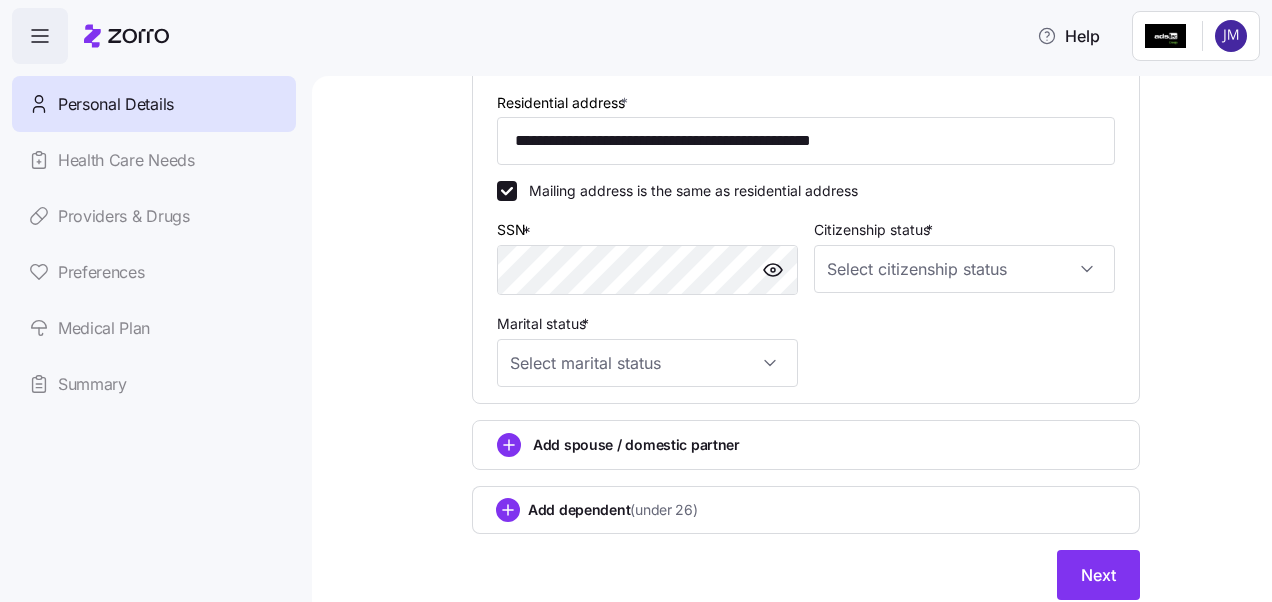 scroll, scrollTop: 574, scrollLeft: 0, axis: vertical 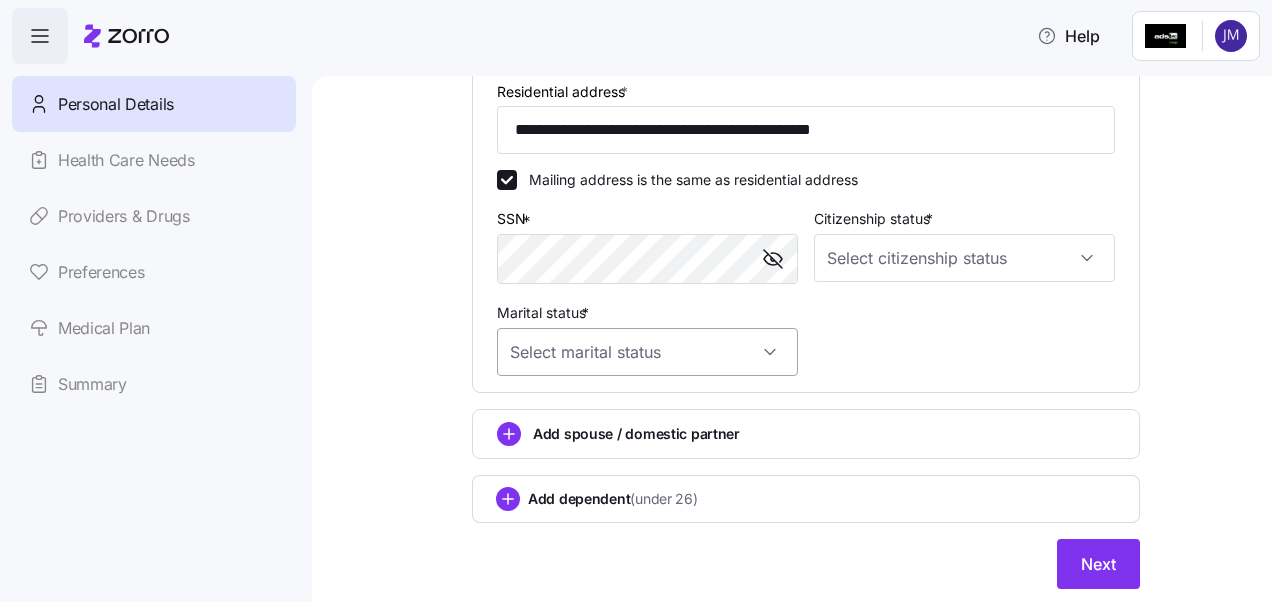 click on "Marital status  *" at bounding box center [647, 352] 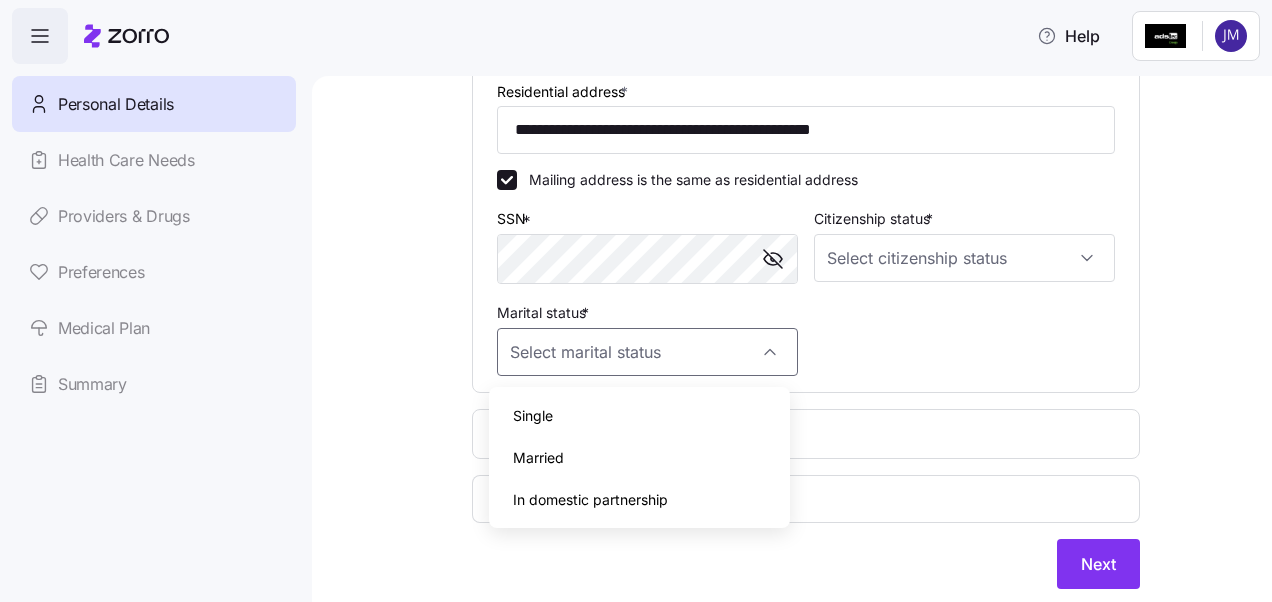 click on "In domestic partnership" at bounding box center (590, 500) 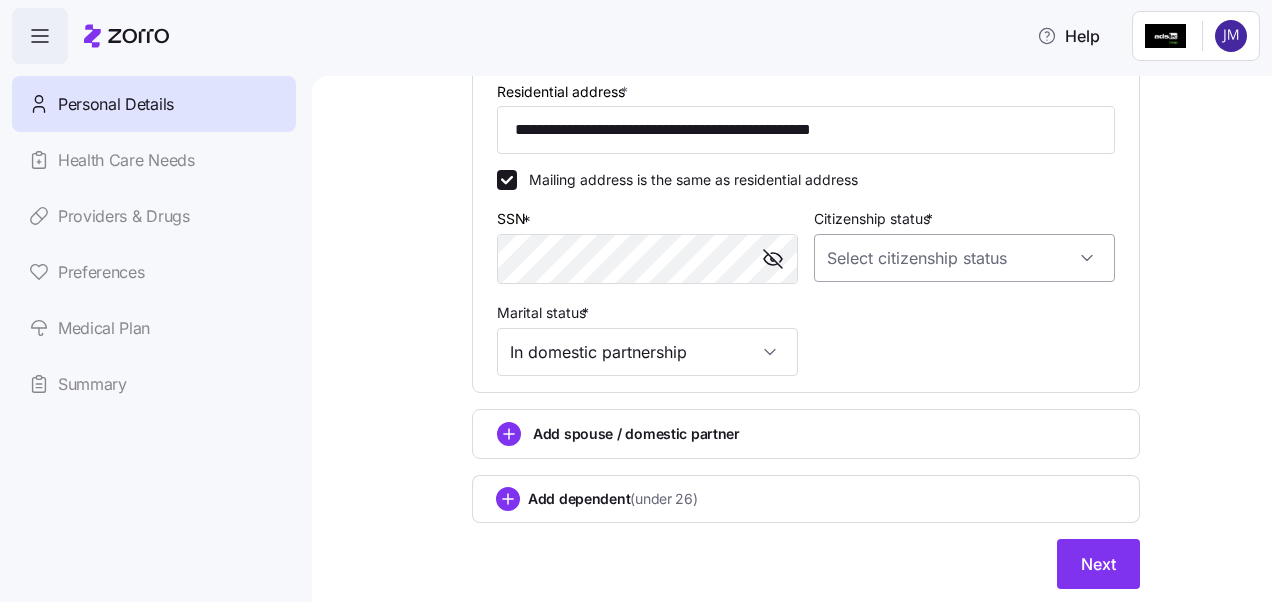 click on "Citizenship status  *" at bounding box center [964, 258] 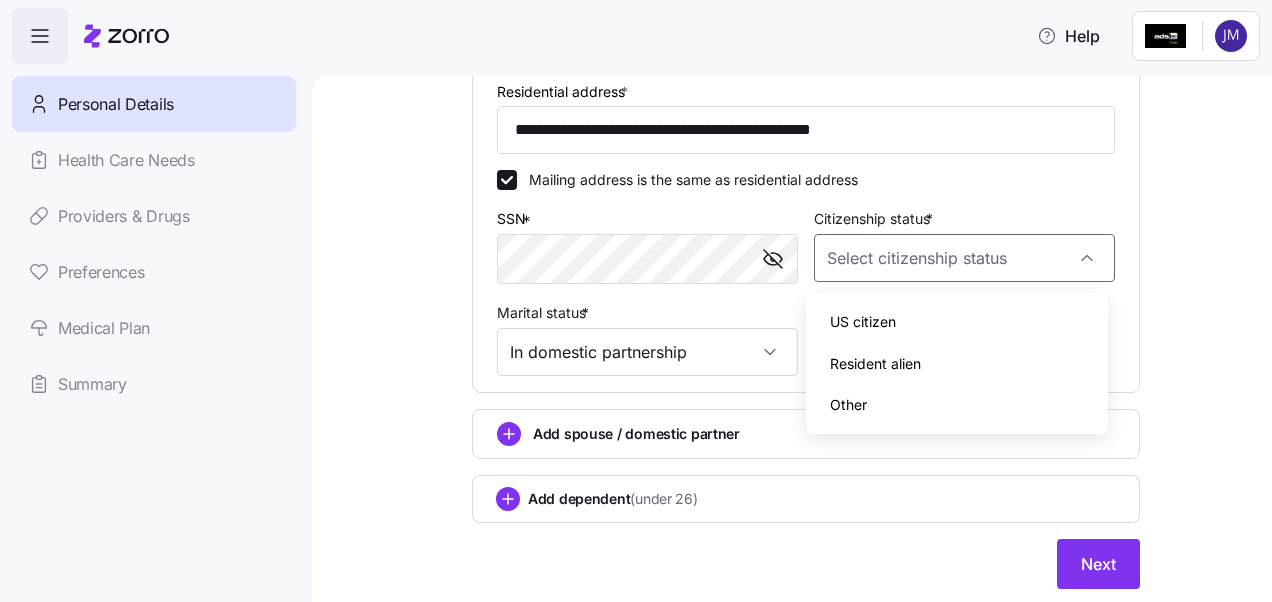 click on "US citizen" at bounding box center [863, 322] 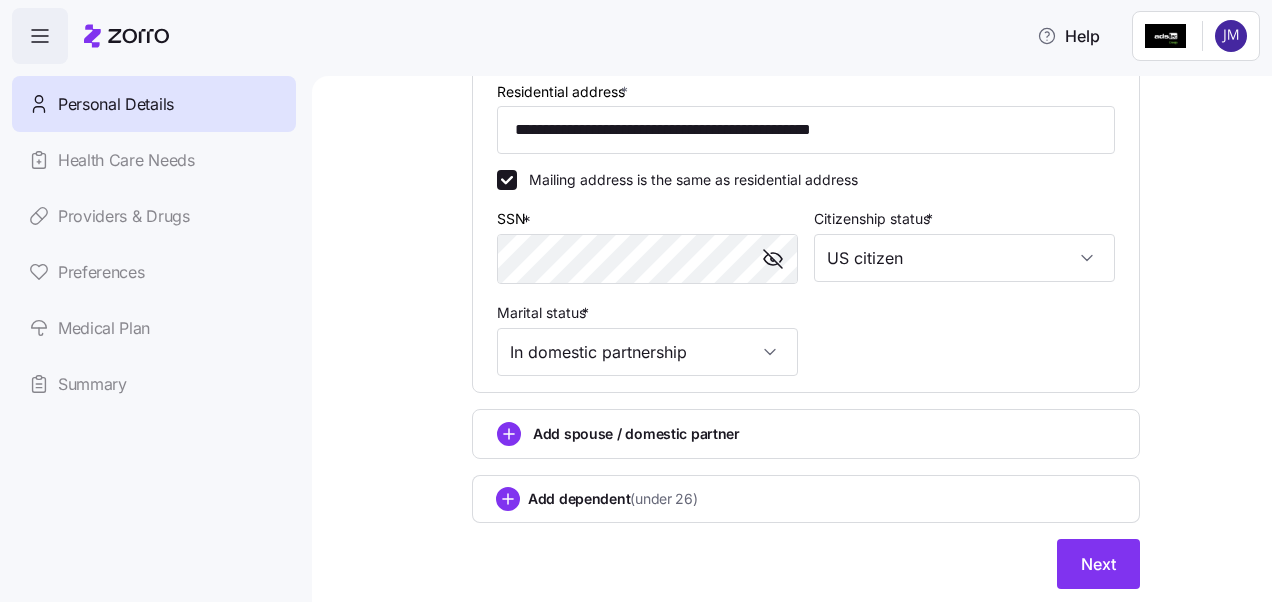 click 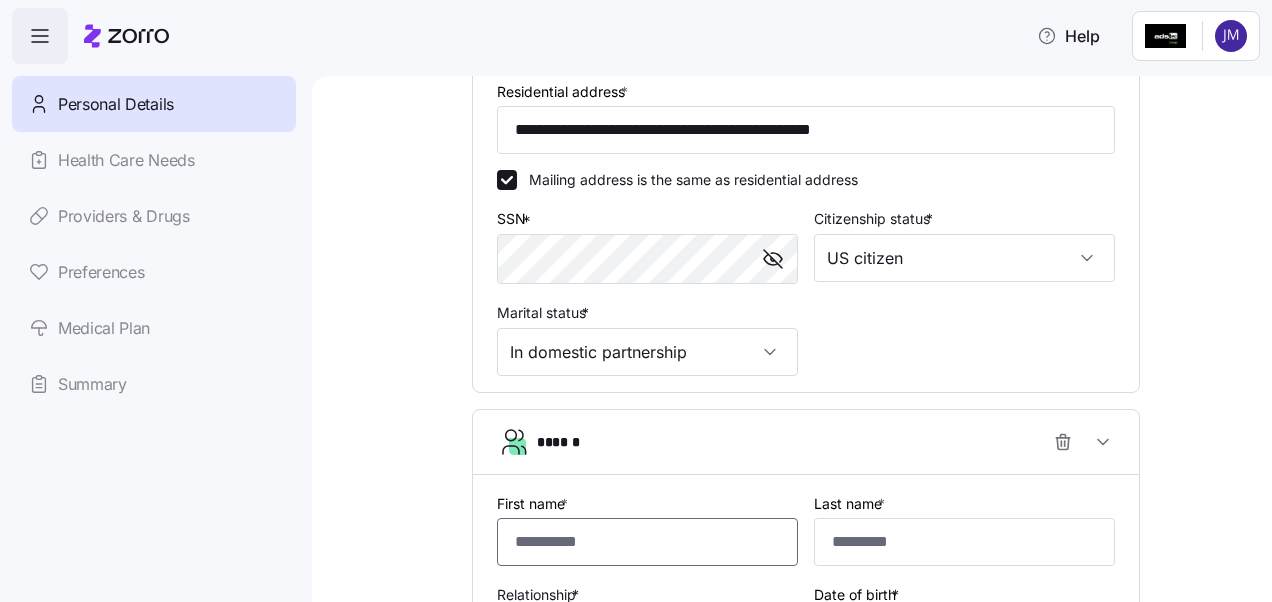 click on "First name  *" at bounding box center (647, 542) 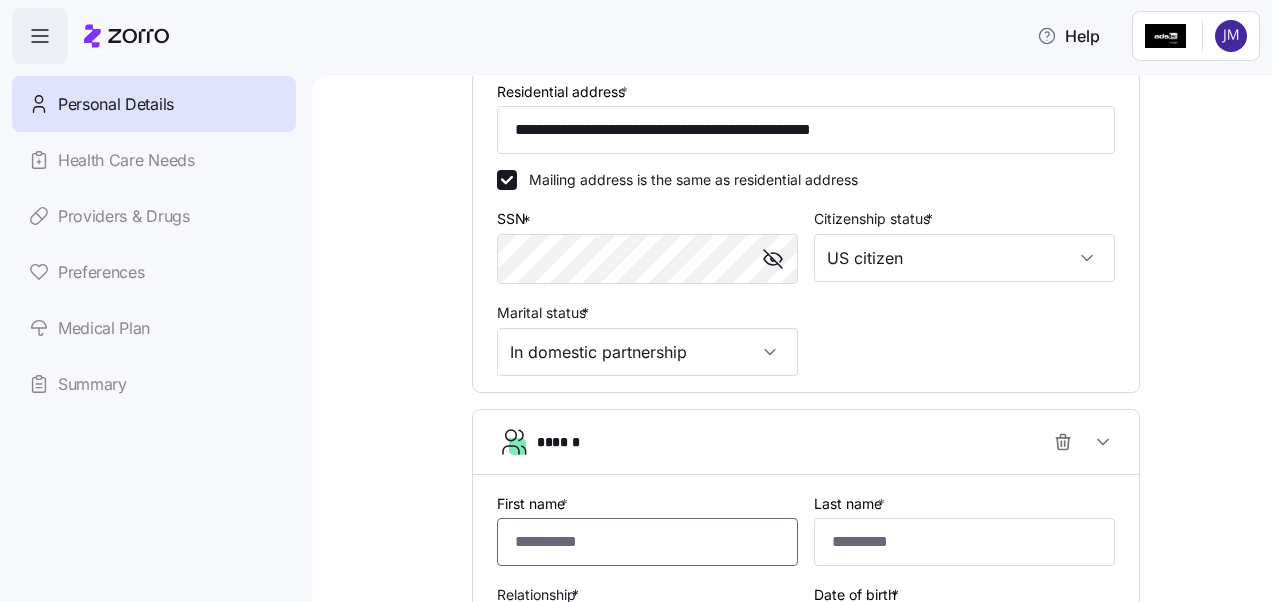 type on "******" 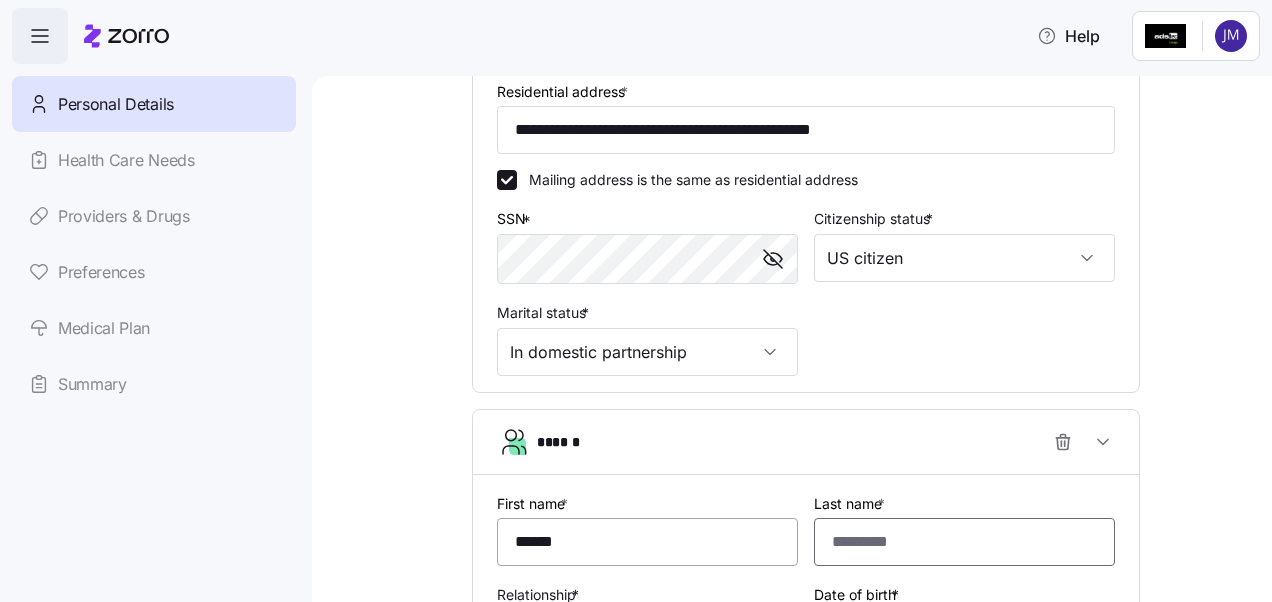 type on "****" 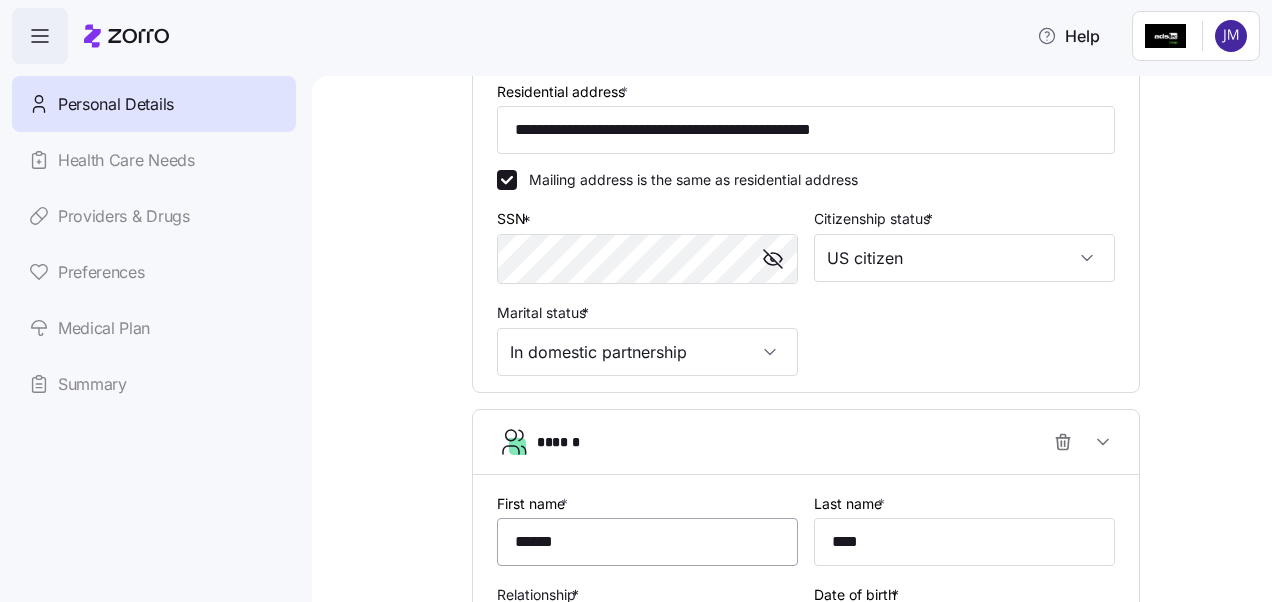 type on "[MONTH]/[DAY]/[YEAR]" 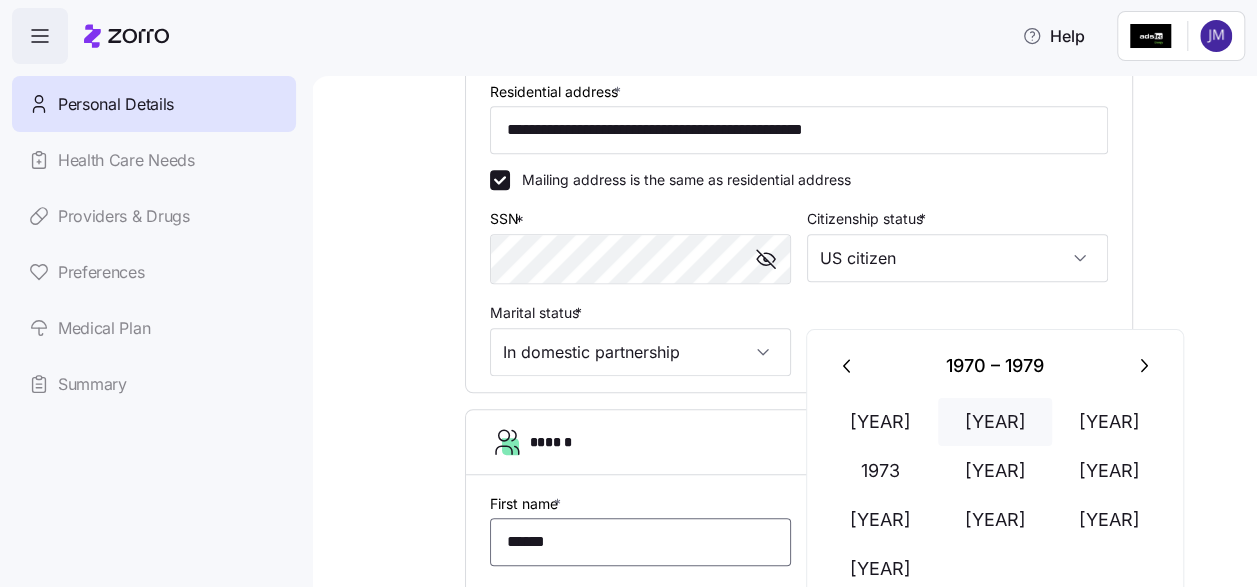 click on "[YEAR]" at bounding box center (995, 422) 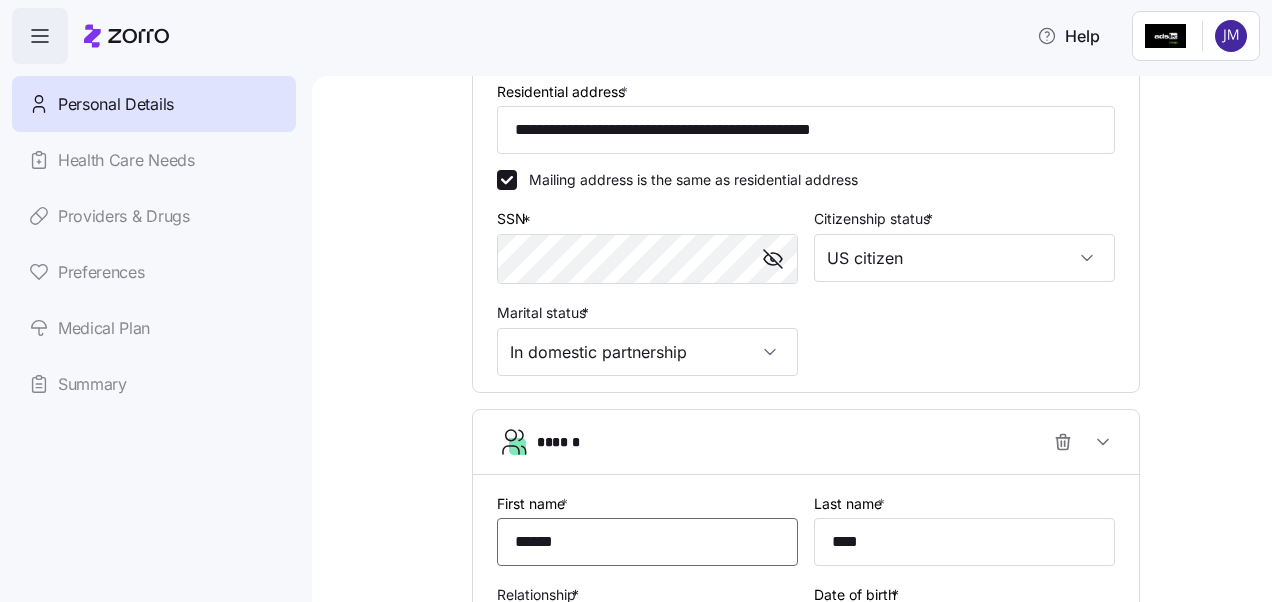 drag, startPoint x: 1262, startPoint y: 330, endPoint x: 1262, endPoint y: 358, distance: 28 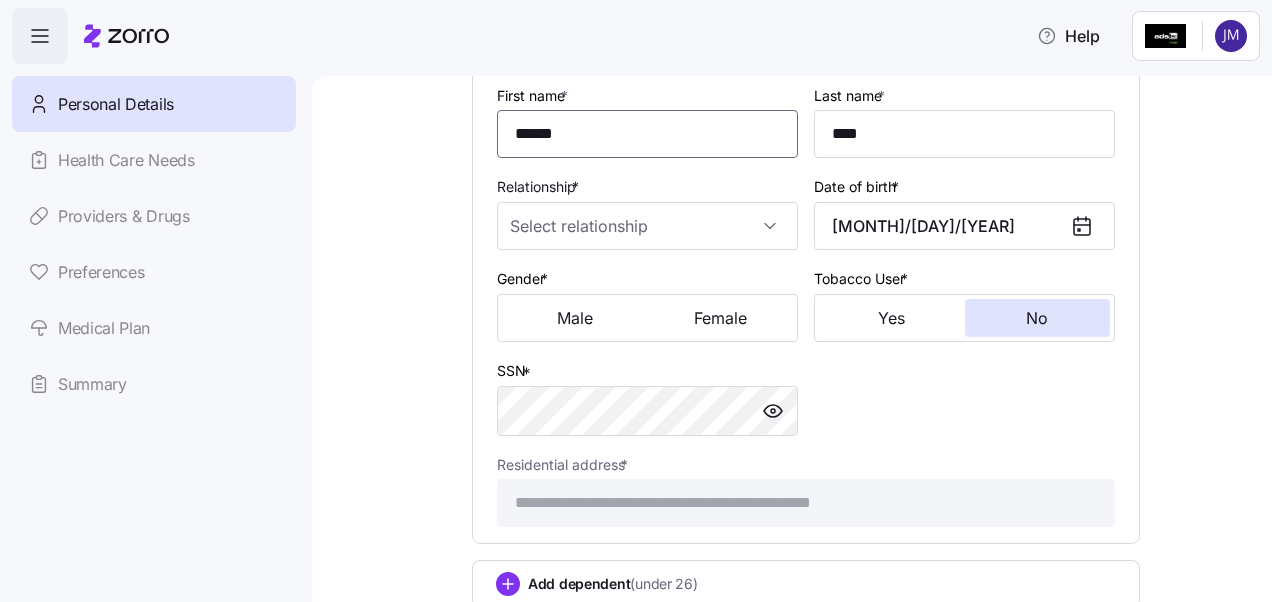 scroll, scrollTop: 994, scrollLeft: 0, axis: vertical 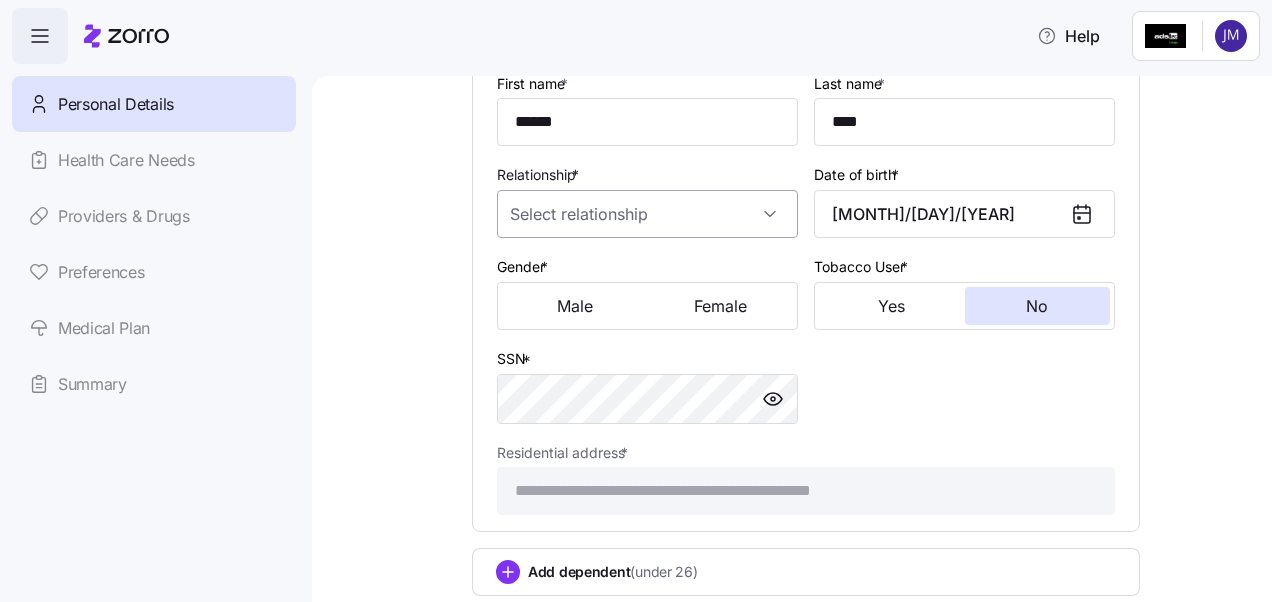 click on "Relationship  *" at bounding box center [647, 214] 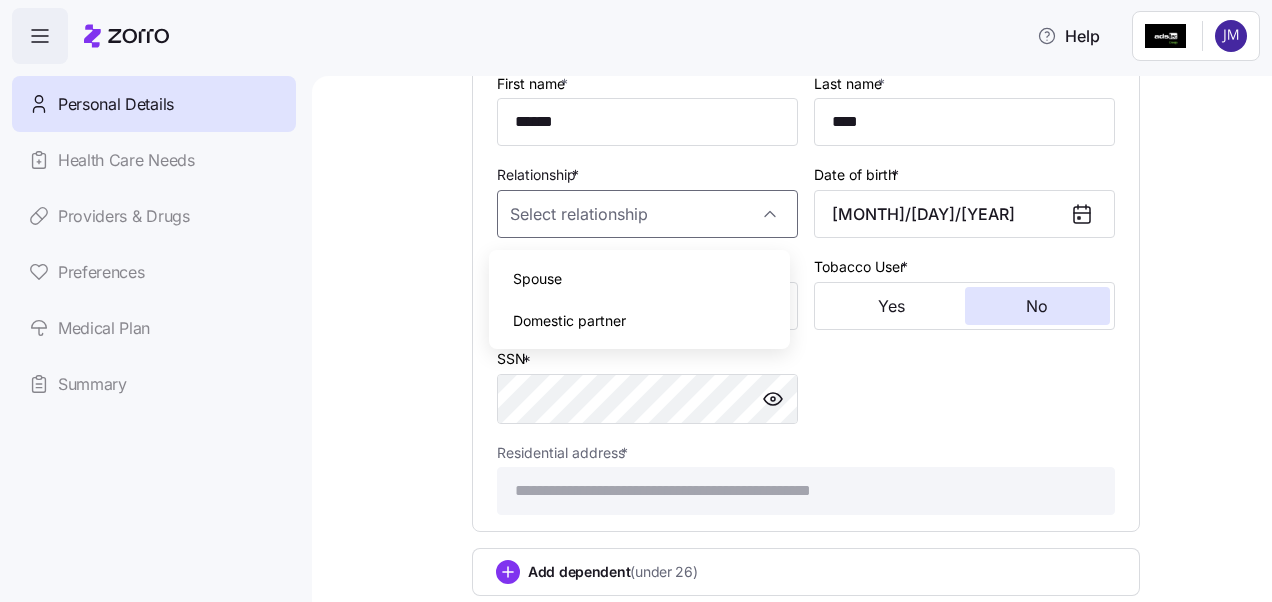 click on "Domestic partner" at bounding box center [569, 321] 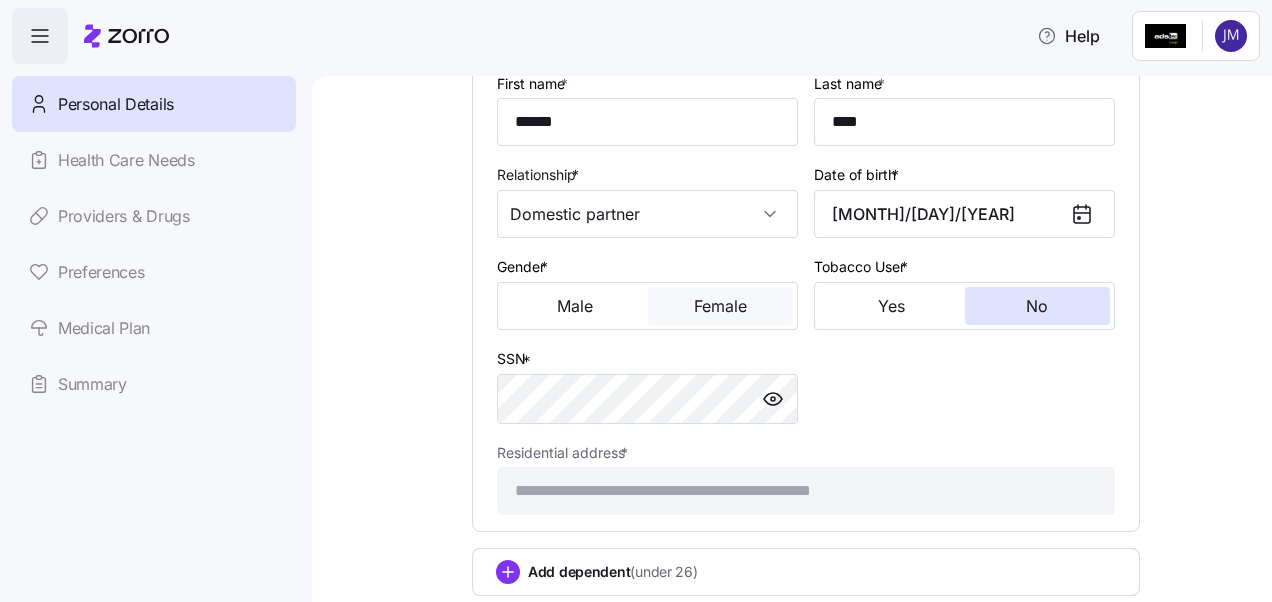 click on "Female" at bounding box center (720, 306) 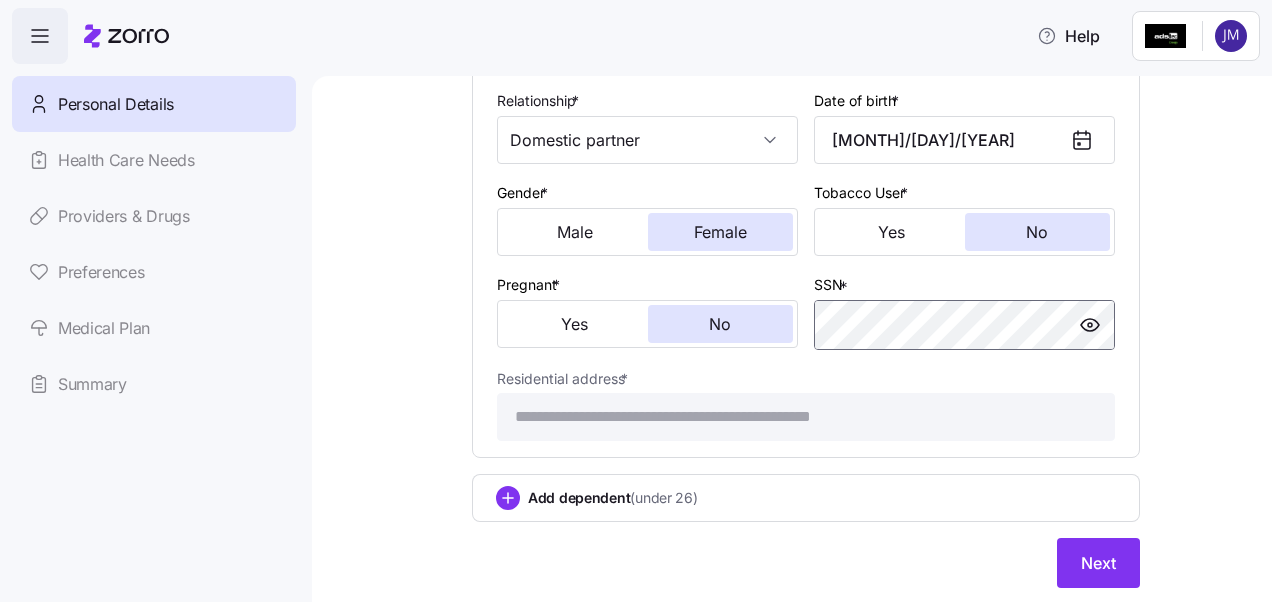 scroll, scrollTop: 1132, scrollLeft: 0, axis: vertical 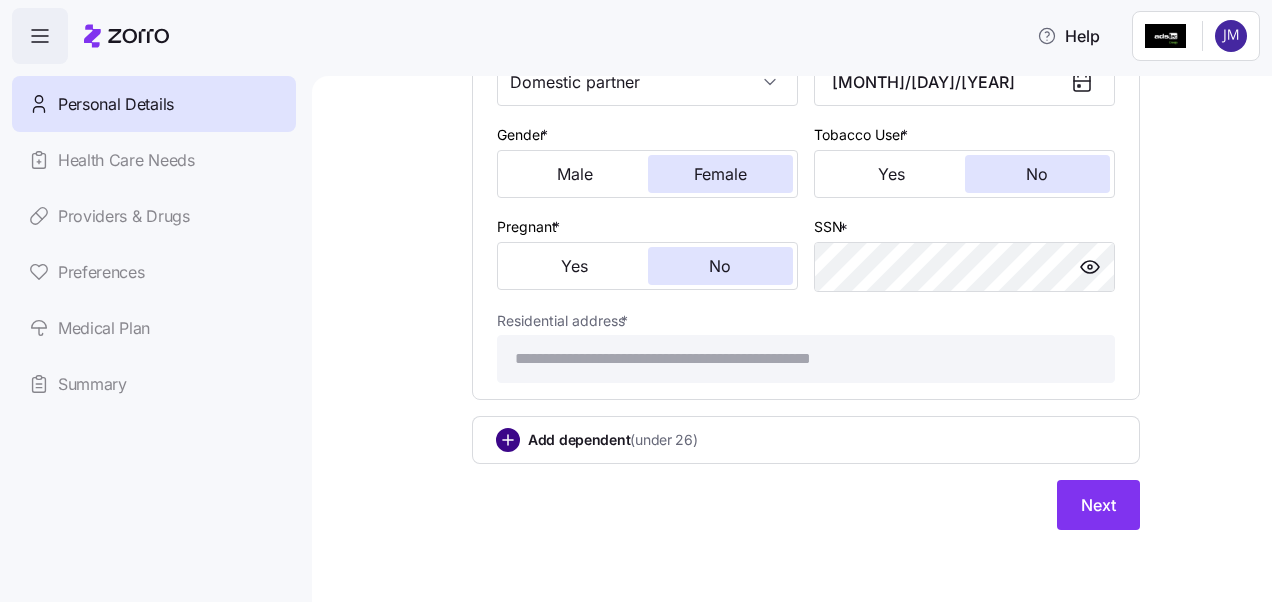 click 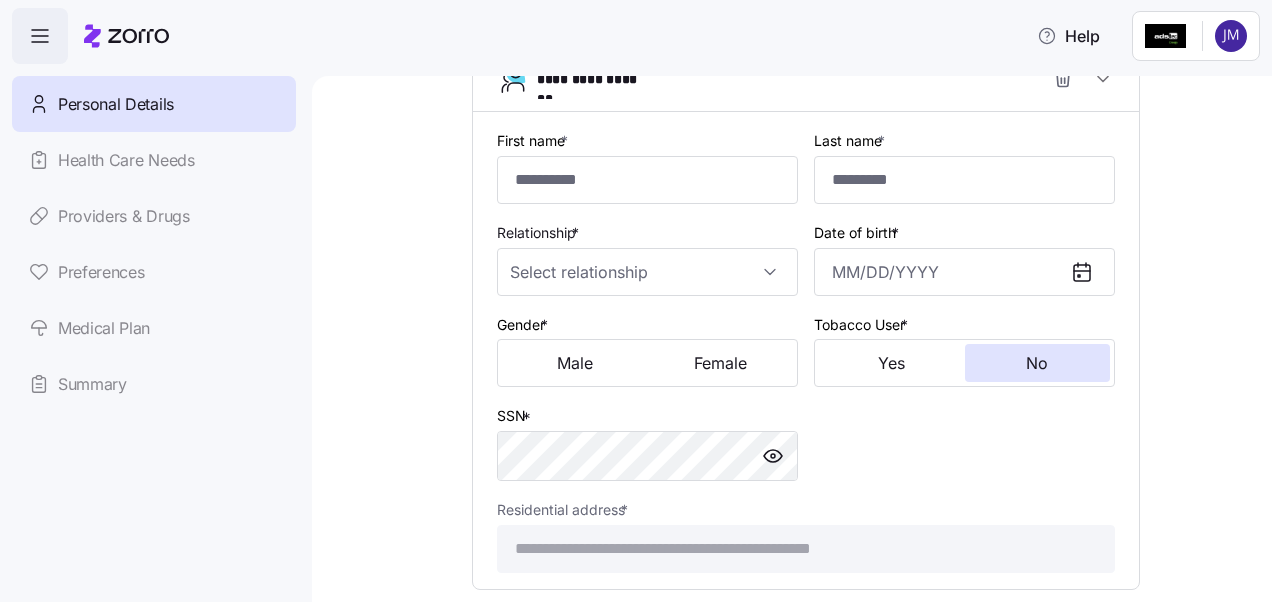 scroll, scrollTop: 1500, scrollLeft: 0, axis: vertical 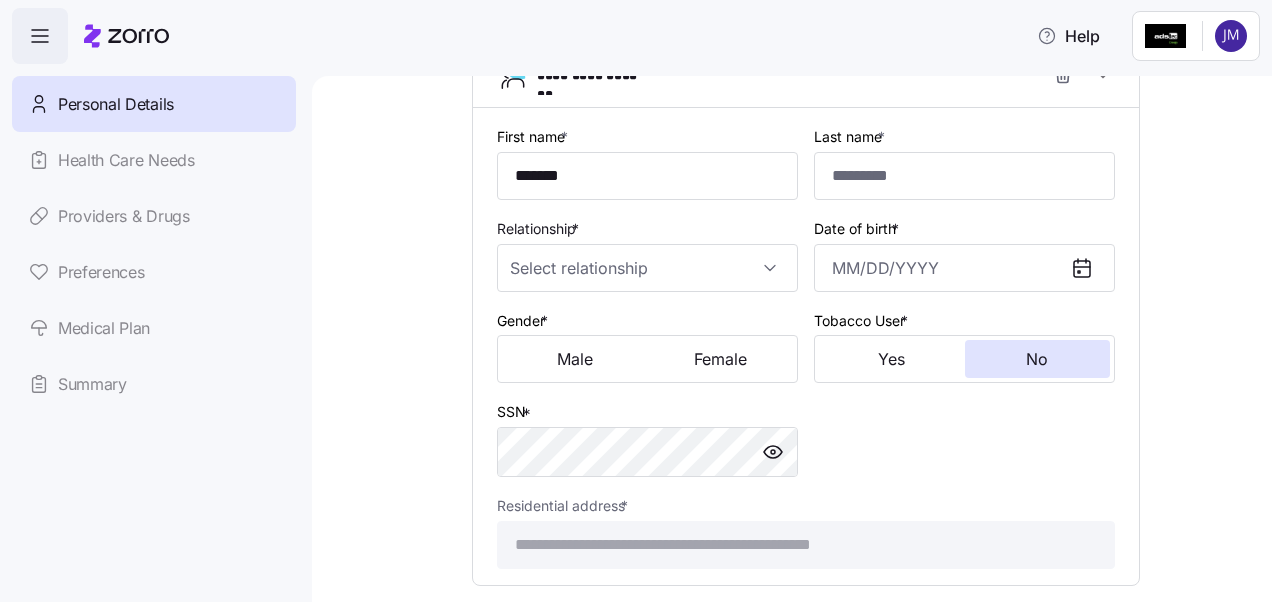type on "*******" 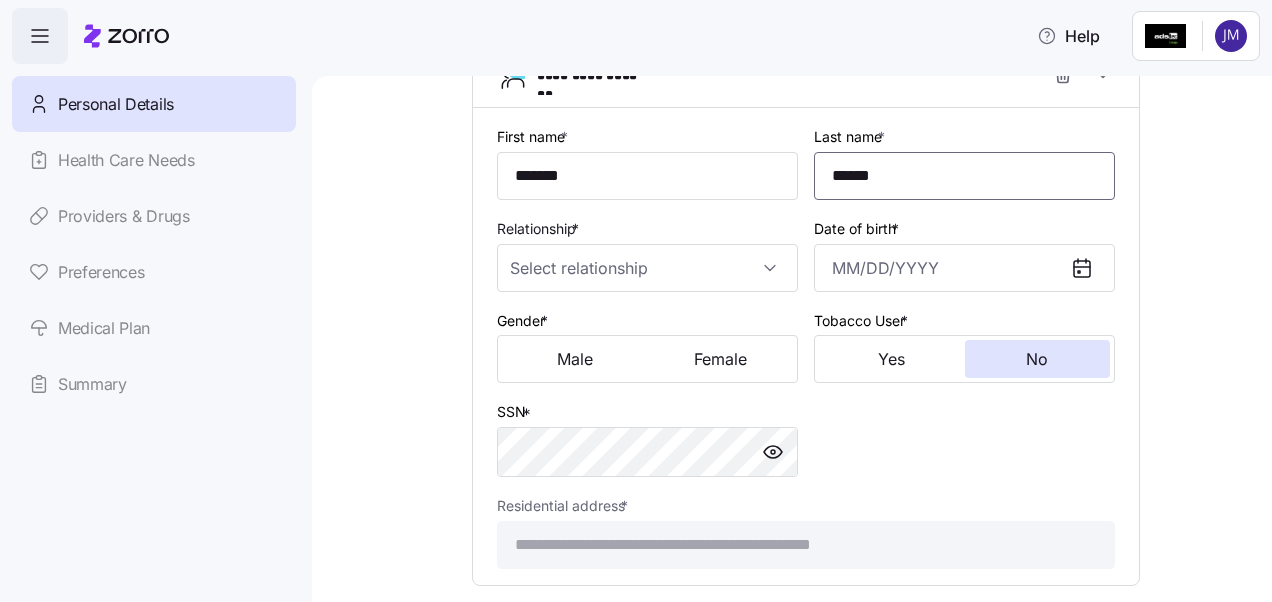 type on "******" 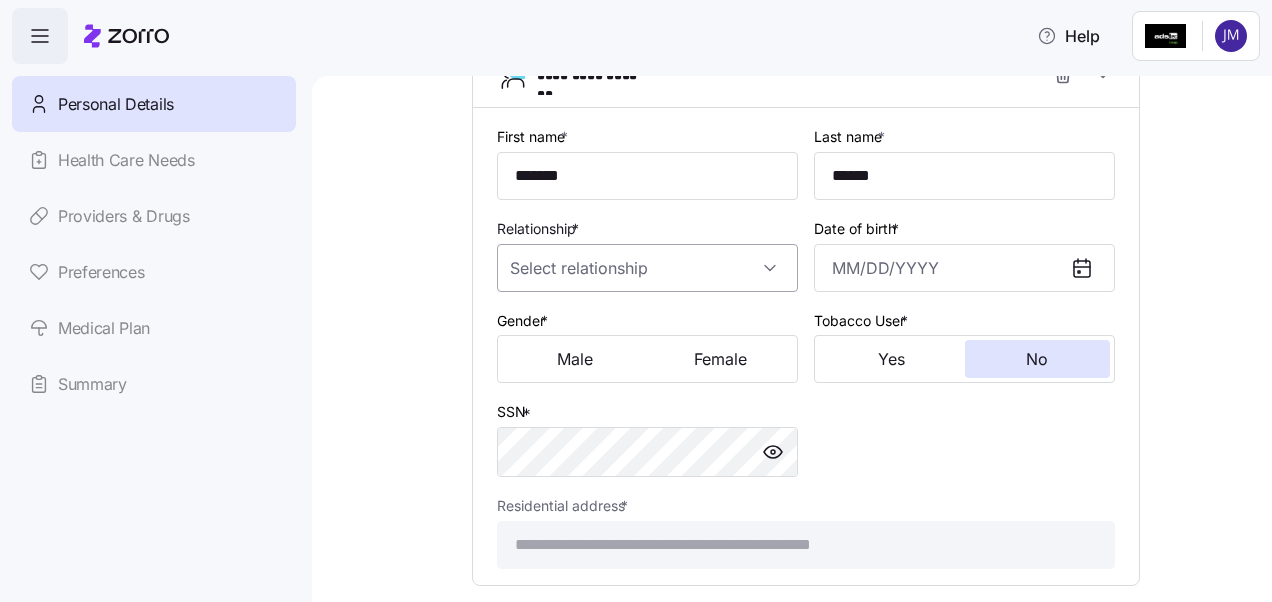 click on "Relationship  *" at bounding box center (647, 268) 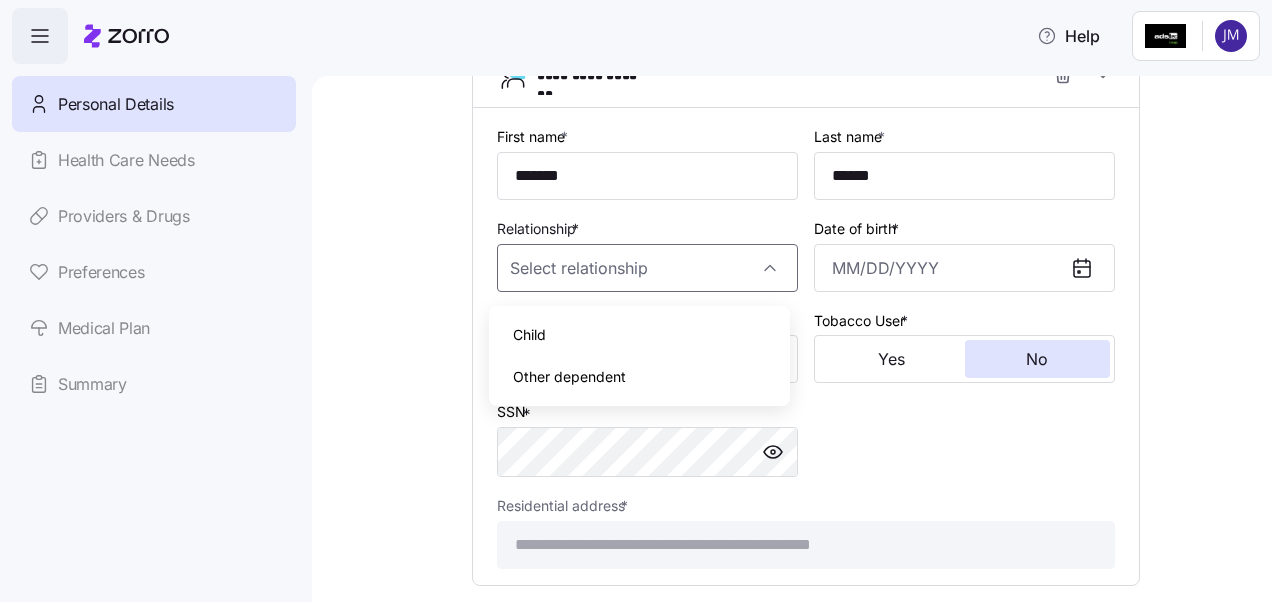 click on "Child" at bounding box center (529, 335) 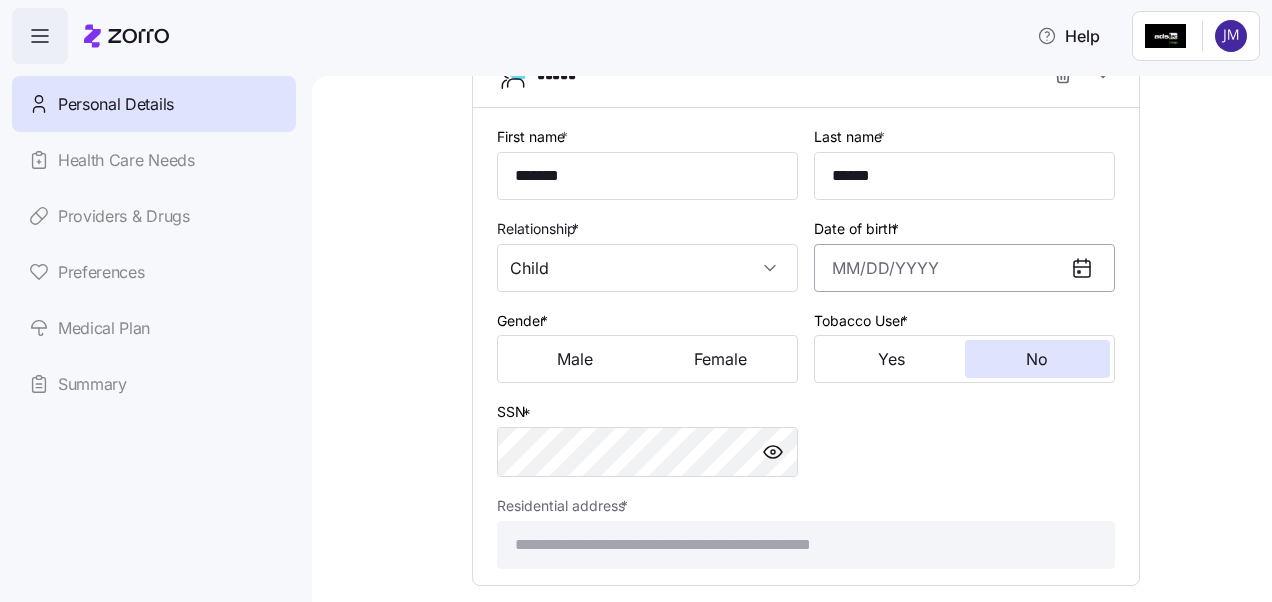 click on "[DATE] of birth  *" at bounding box center [964, 268] 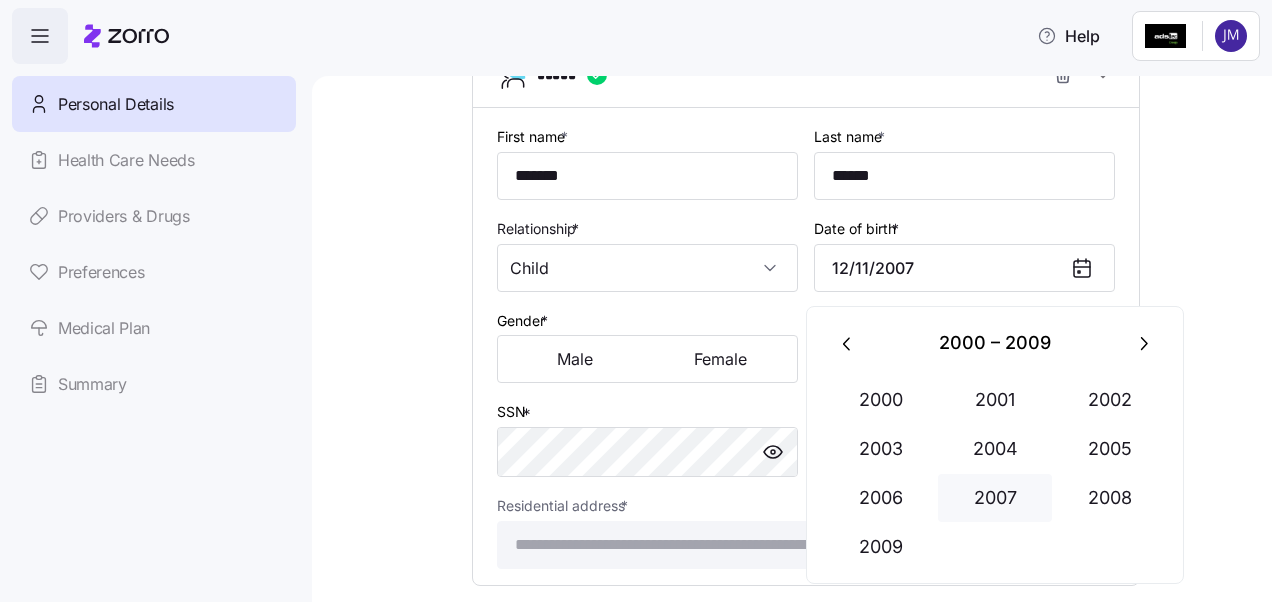 click on "2007" at bounding box center [995, 498] 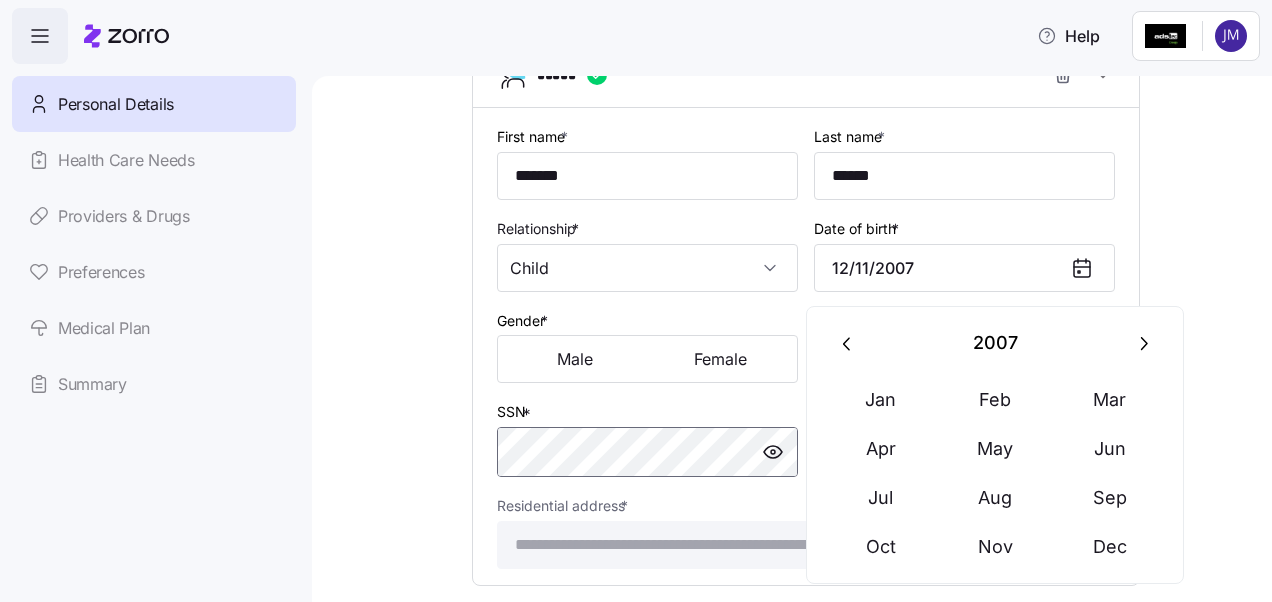 type on "[MONTH] [DAY], [YEAR]" 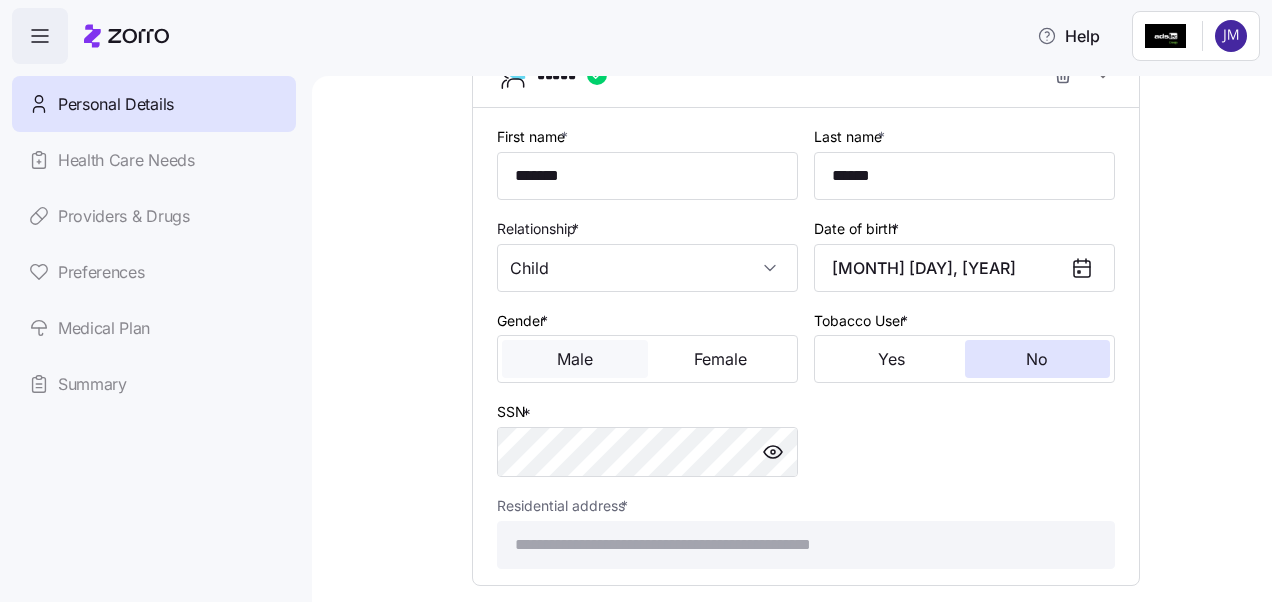 click on "Male" at bounding box center [575, 359] 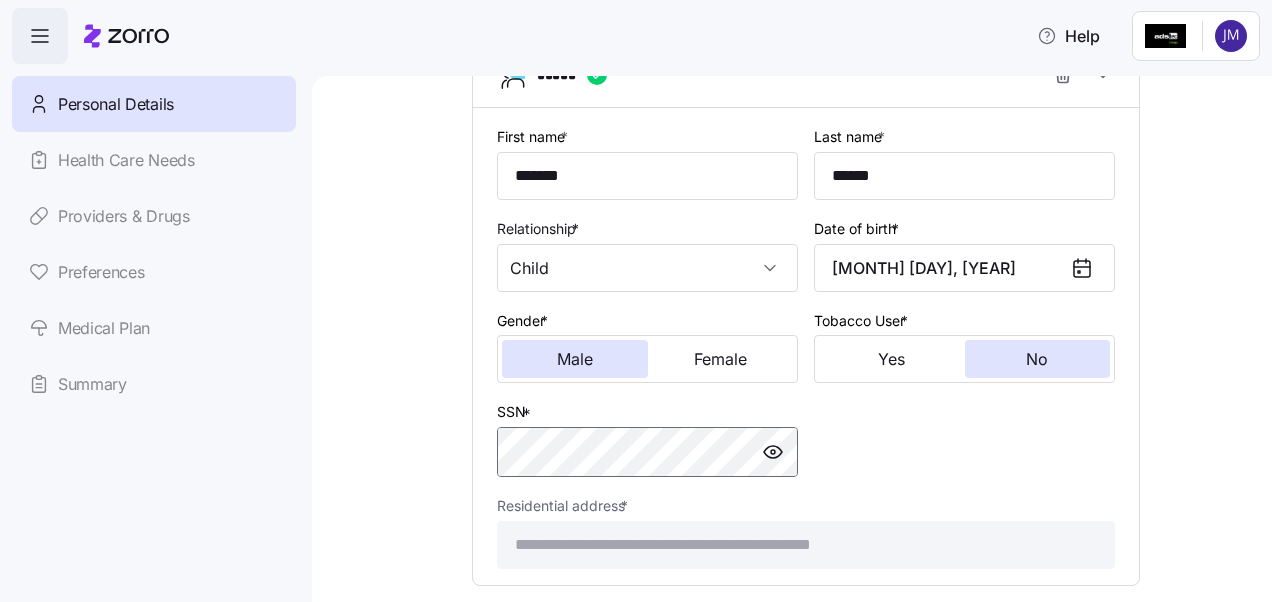 scroll, scrollTop: 1694, scrollLeft: 0, axis: vertical 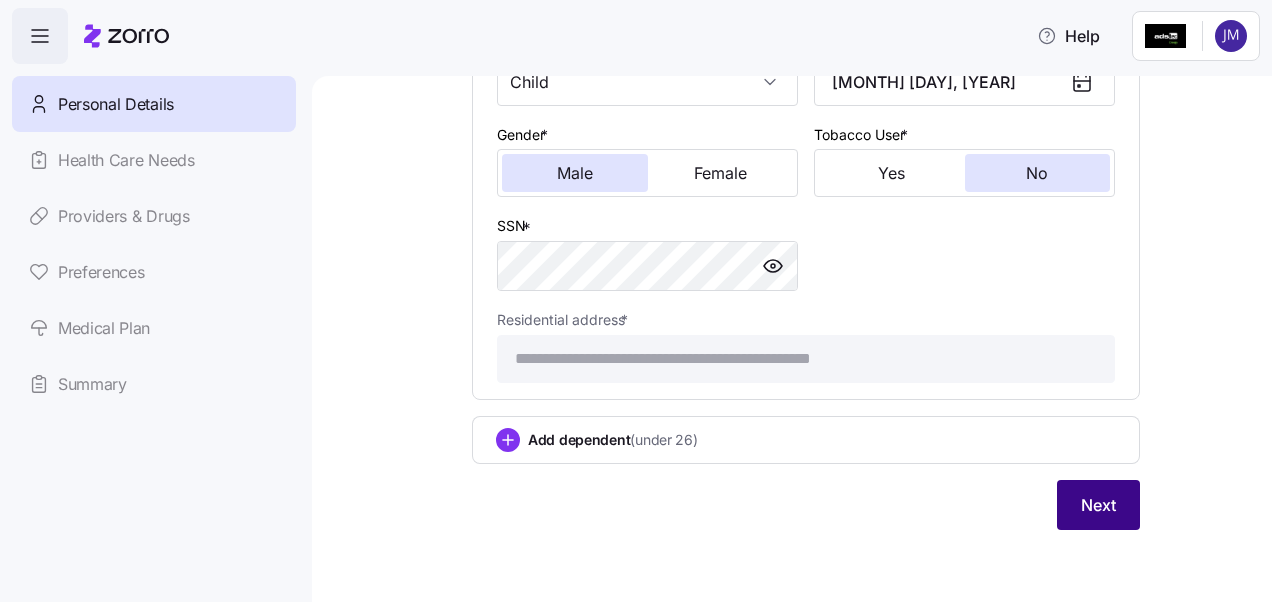 click on "Next" at bounding box center (1098, 505) 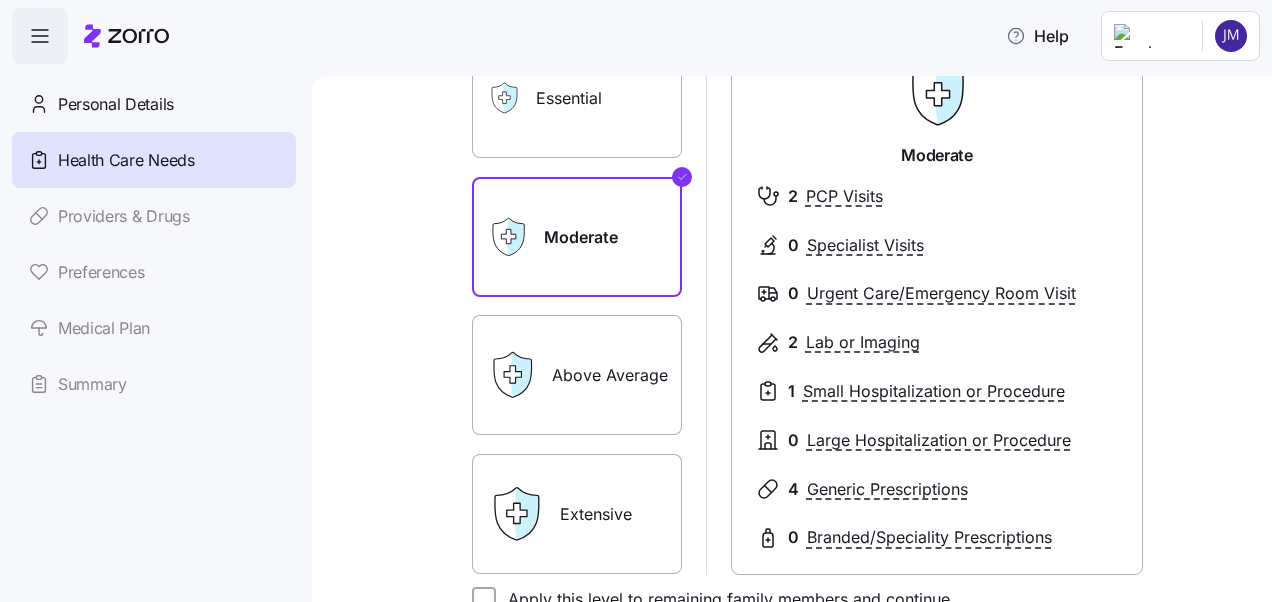 scroll, scrollTop: 231, scrollLeft: 0, axis: vertical 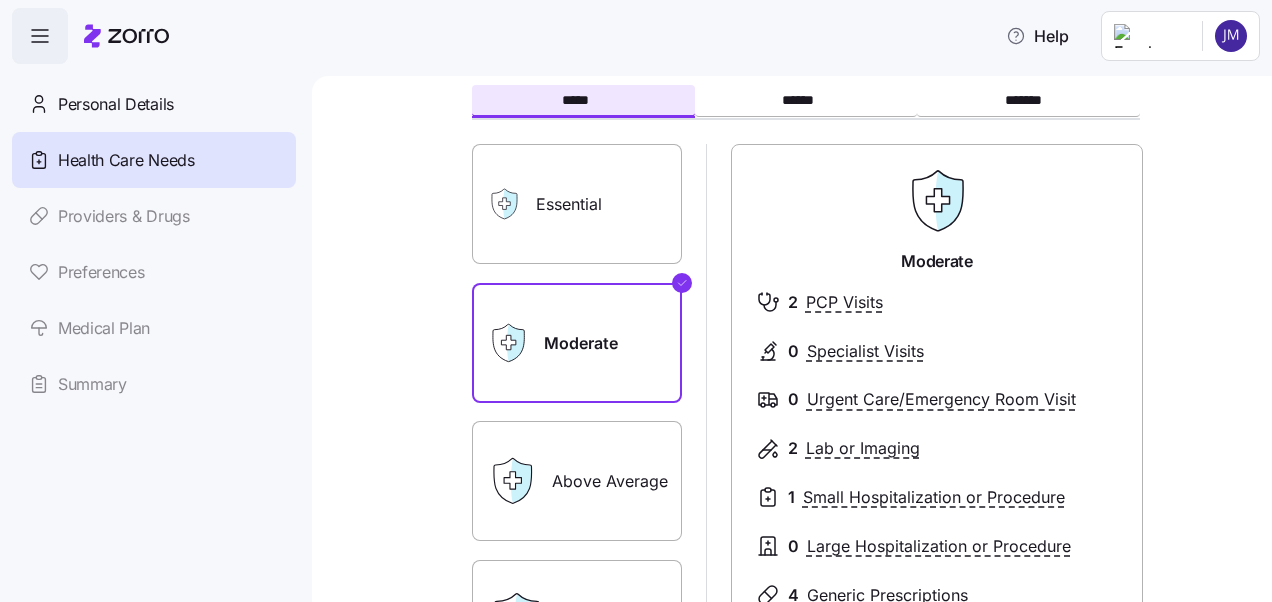 click on "Essential" at bounding box center (577, 204) 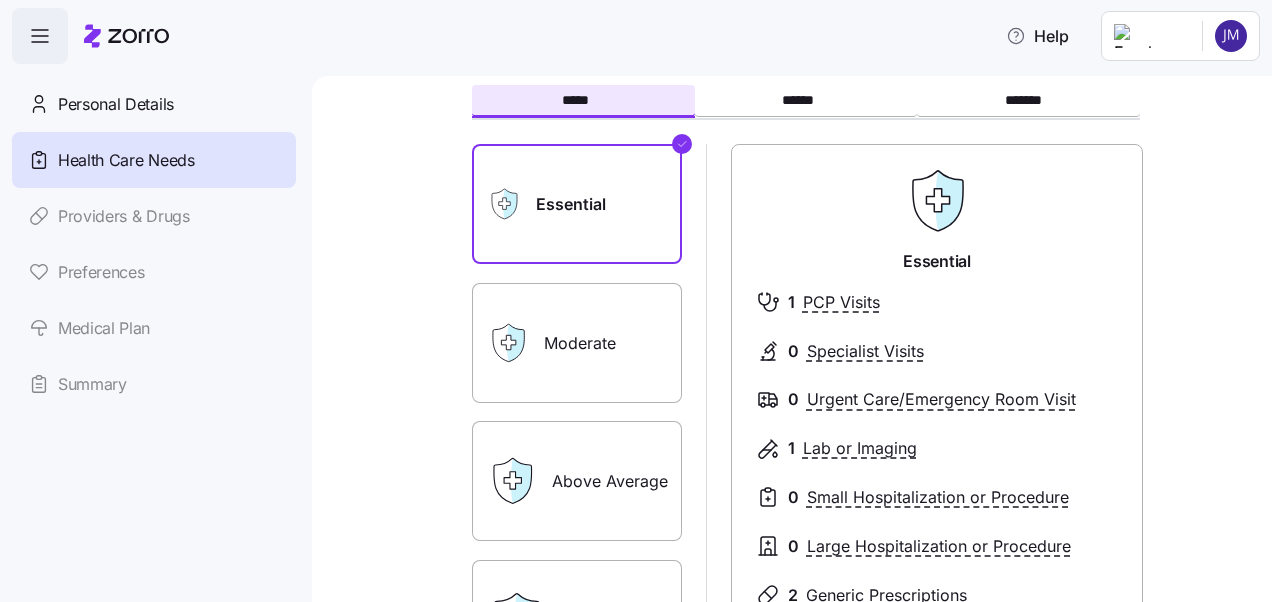 click on "Above Average" at bounding box center (577, 481) 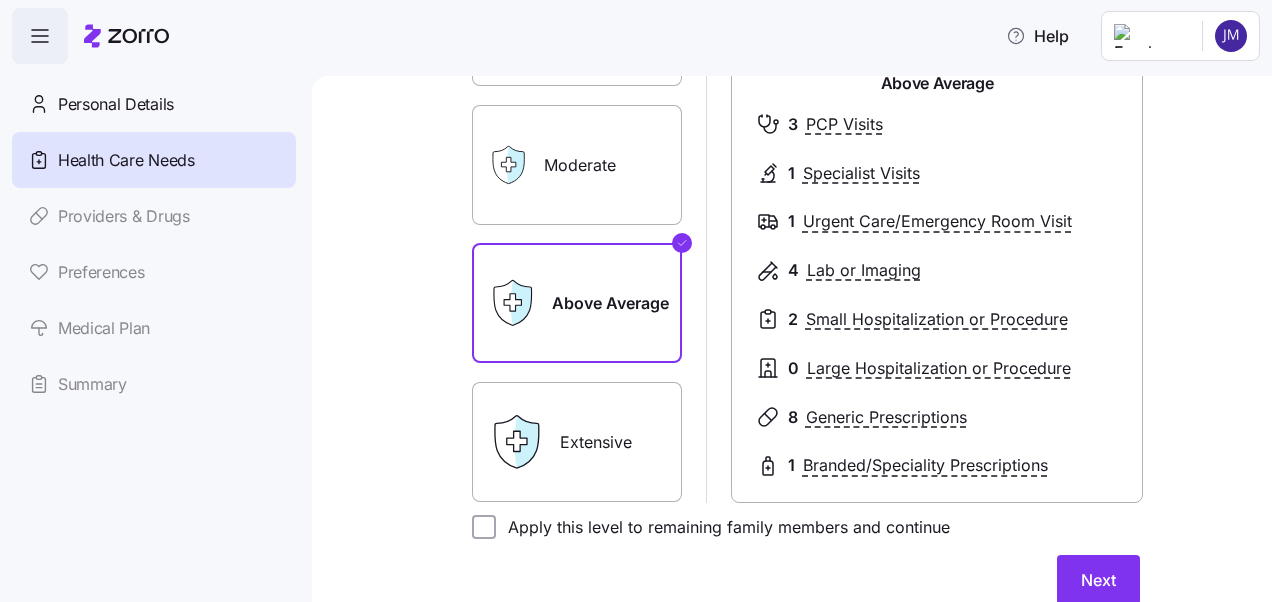 scroll, scrollTop: 285, scrollLeft: 0, axis: vertical 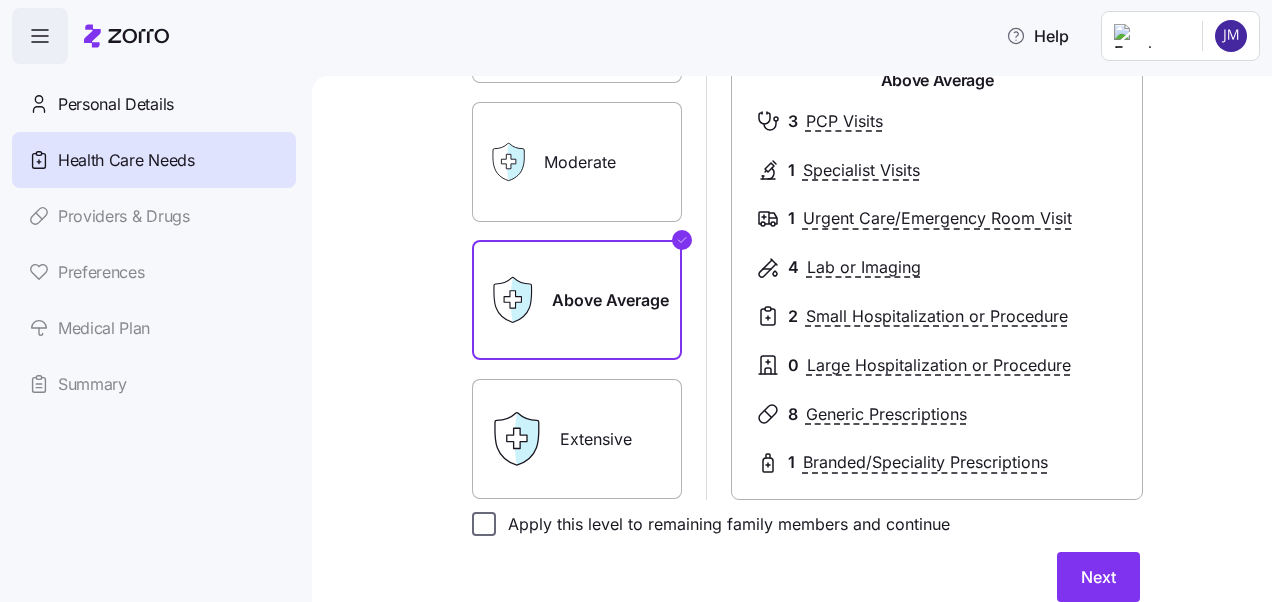 click on "Apply this level to remaining family members and continue" at bounding box center [484, 524] 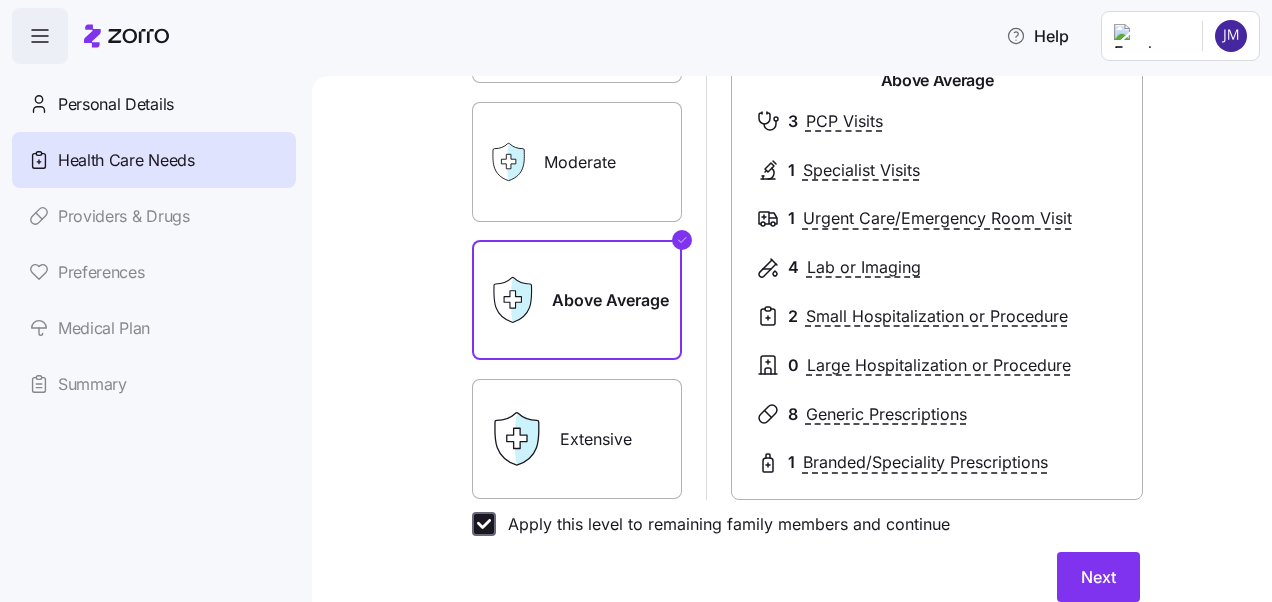 checkbox on "true" 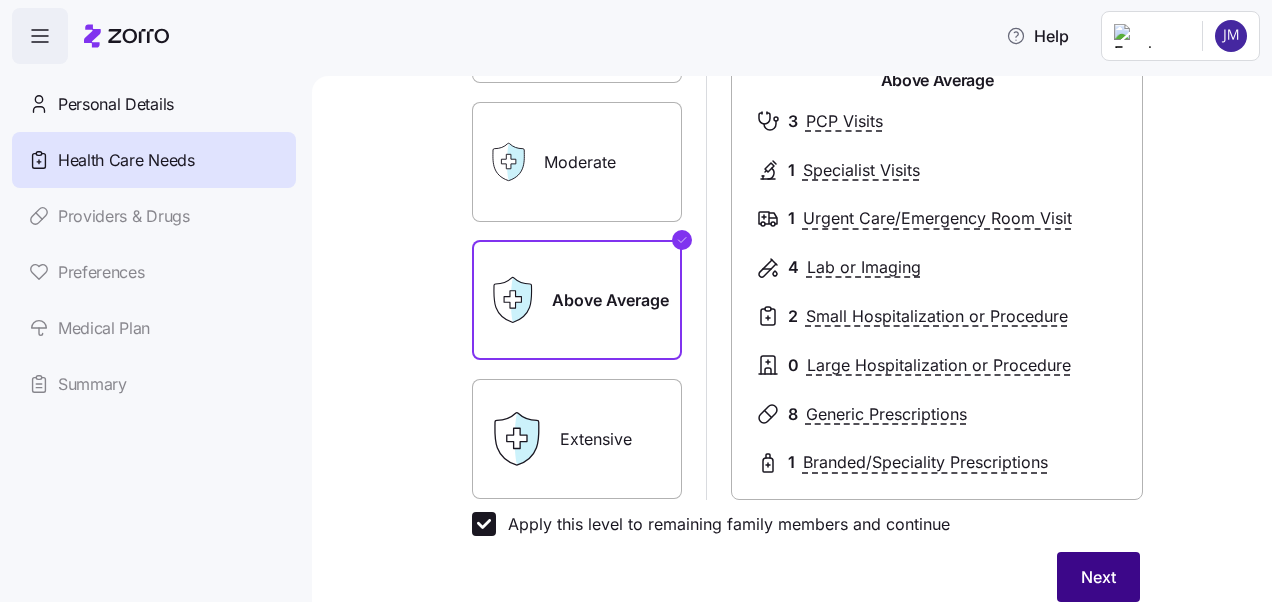 click on "Next" at bounding box center [1098, 577] 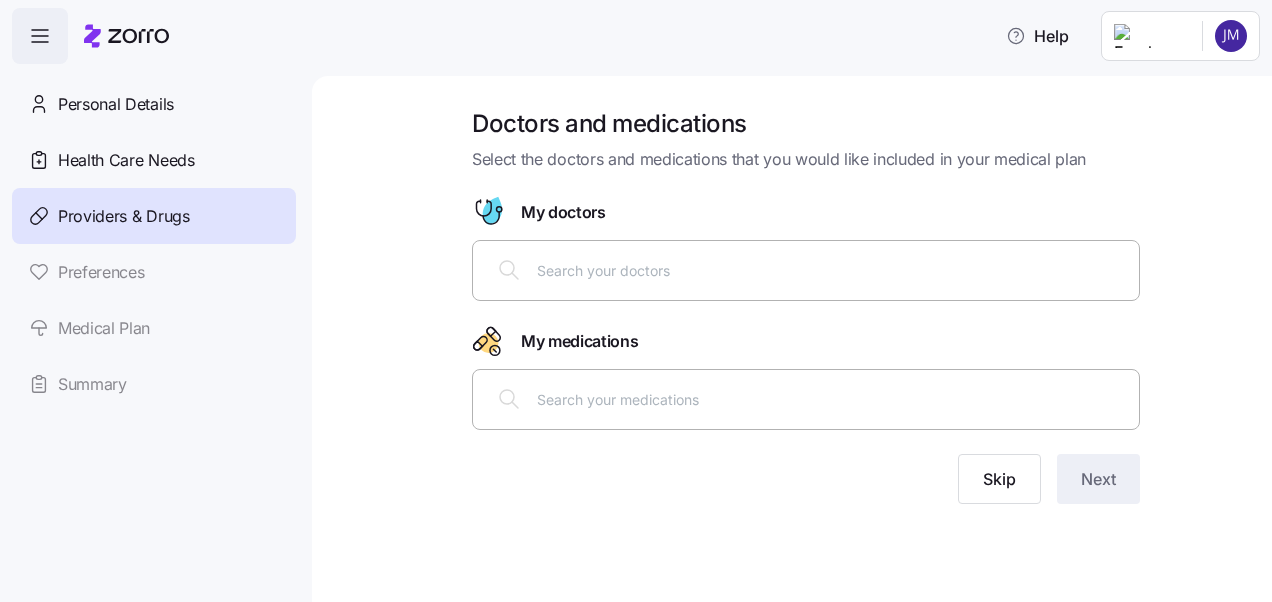 click at bounding box center [832, 270] 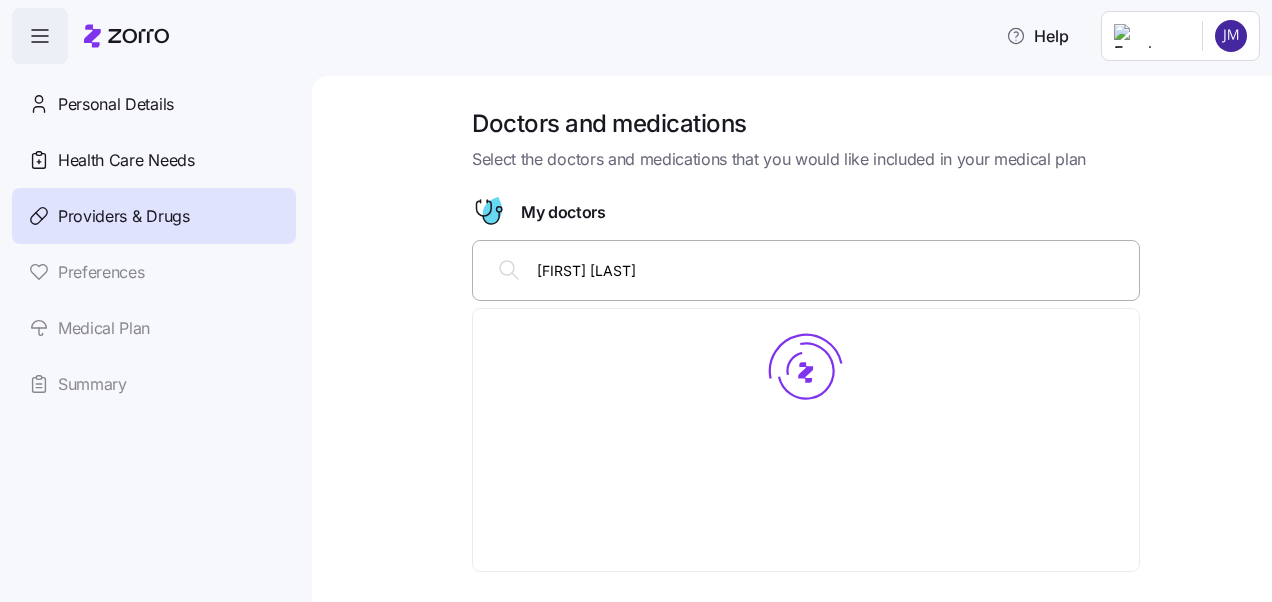 type on "[FIRST] [LAST]" 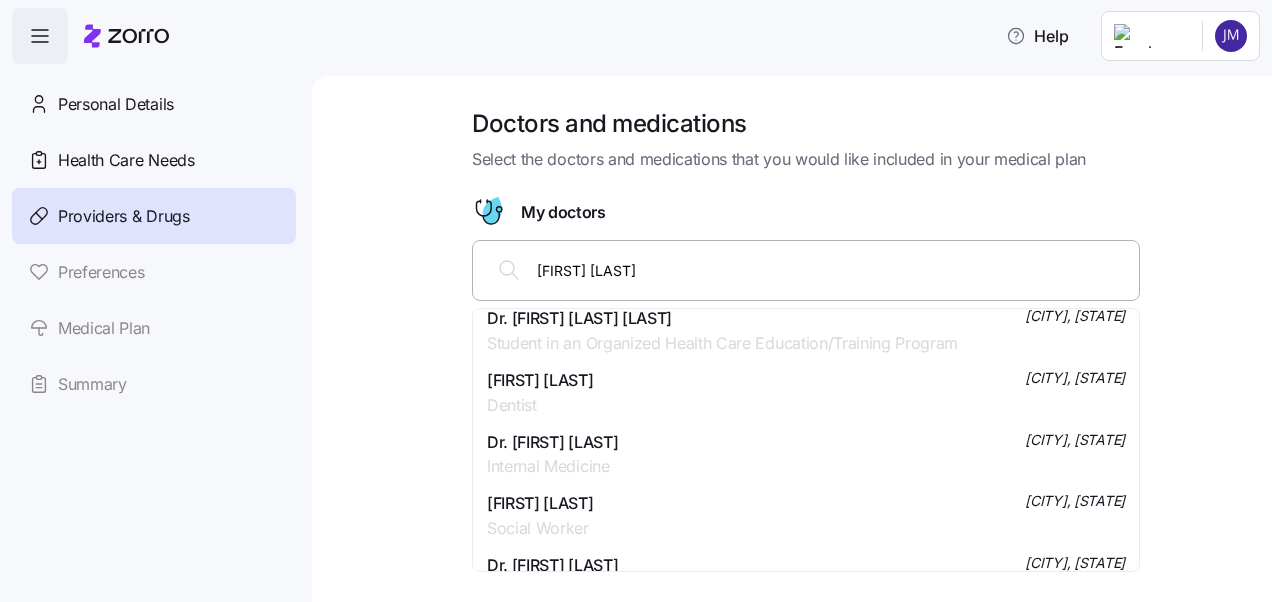 scroll, scrollTop: 0, scrollLeft: 0, axis: both 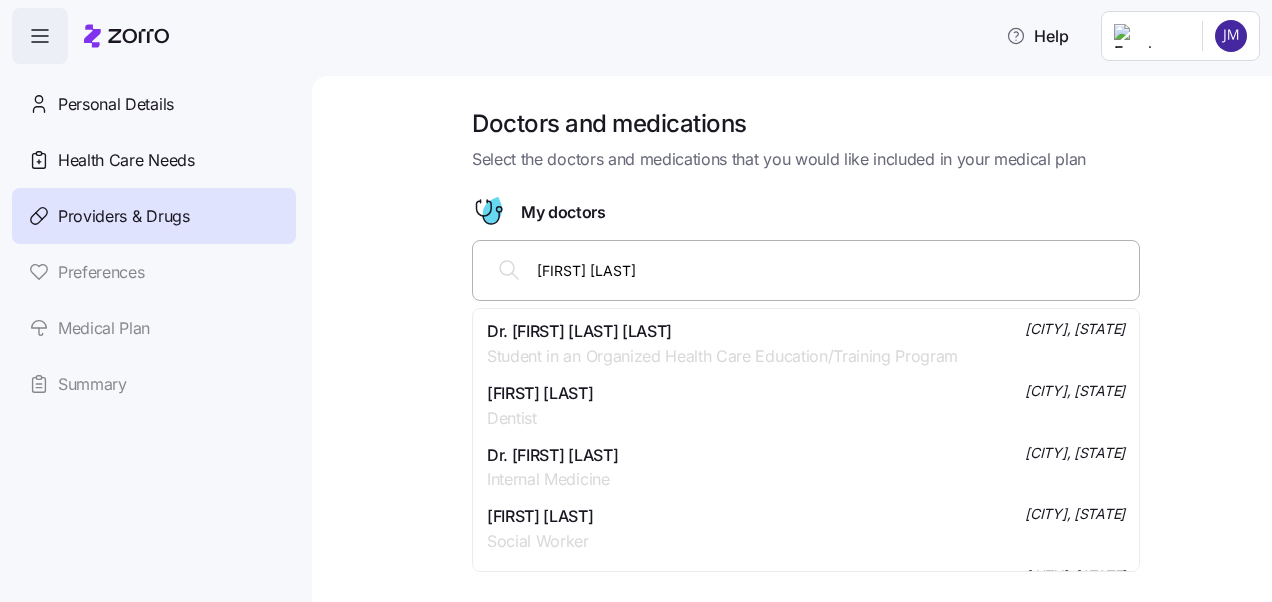 click on "Dr. [FIRST] [LAST] [LAST]" at bounding box center (722, 331) 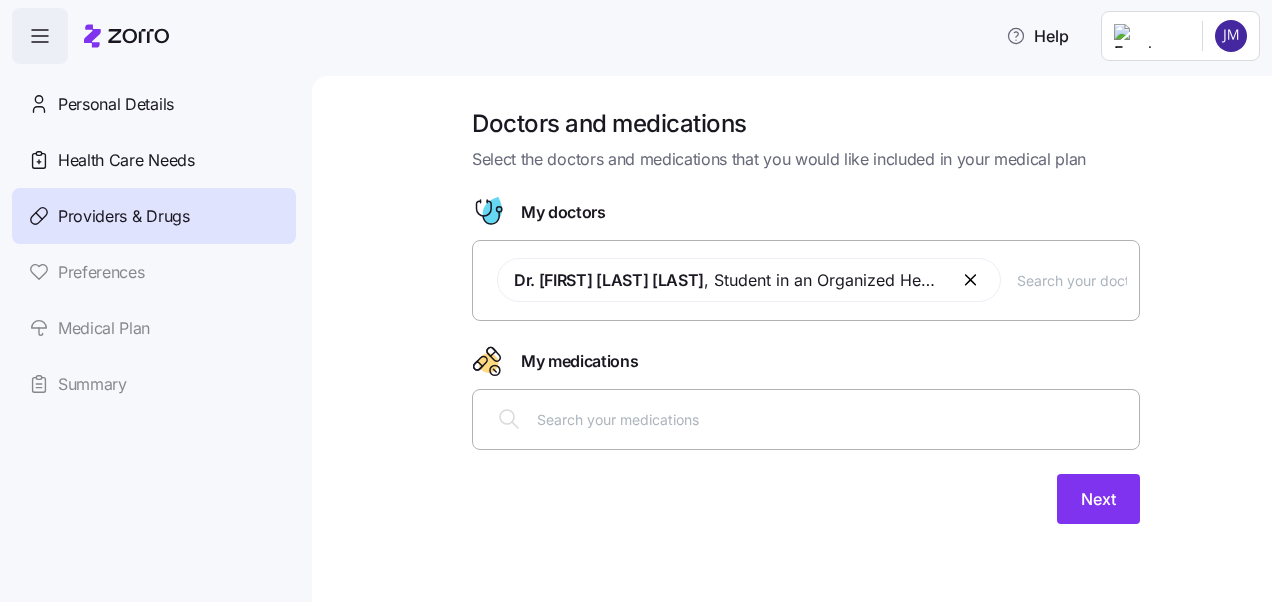 click at bounding box center [832, 419] 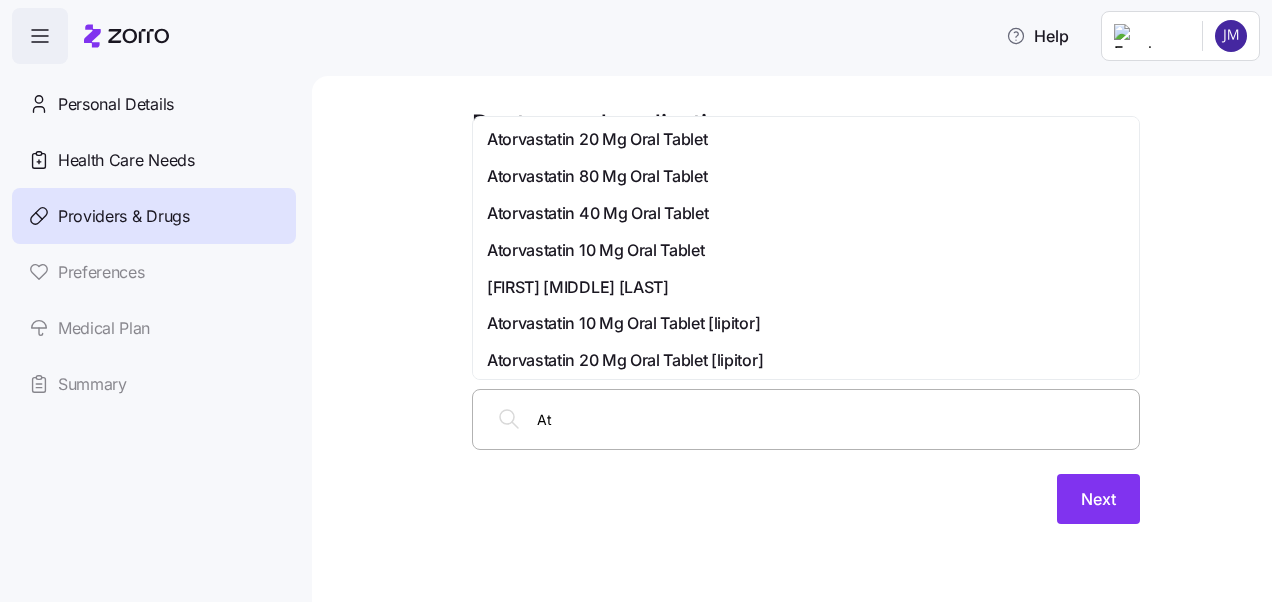 type on "A" 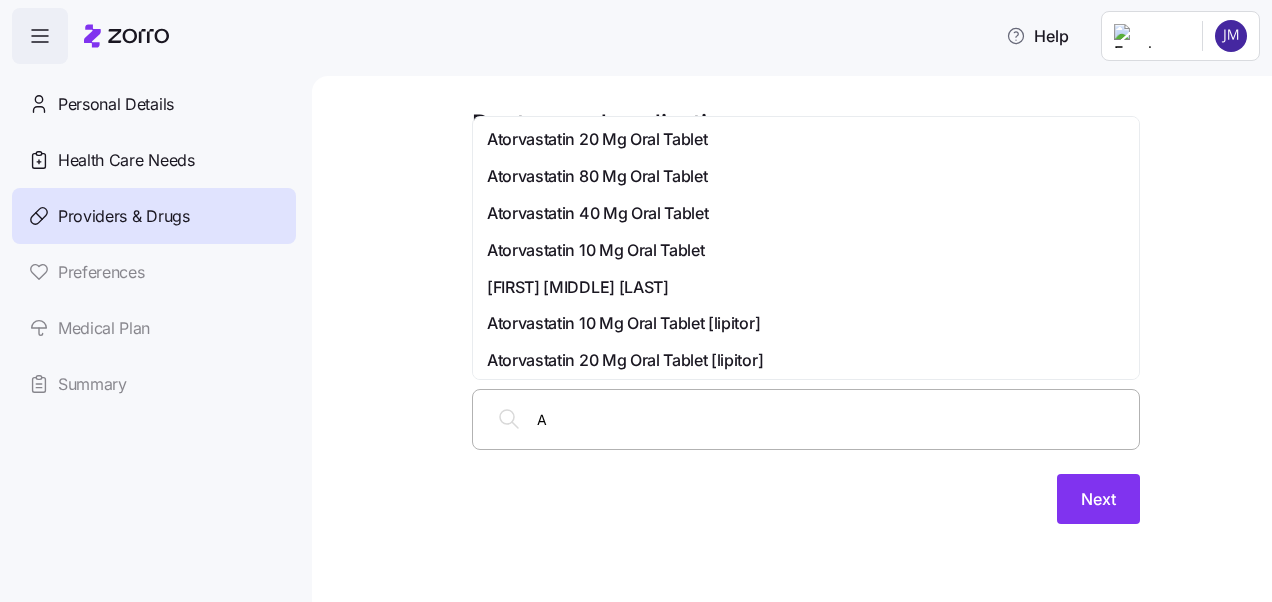 type 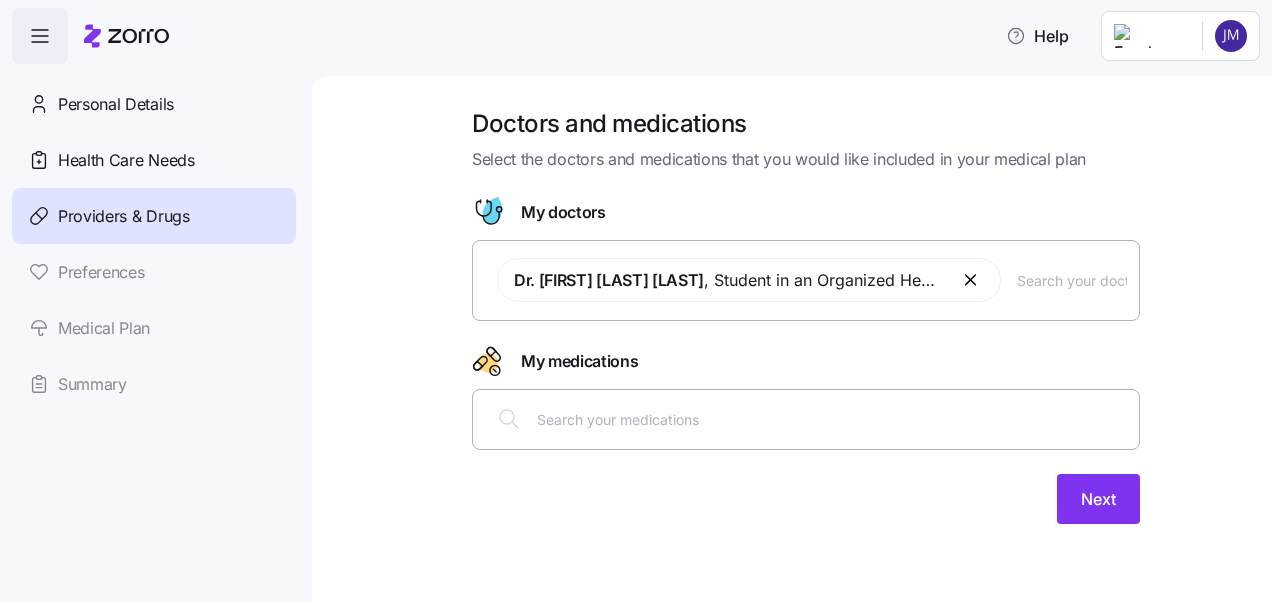 click on "Personal Details Health Care Needs Providers & Drugs Preferences Medical Plan Summary" at bounding box center [154, 244] 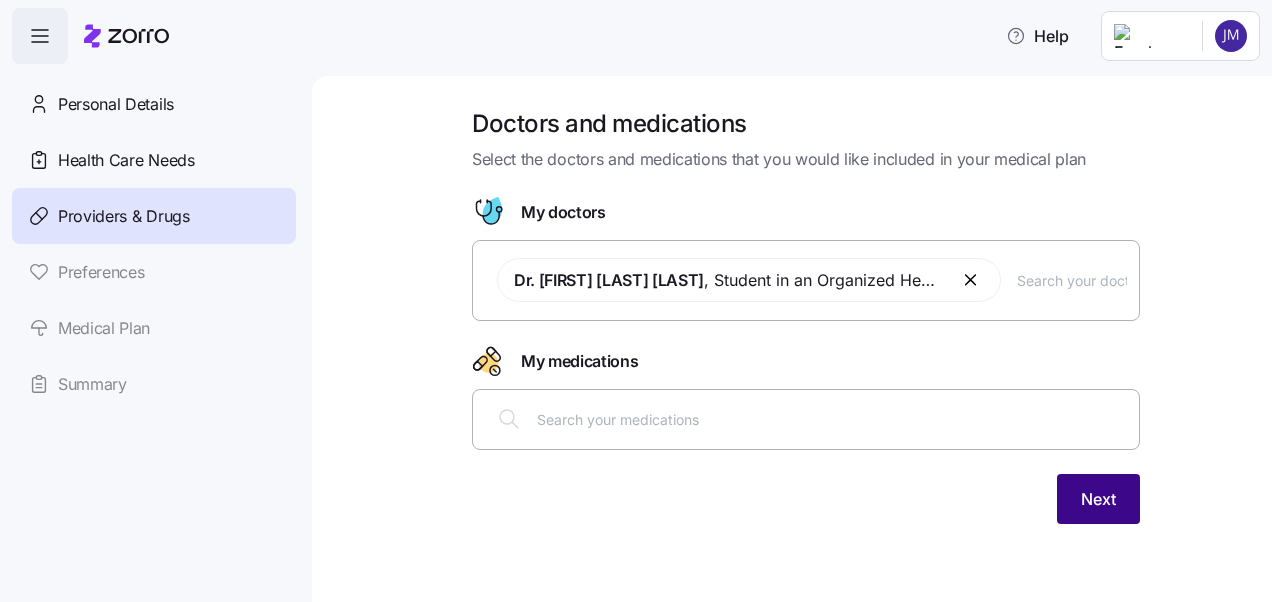 click on "Next" at bounding box center (1098, 499) 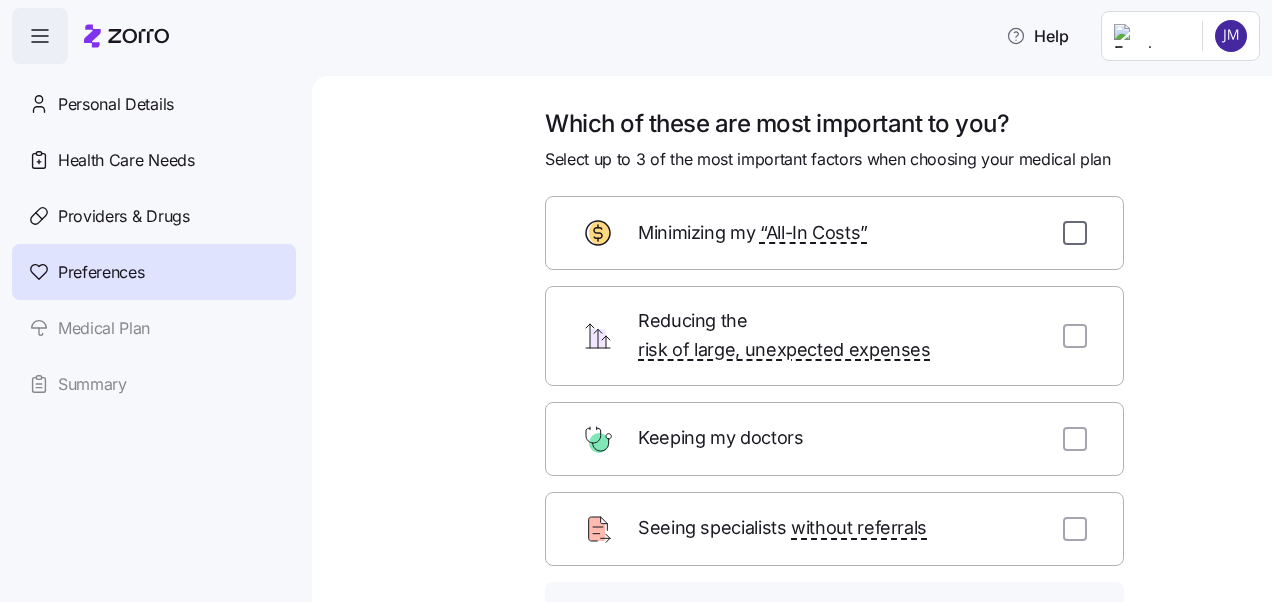 click at bounding box center [1075, 233] 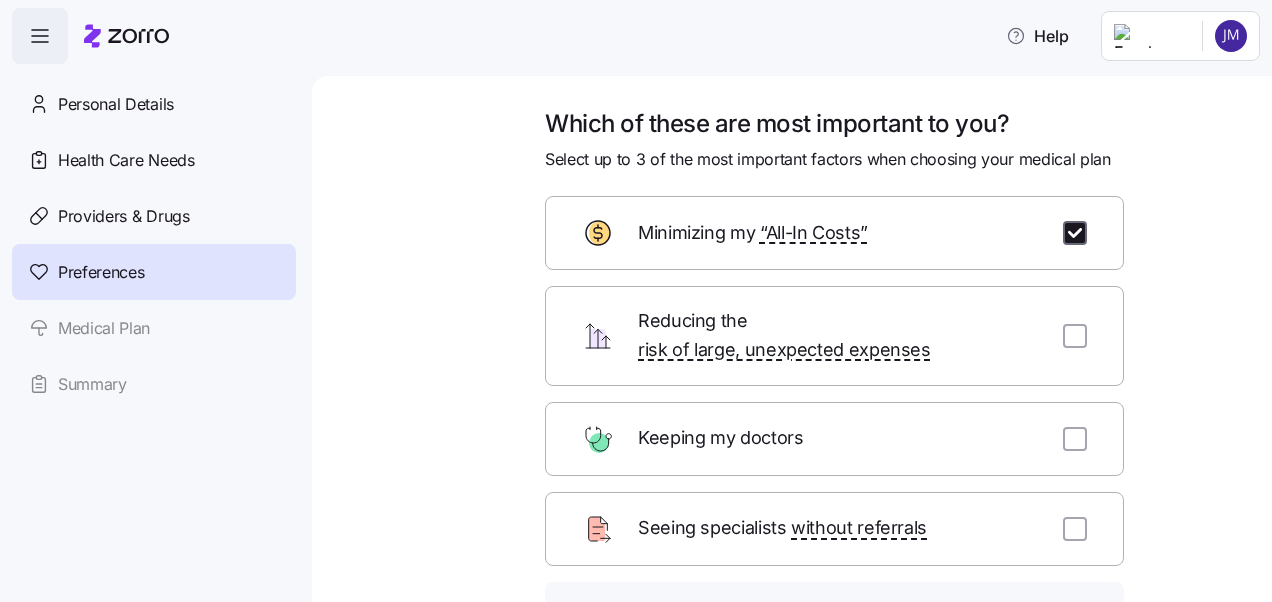 checkbox on "true" 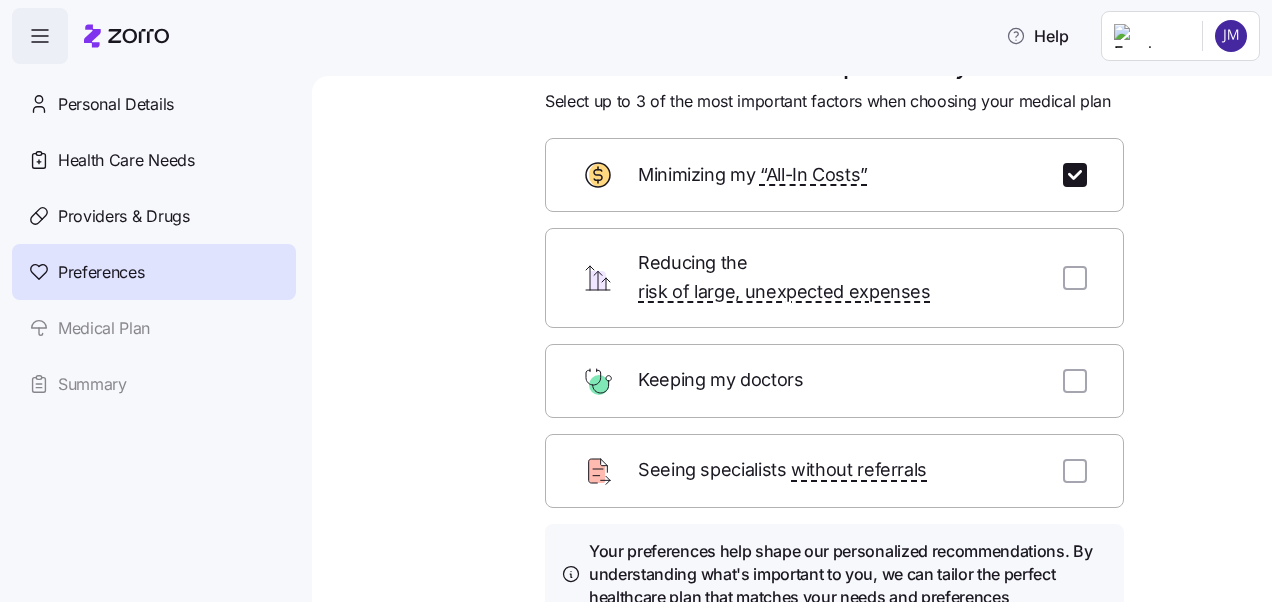 scroll, scrollTop: 69, scrollLeft: 0, axis: vertical 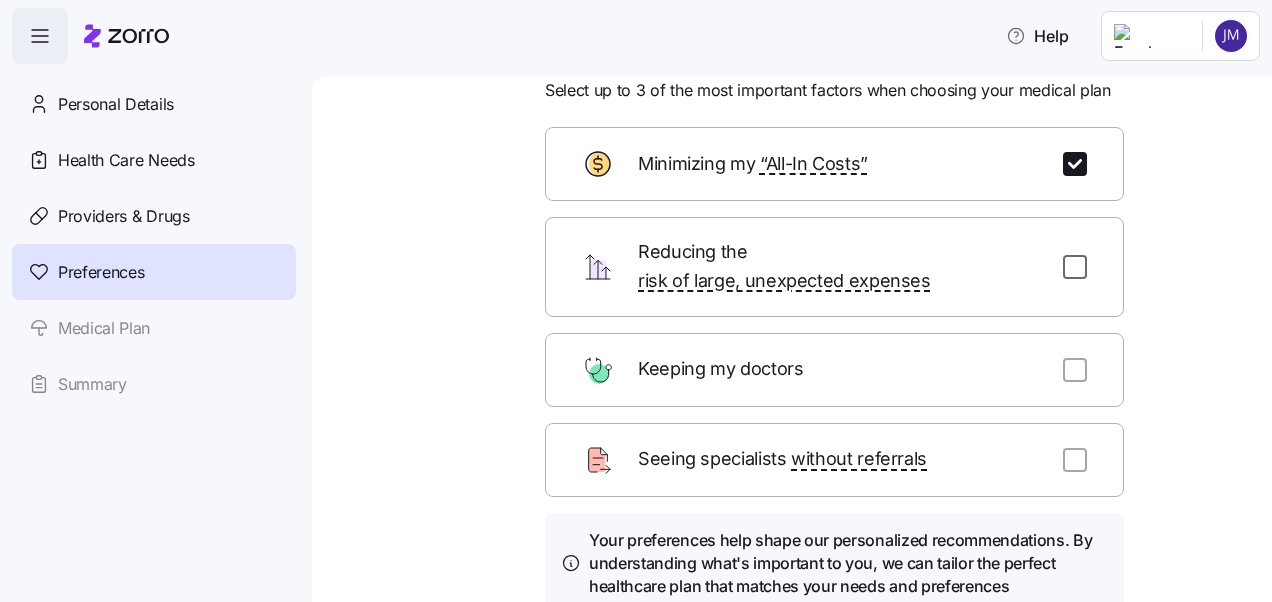 click at bounding box center [1075, 267] 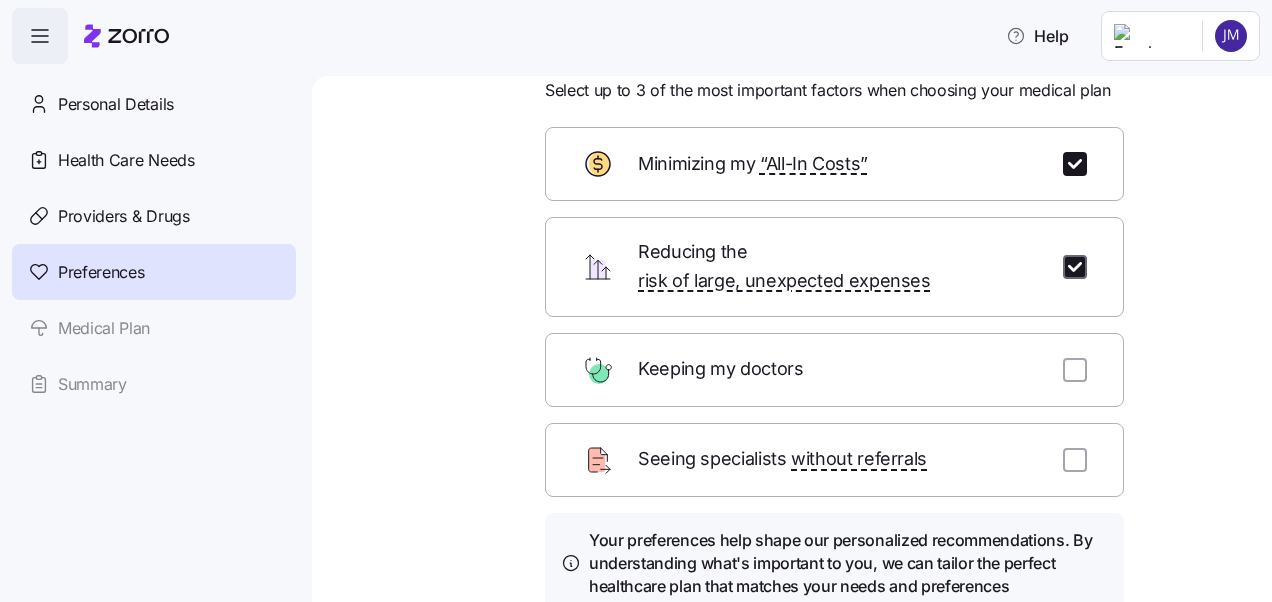 checkbox on "true" 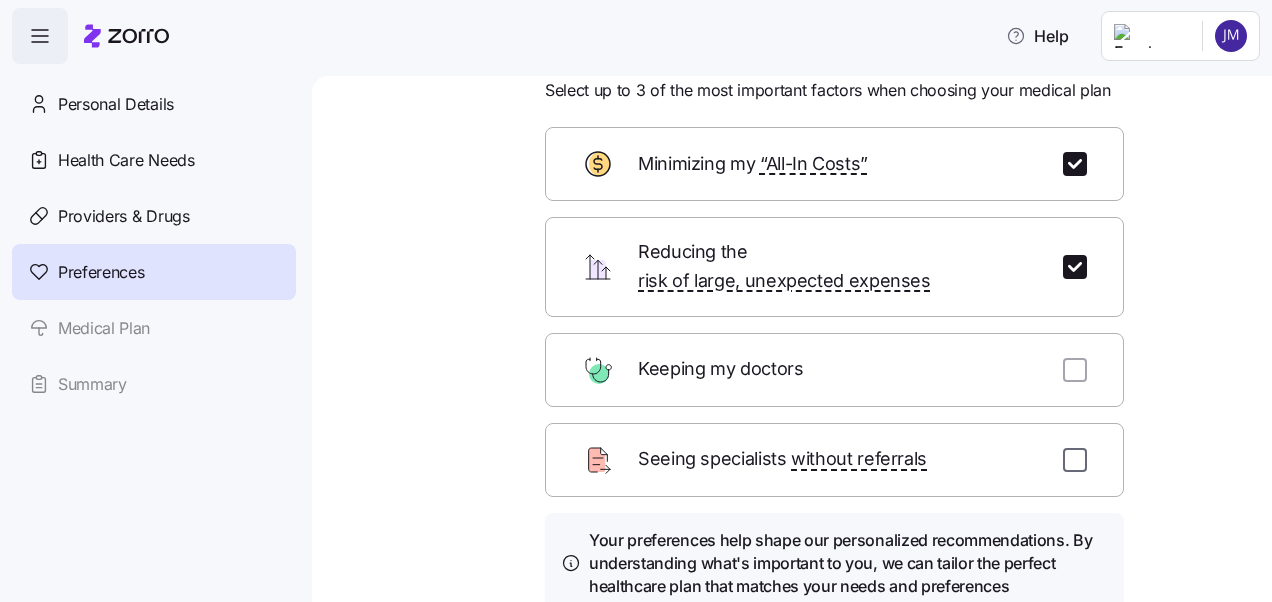 click at bounding box center [1075, 460] 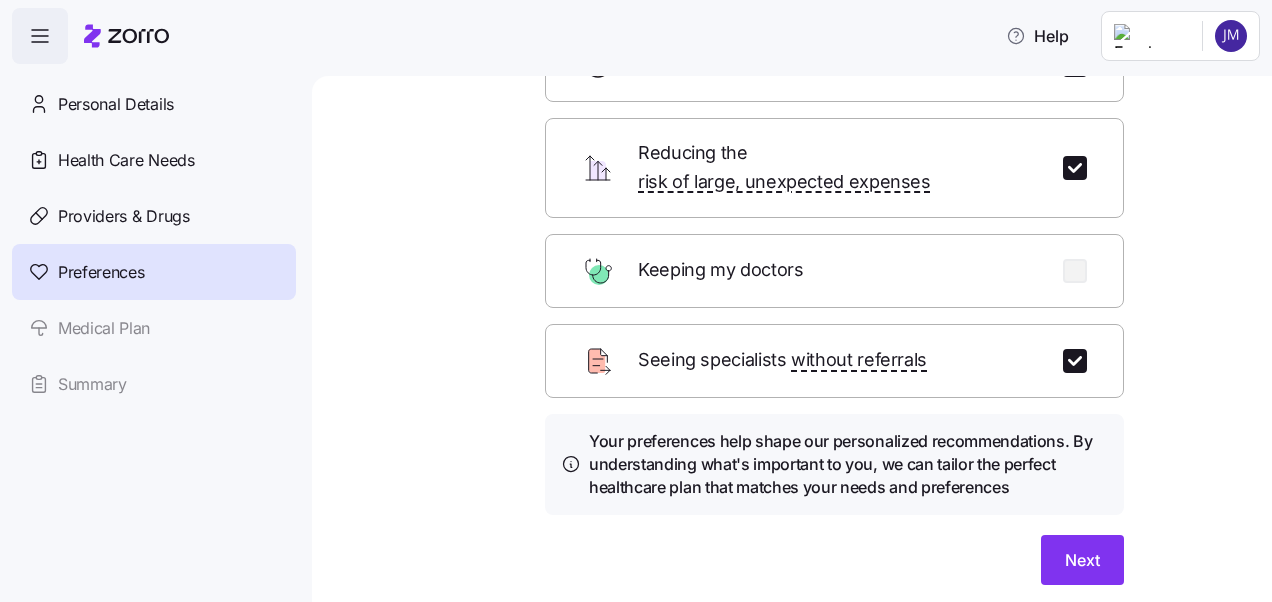 scroll, scrollTop: 218, scrollLeft: 0, axis: vertical 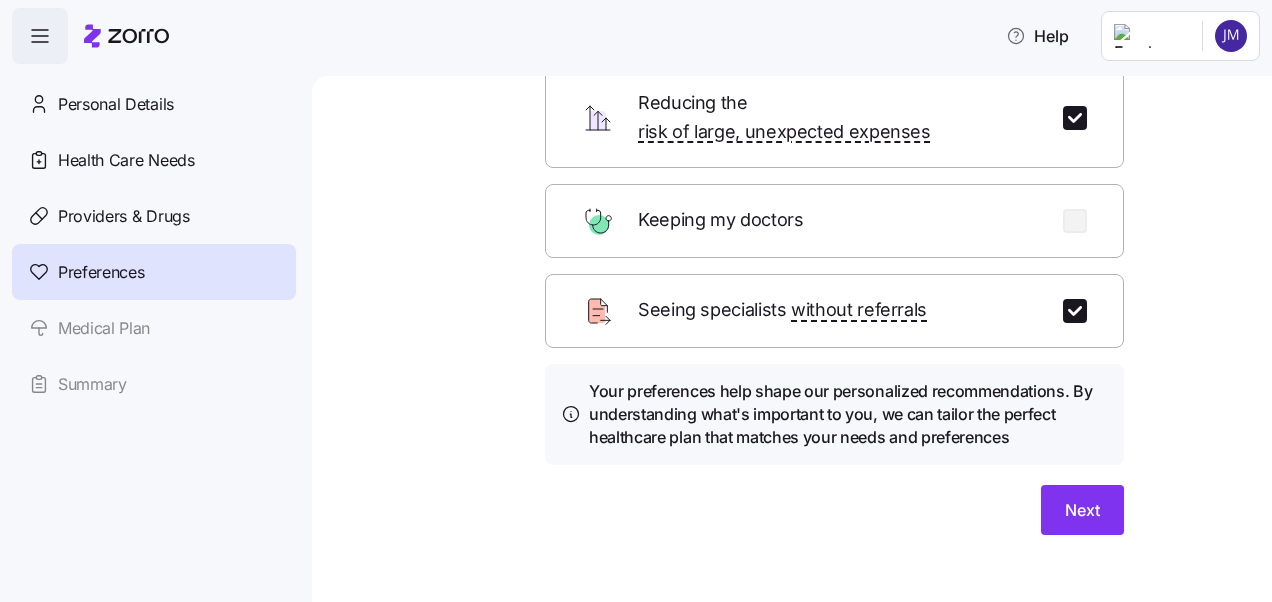 click on "Minimizing my    “All-In Costs”    Reducing the    risk of large, unexpected expenses    Keeping my doctors       Seeing specialists    without referrals    Your preferences help shape our personalized recommendations. By understanding what's important to you, we can tailor the perfect healthcare plan that matches your needs and preferences Next" at bounding box center [834, 256] 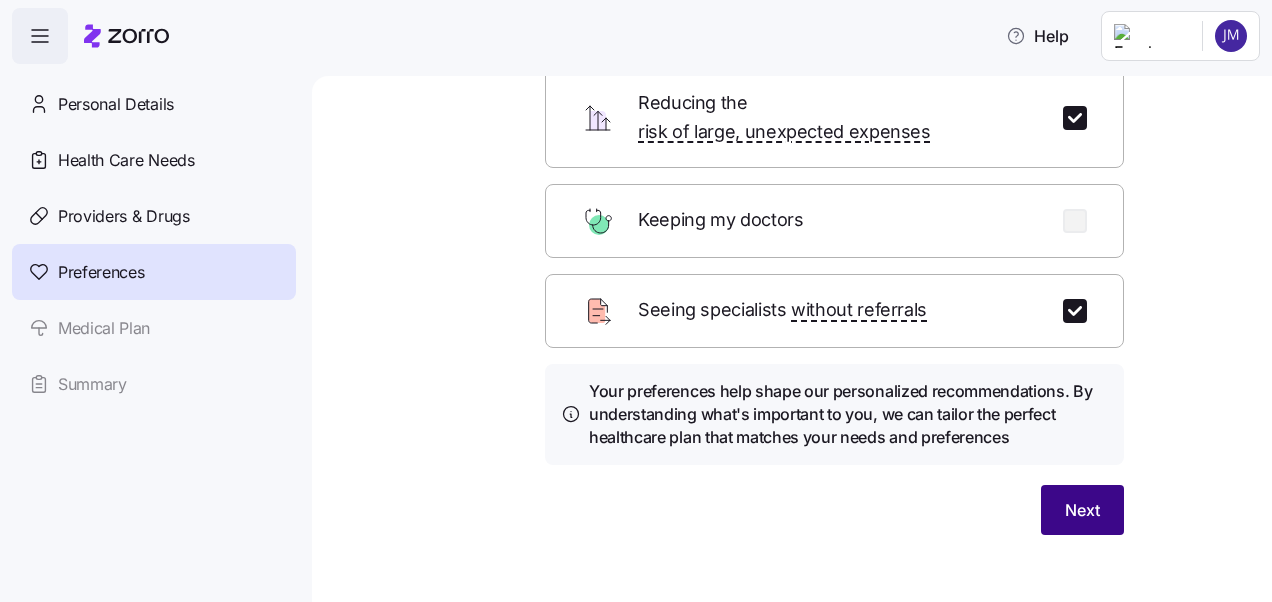 click on "Next" at bounding box center [1082, 510] 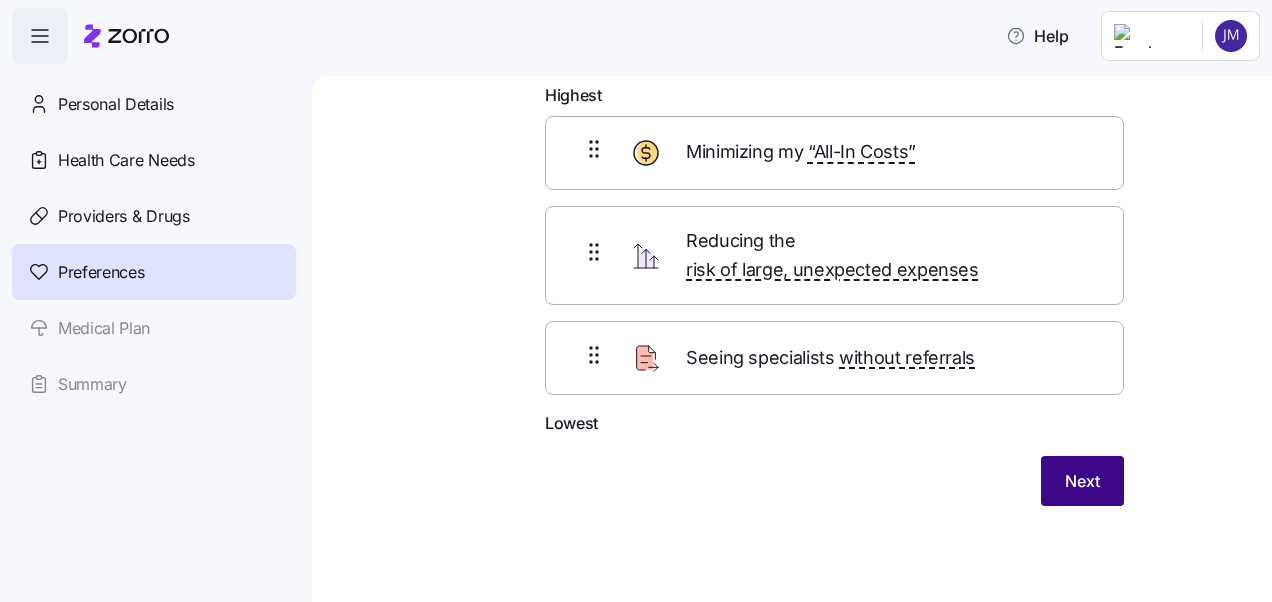 scroll, scrollTop: 85, scrollLeft: 0, axis: vertical 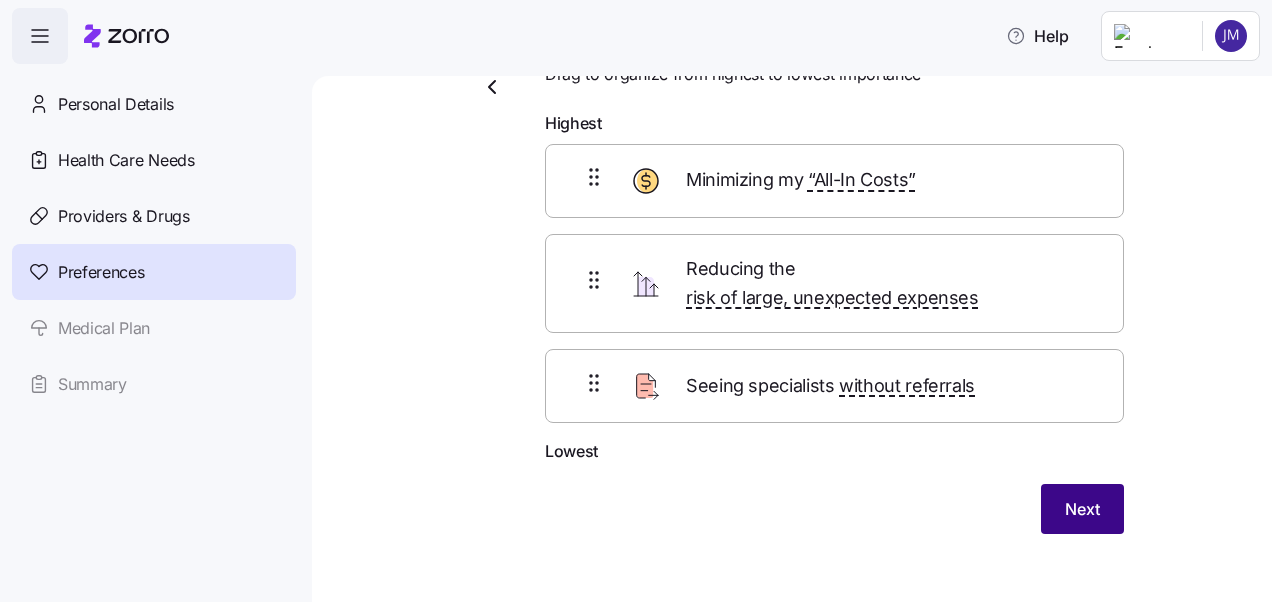 click on "Next" at bounding box center [1082, 509] 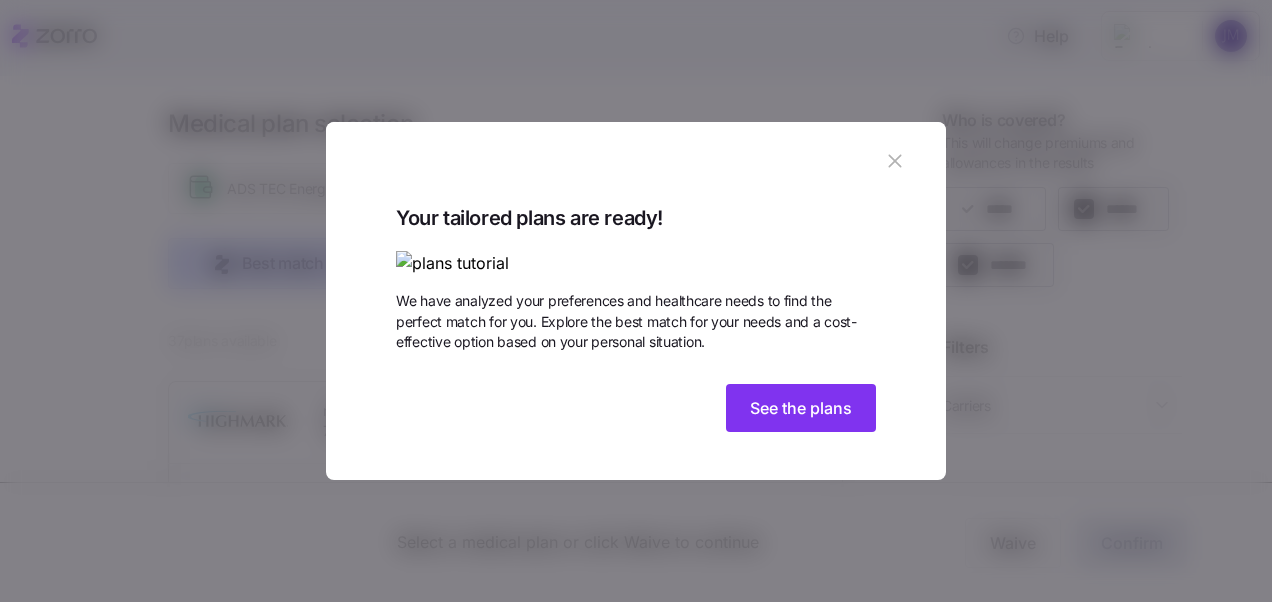 scroll, scrollTop: 13, scrollLeft: 0, axis: vertical 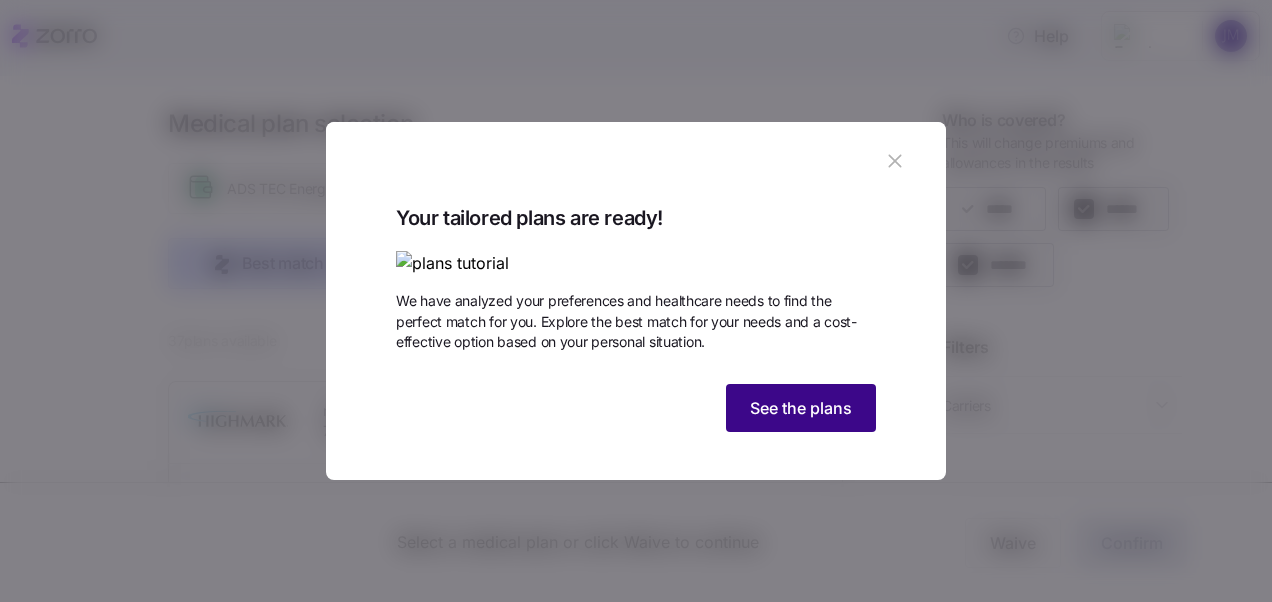 click on "See the plans" at bounding box center (801, 408) 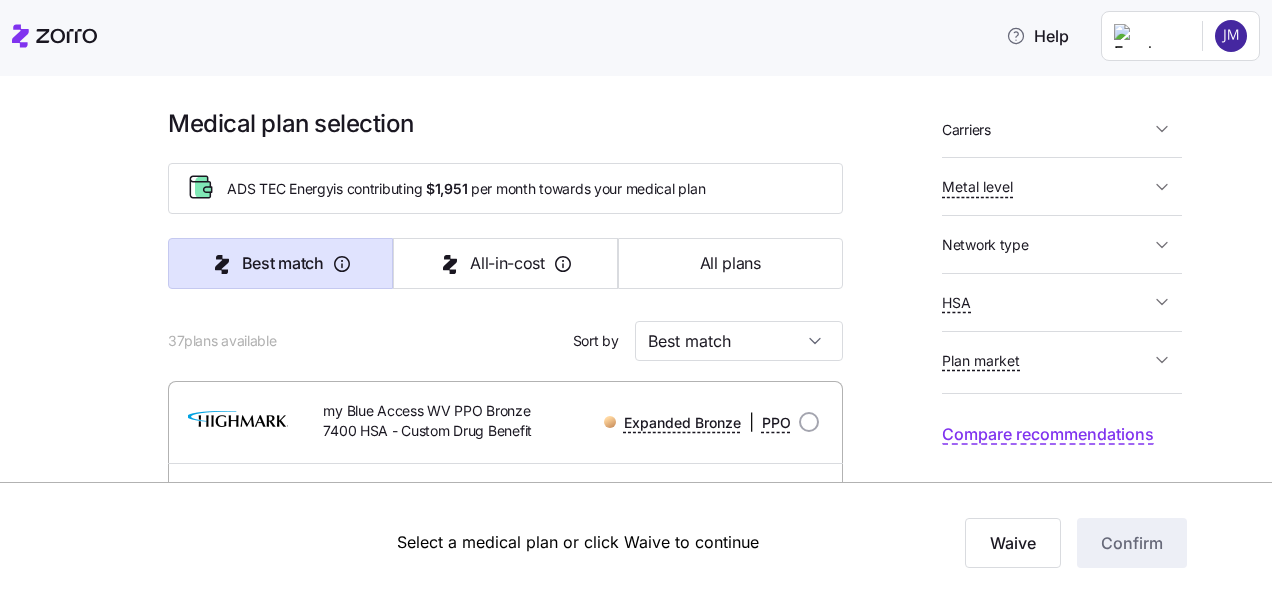 scroll, scrollTop: 330, scrollLeft: 0, axis: vertical 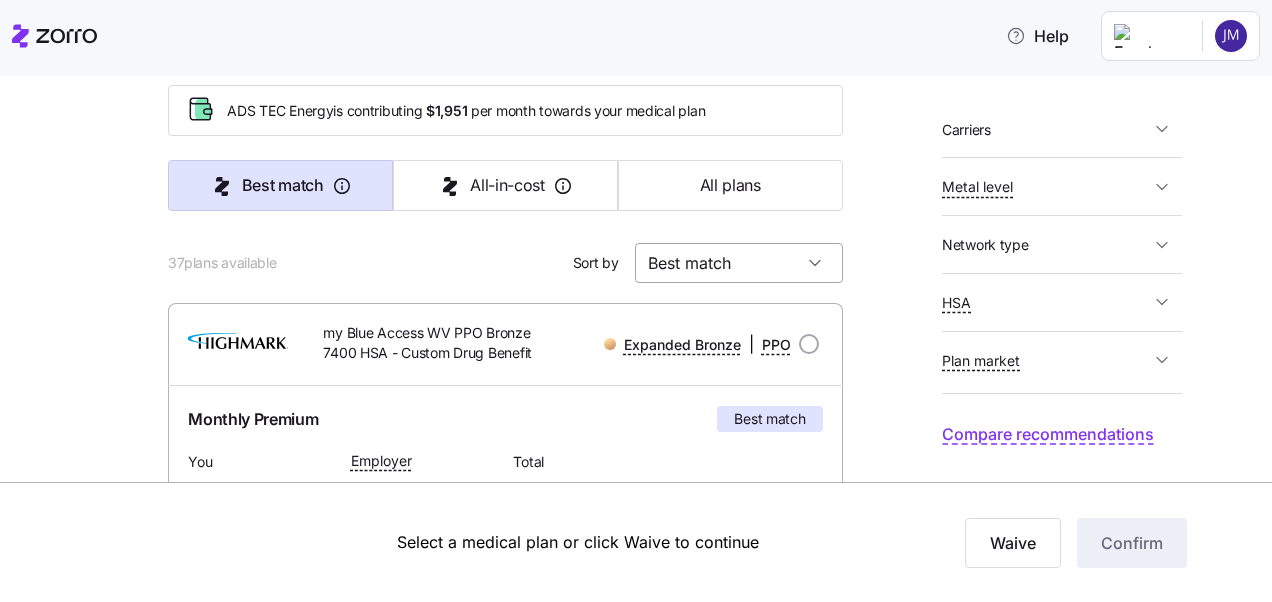 click on "Best match" at bounding box center (739, 263) 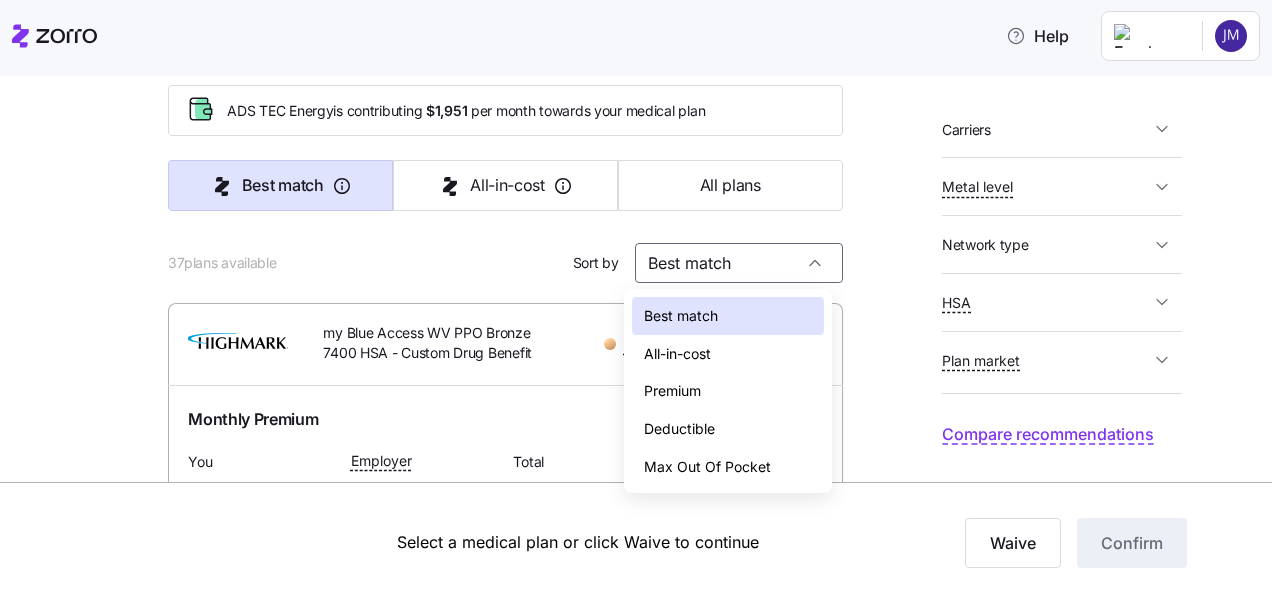 click on "Referral-free [FIRST] [LAST] , [DATE] ,   [ADDRESS] ; Who is covered:   Me, spouse & child(ren) ;   Employer contribution:  up to [PRICE] Medical Plan my Blue Access WV PPO Bronze 7400 HSA - Custom Drug Benefit   Expanded Bronze  |  PPO Summary of benefits Select Best match Premium Total Premium [PRICE] After allowance [PRICE] Deductible Individual: Medical [PRICE] Individual: Drug [PRICE] Family: Medical [PRICE] Family: Drug [PRICE] Max Out of Pocket Individual: Medical [PRICE] Individual: Drug [PRICE] Family: Medical [PRICE] Family: Drug [PRICE]" at bounding box center [650, 1717] 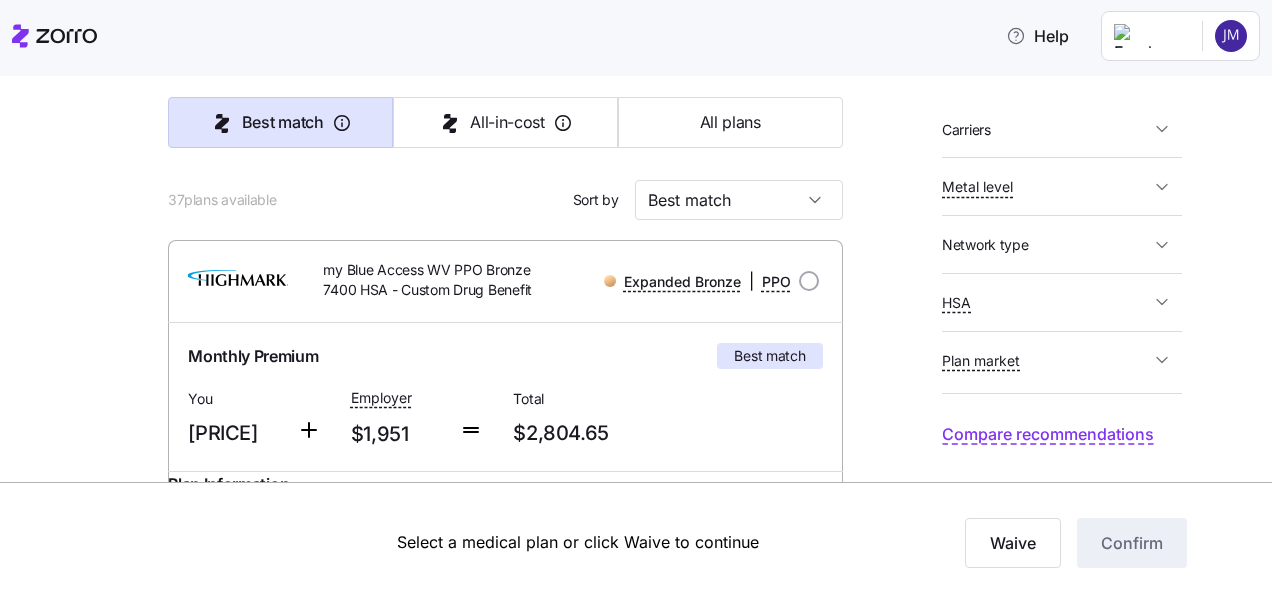 scroll, scrollTop: 146, scrollLeft: 0, axis: vertical 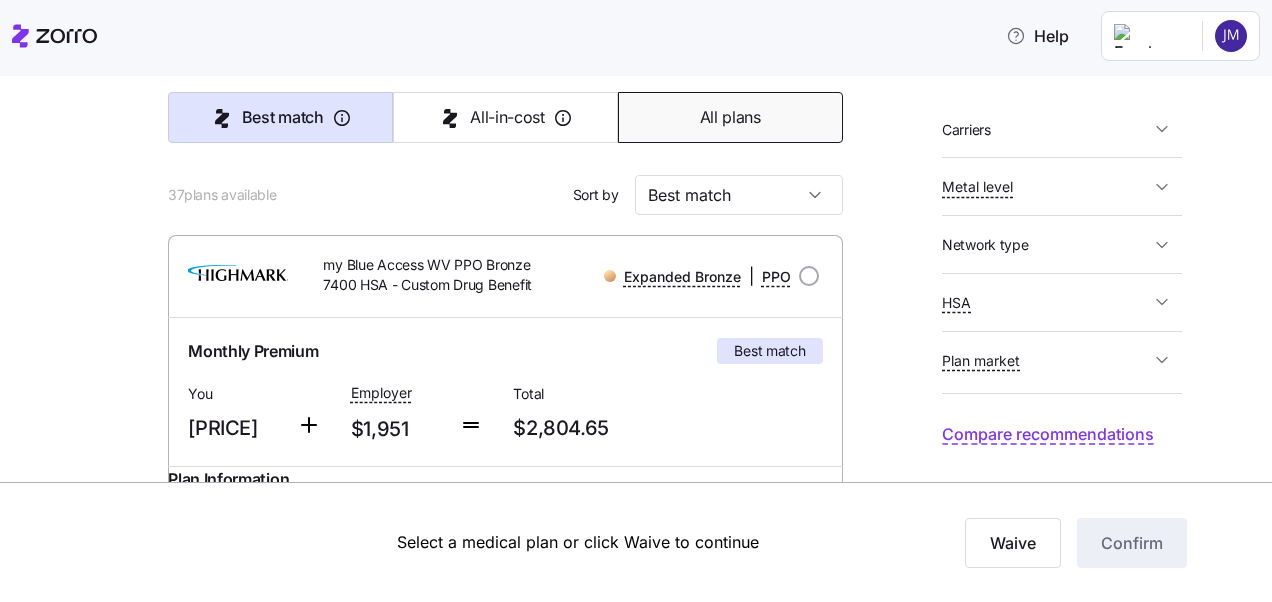 click on "All plans" at bounding box center (730, 117) 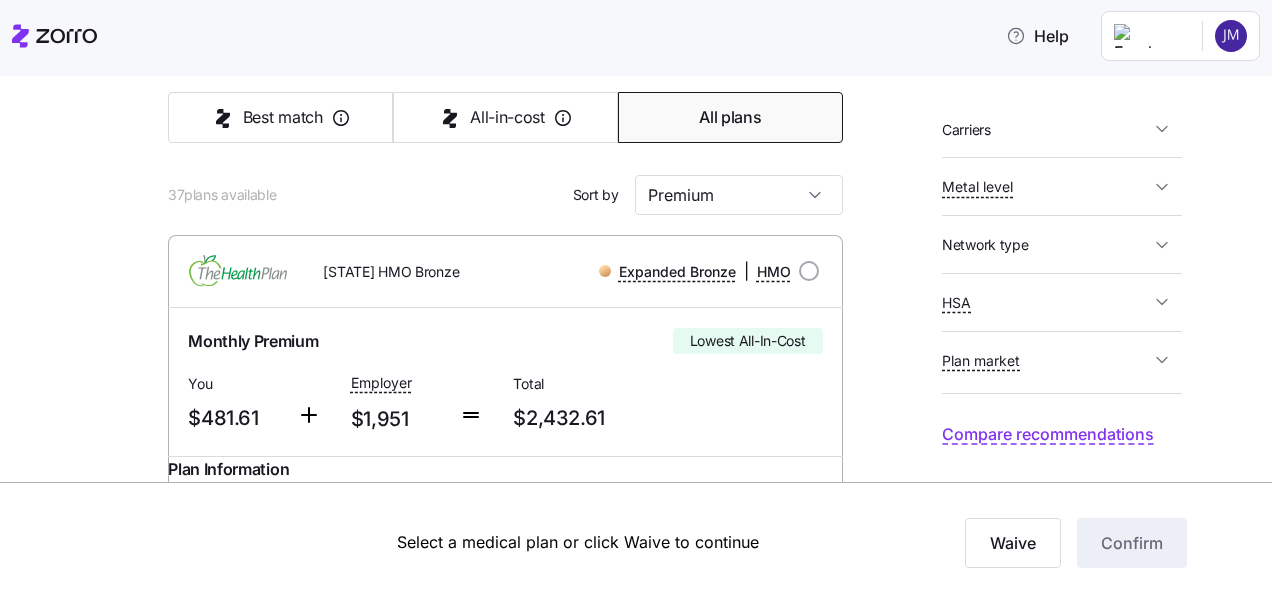 type on "Premium" 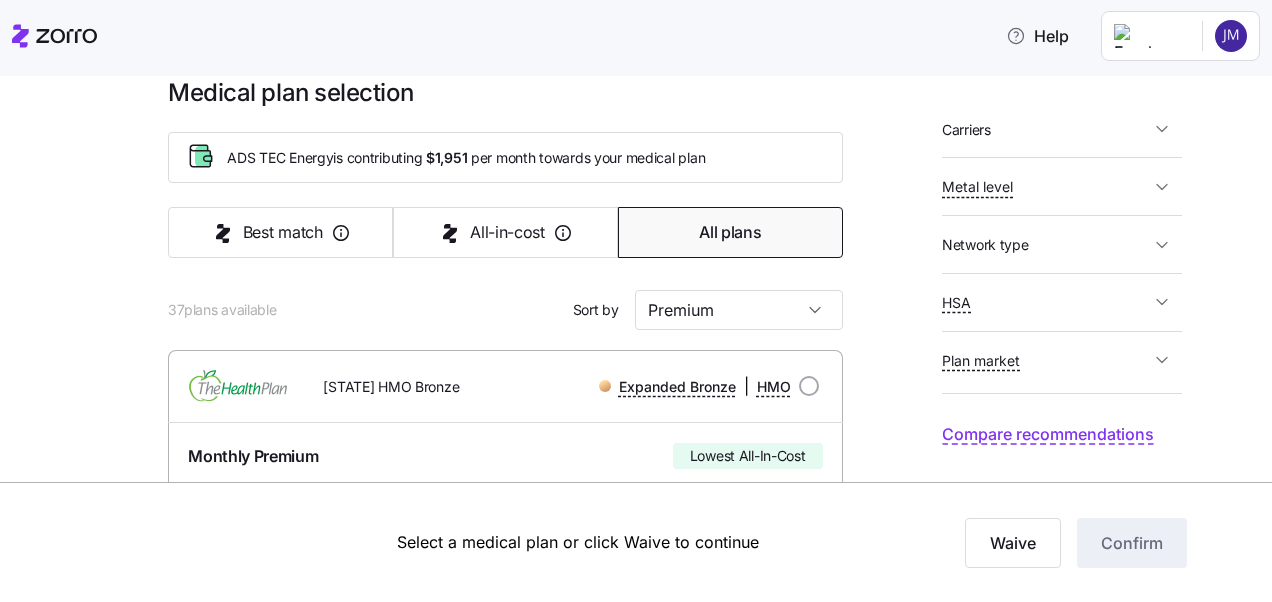 scroll, scrollTop: 0, scrollLeft: 0, axis: both 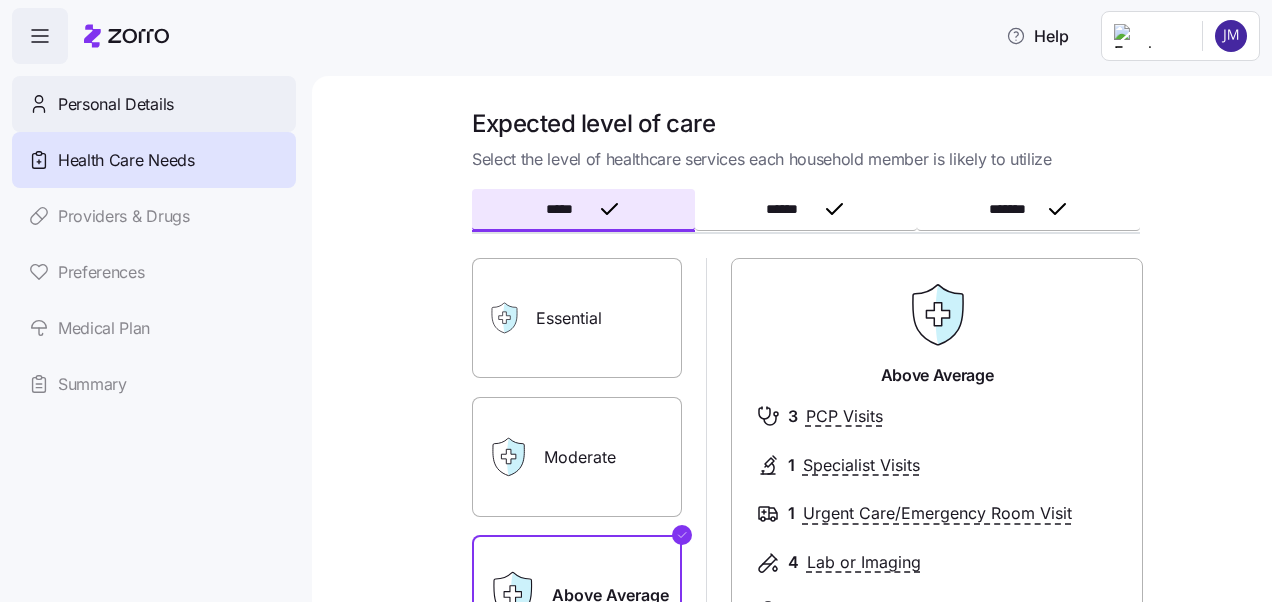 click on "Personal Details" at bounding box center (116, 104) 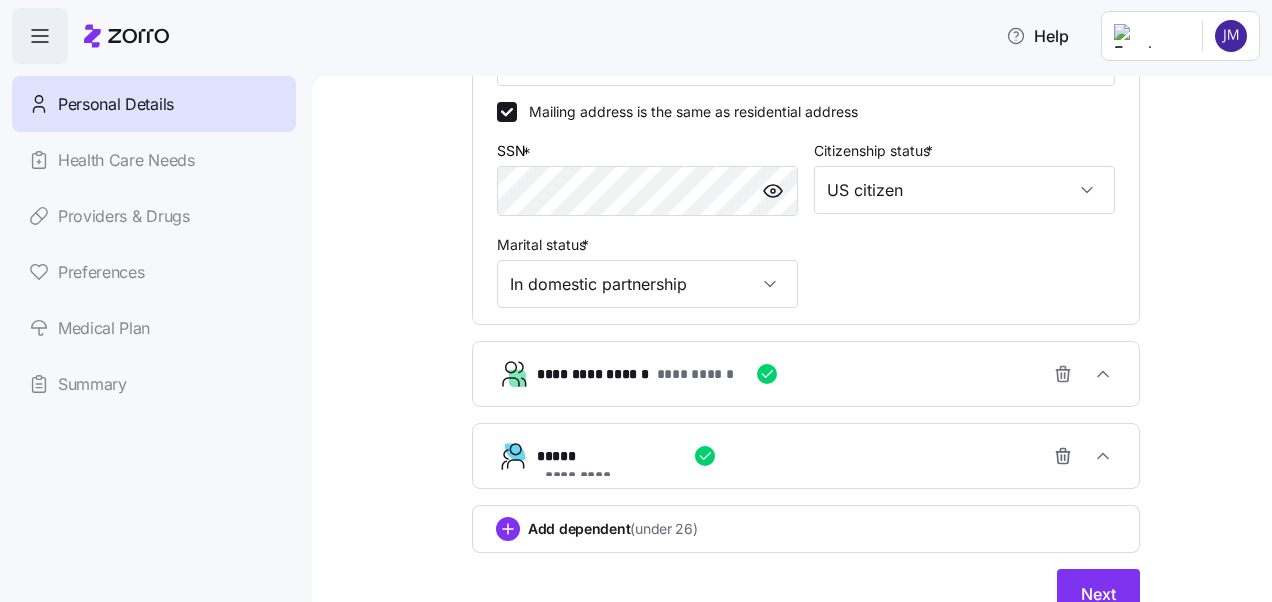 scroll, scrollTop: 674, scrollLeft: 0, axis: vertical 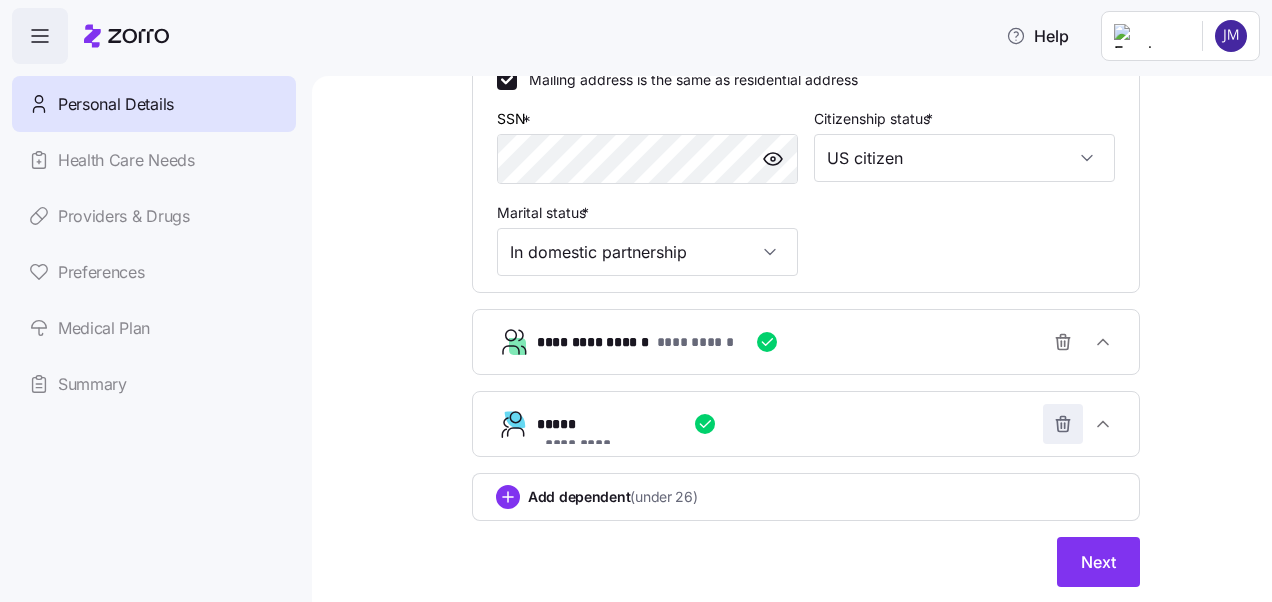 click 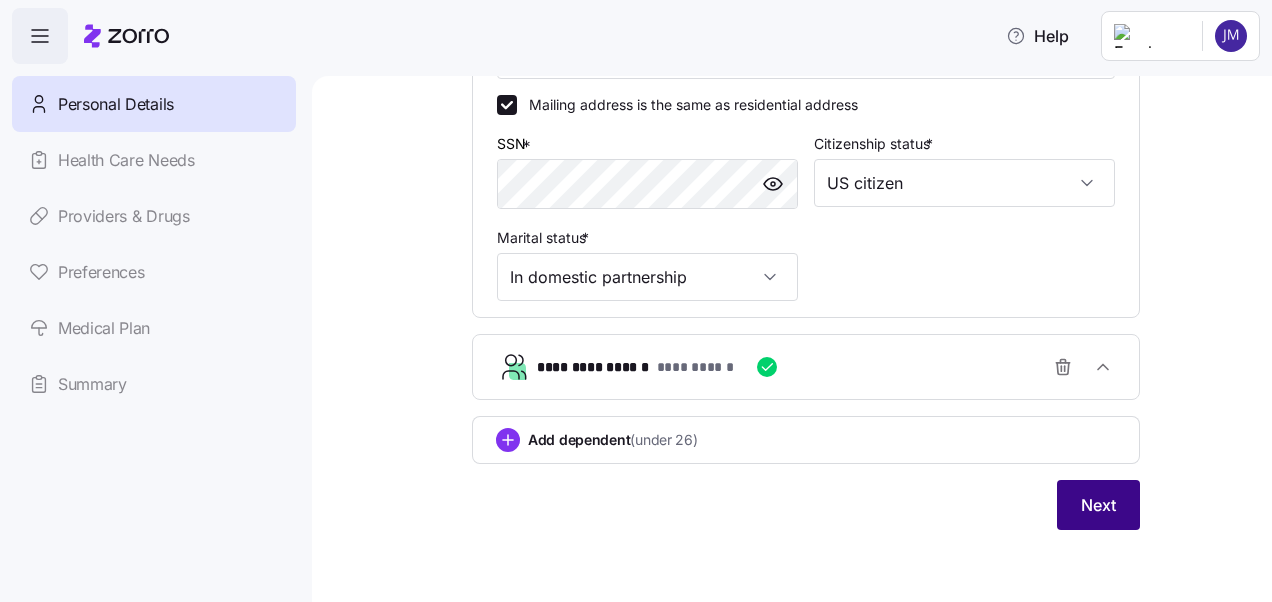 click on "Next" at bounding box center [1098, 505] 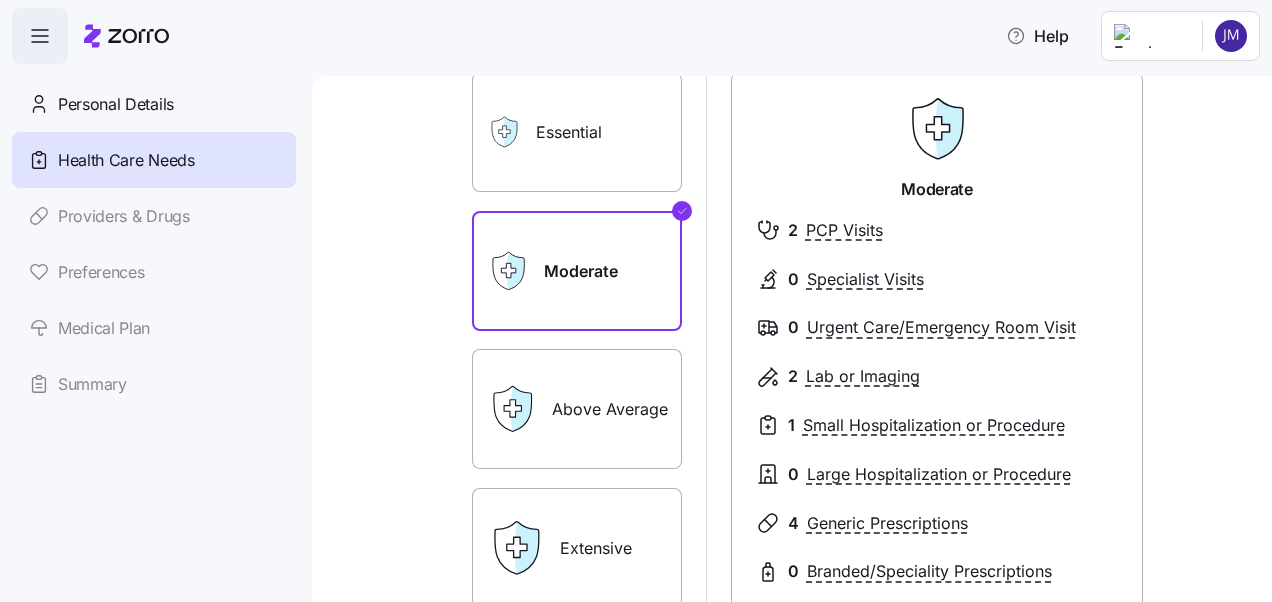 scroll, scrollTop: 190, scrollLeft: 0, axis: vertical 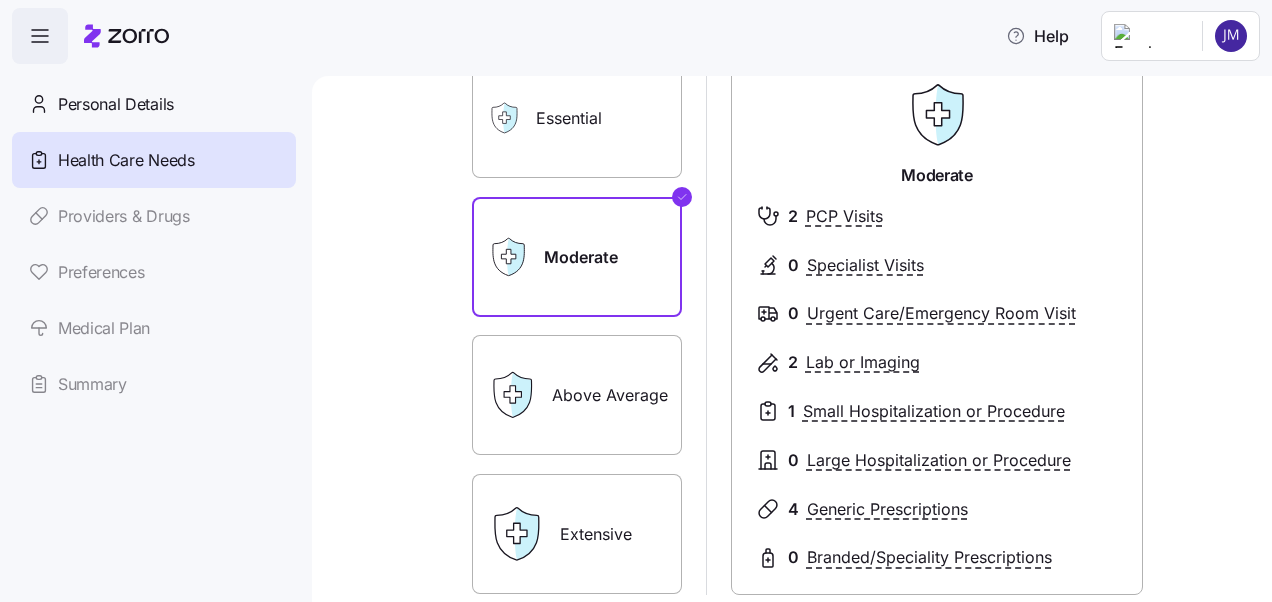click on "Above Average" at bounding box center (577, 395) 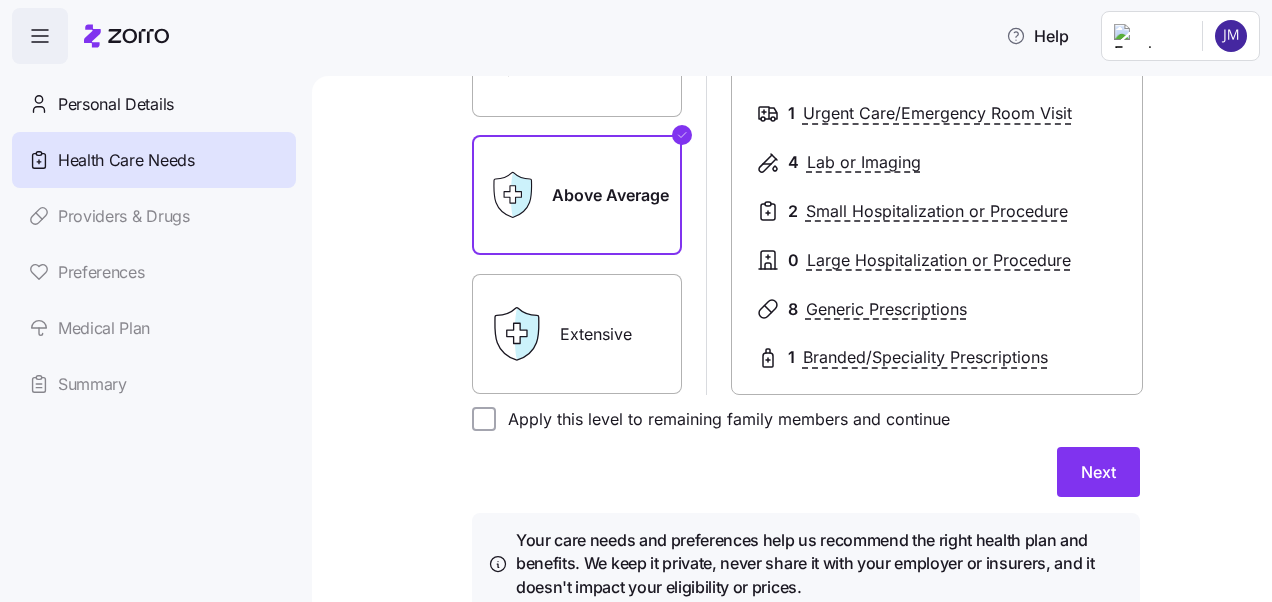 scroll, scrollTop: 396, scrollLeft: 0, axis: vertical 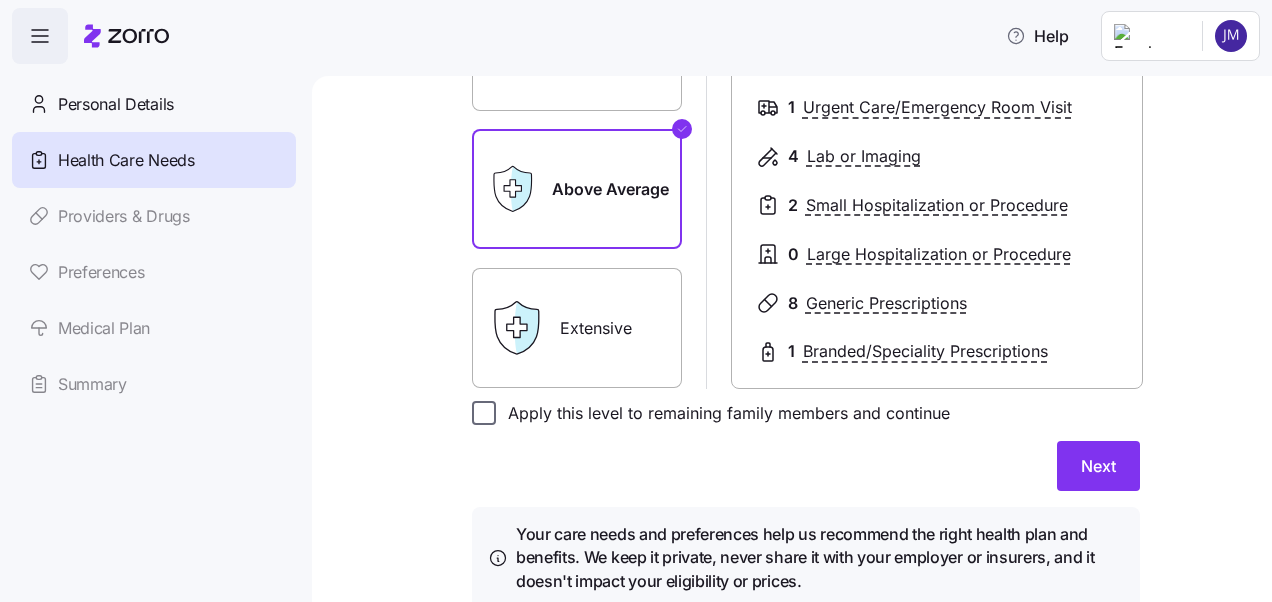 click on "Apply this level to remaining family members and continue" at bounding box center [484, 413] 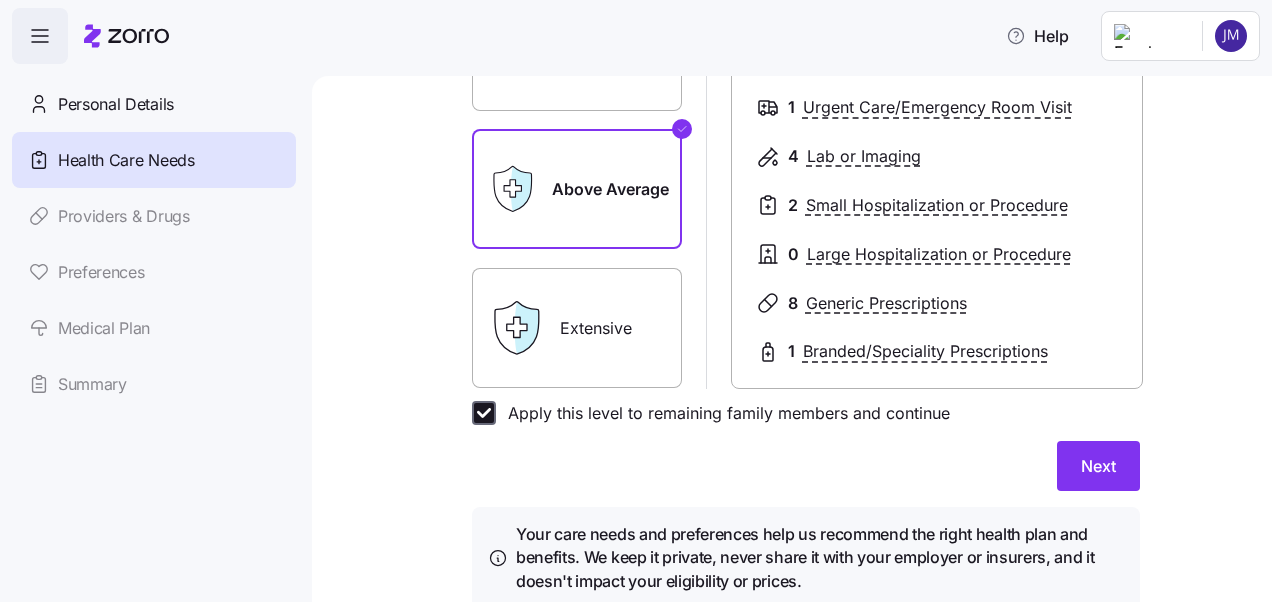 checkbox on "true" 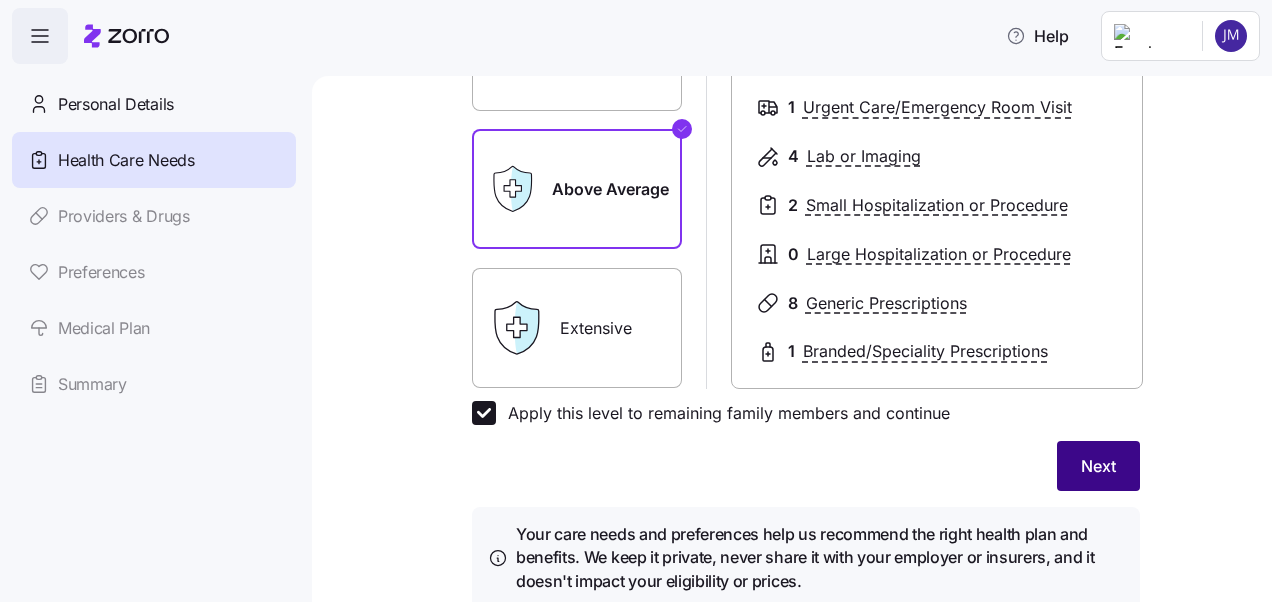 click on "Next" at bounding box center [1098, 466] 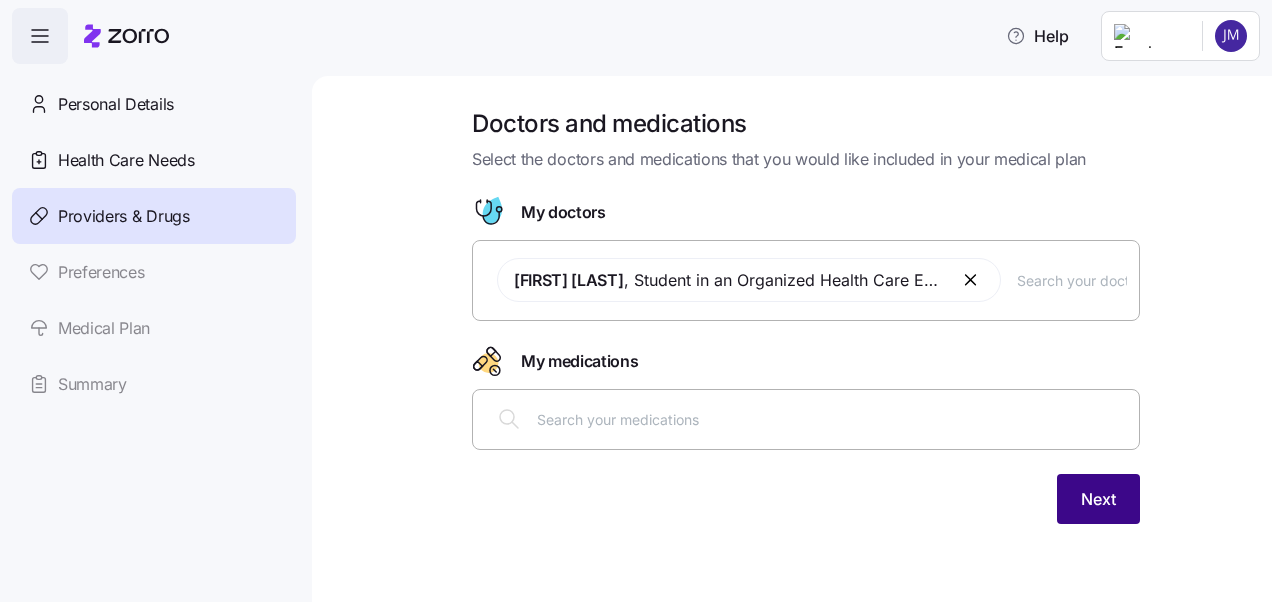click on "Next" at bounding box center [1098, 499] 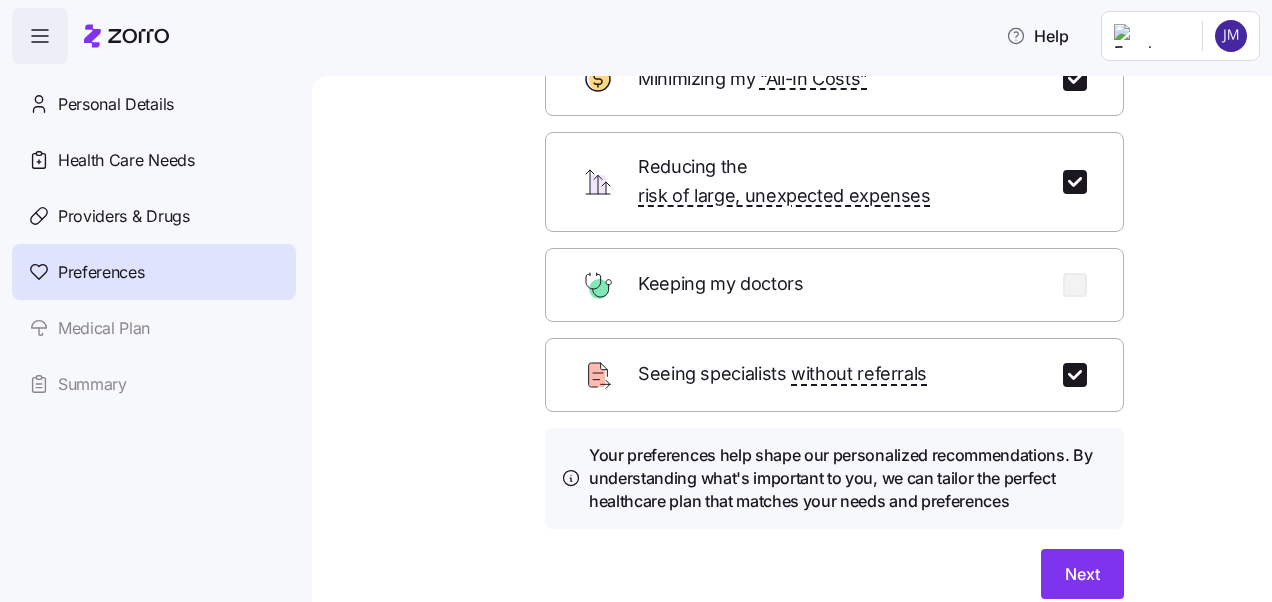 scroll, scrollTop: 155, scrollLeft: 0, axis: vertical 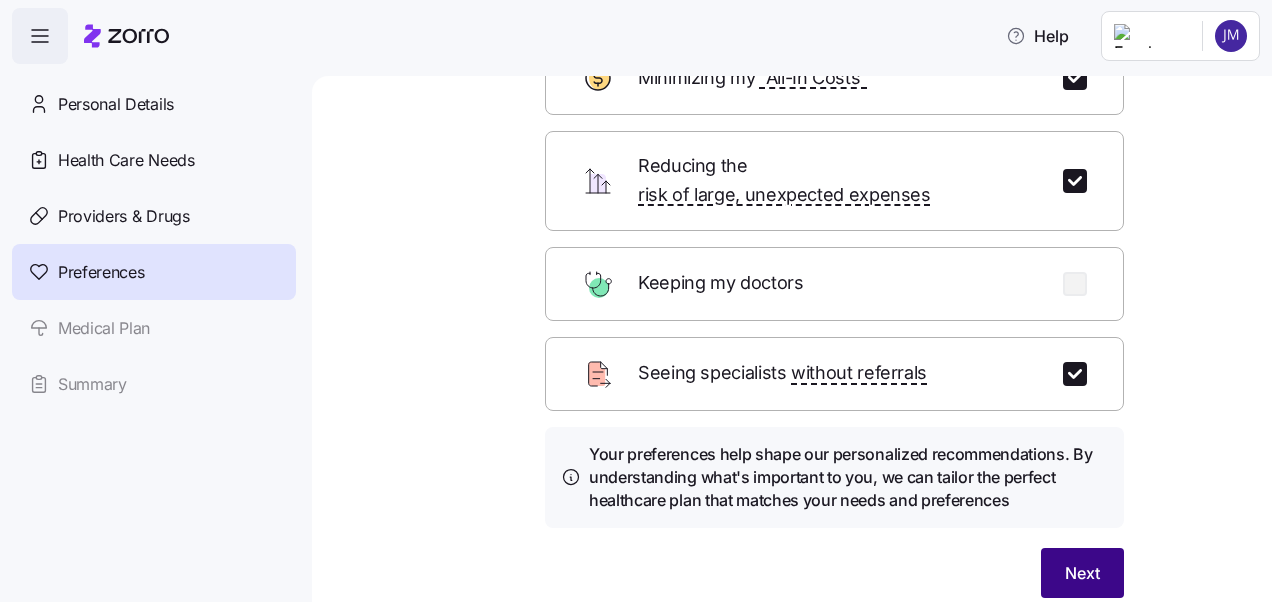 click on "Next" at bounding box center [1082, 573] 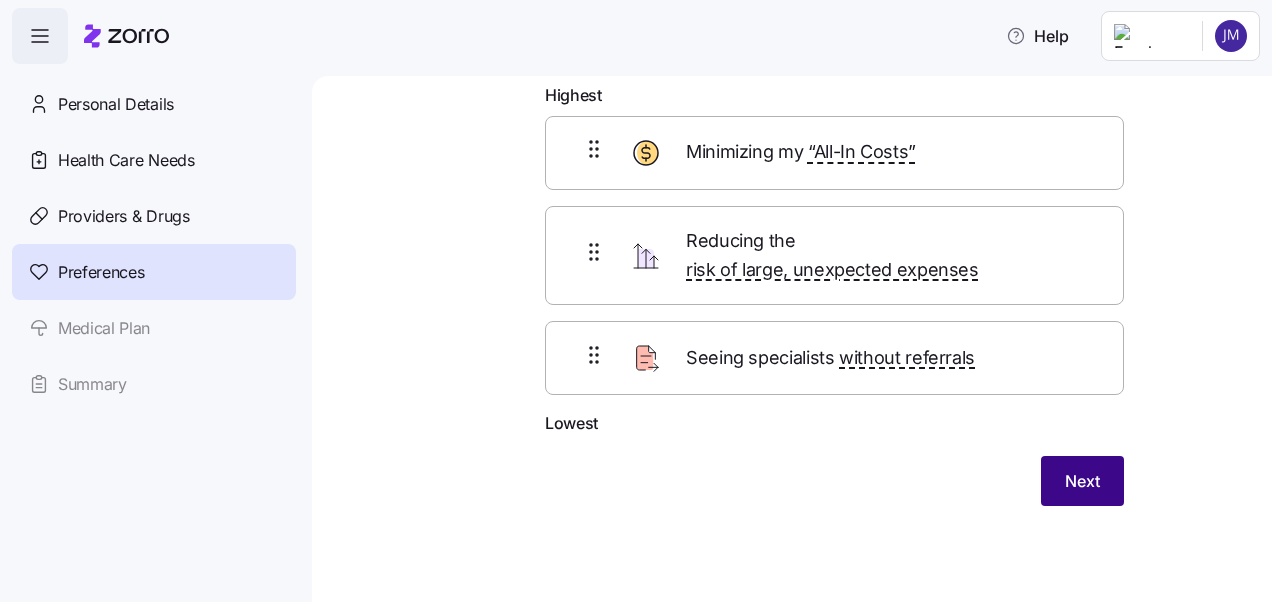 scroll, scrollTop: 85, scrollLeft: 0, axis: vertical 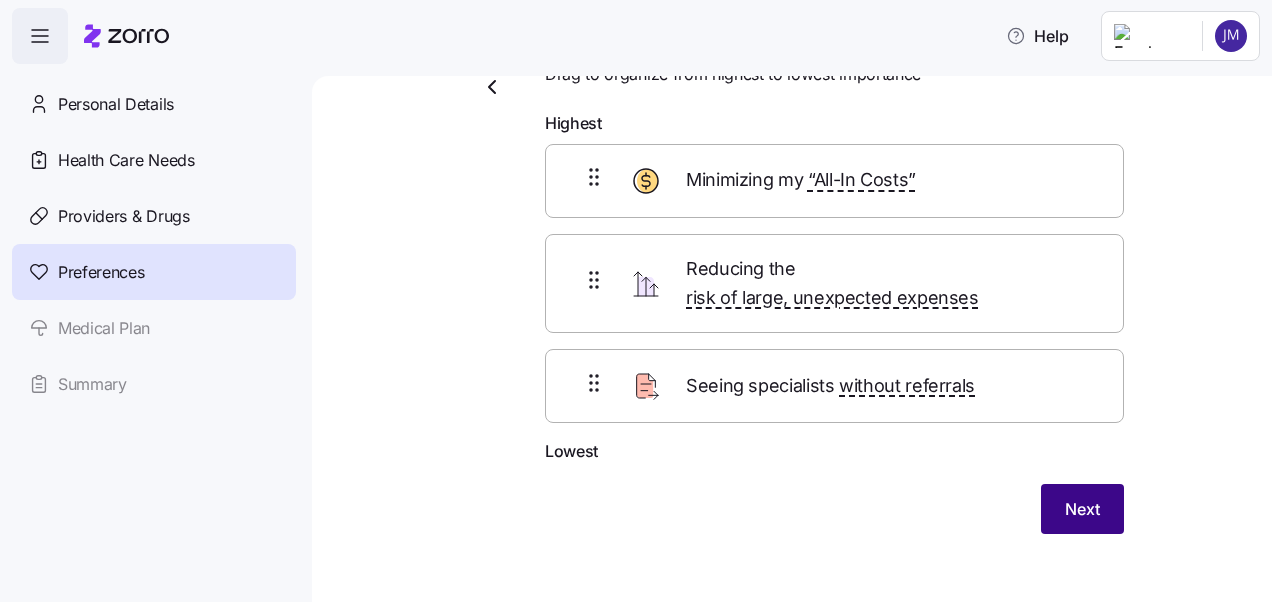 click on "Next" at bounding box center (1082, 509) 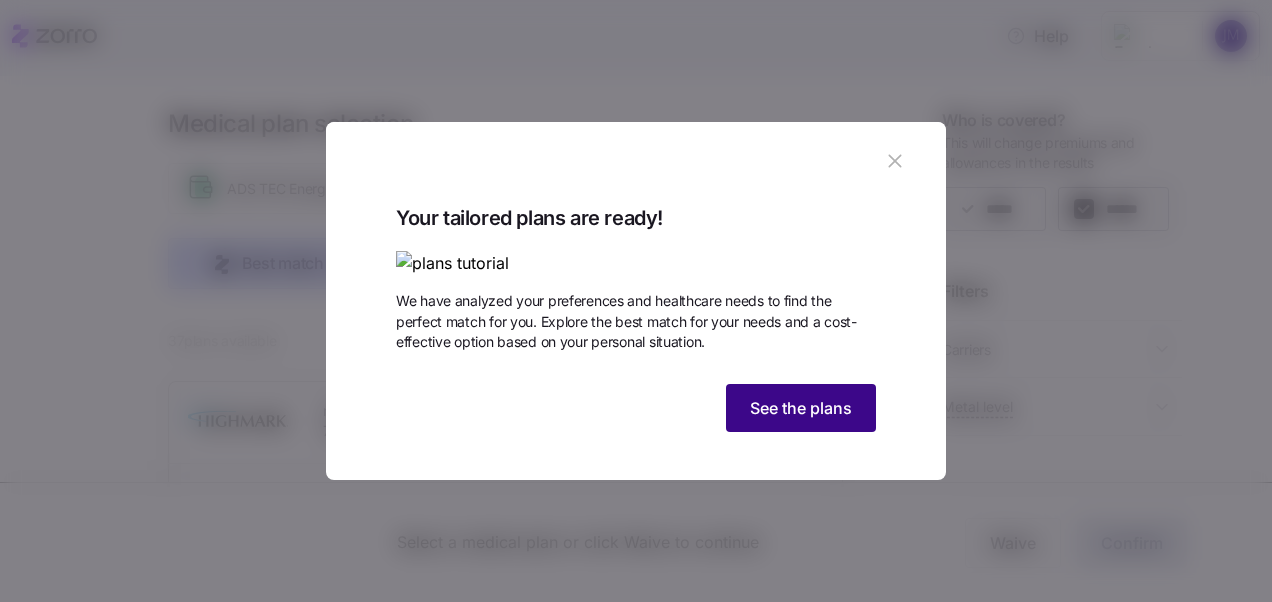 click on "See the plans" at bounding box center [801, 408] 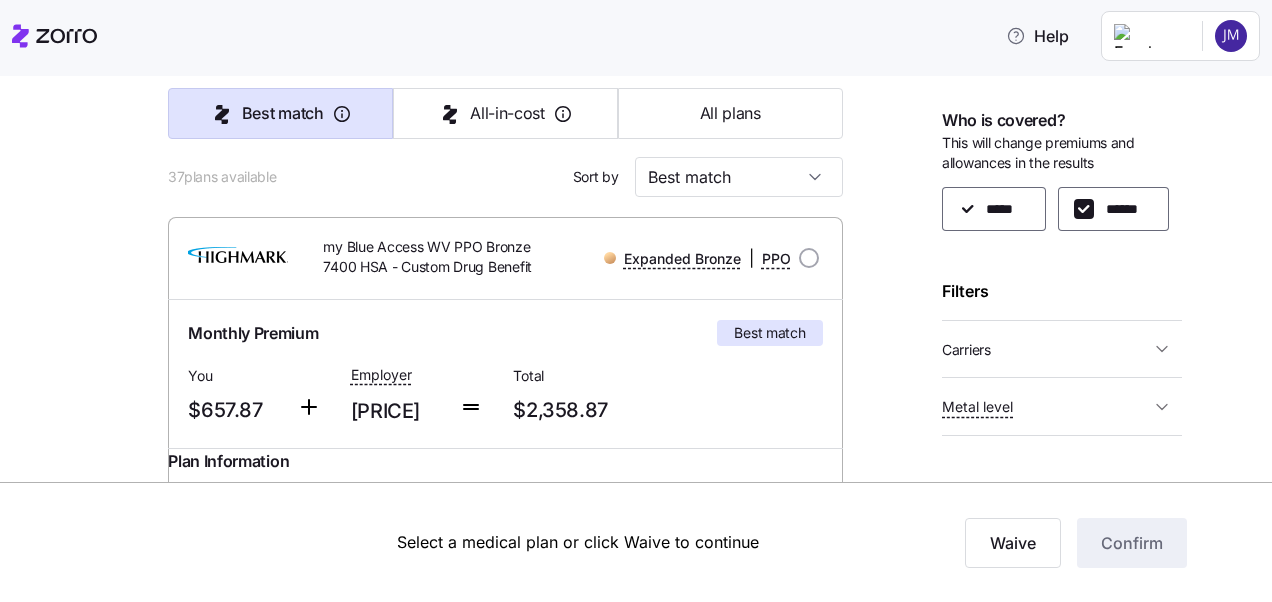 scroll, scrollTop: 190, scrollLeft: 0, axis: vertical 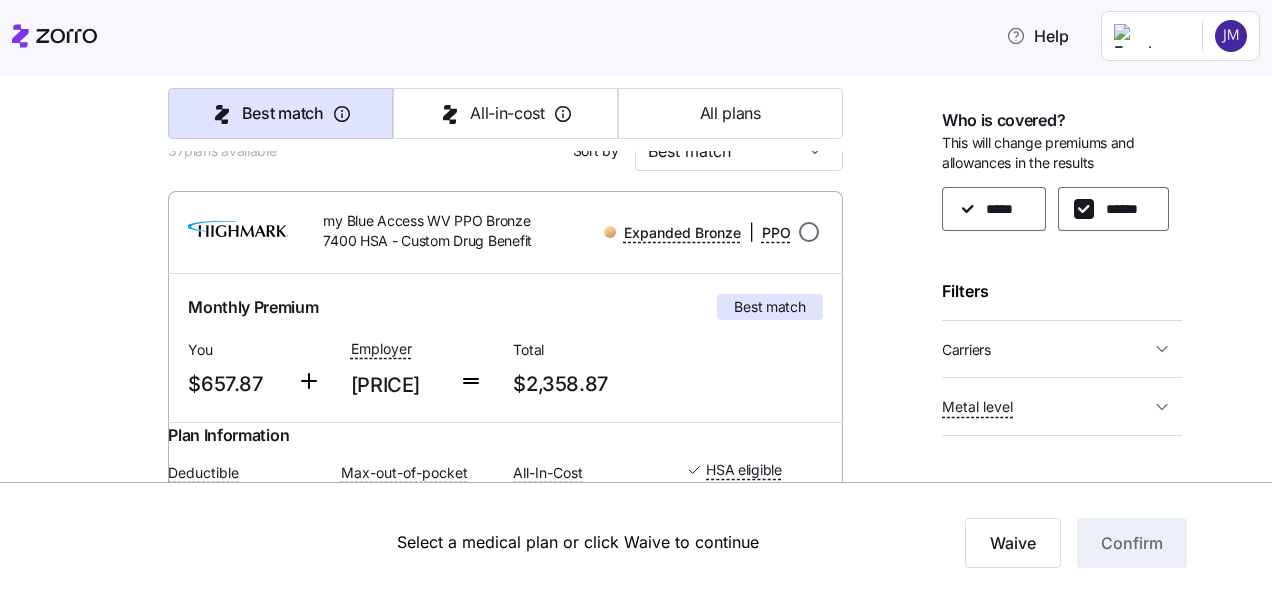 click at bounding box center [809, 232] 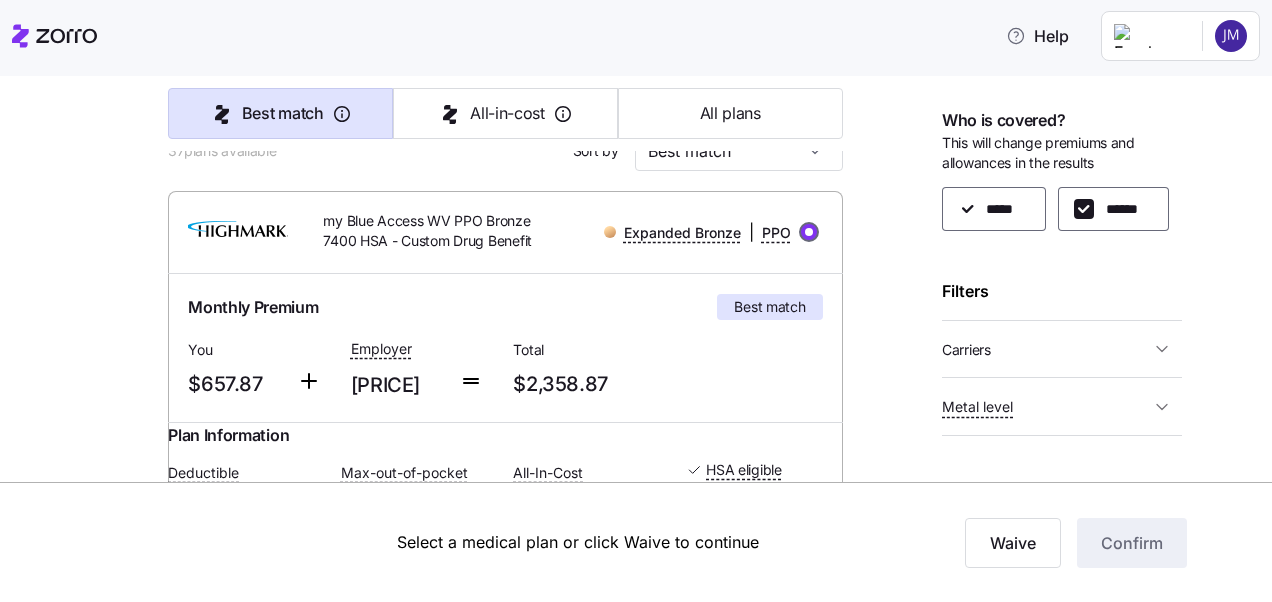 radio on "true" 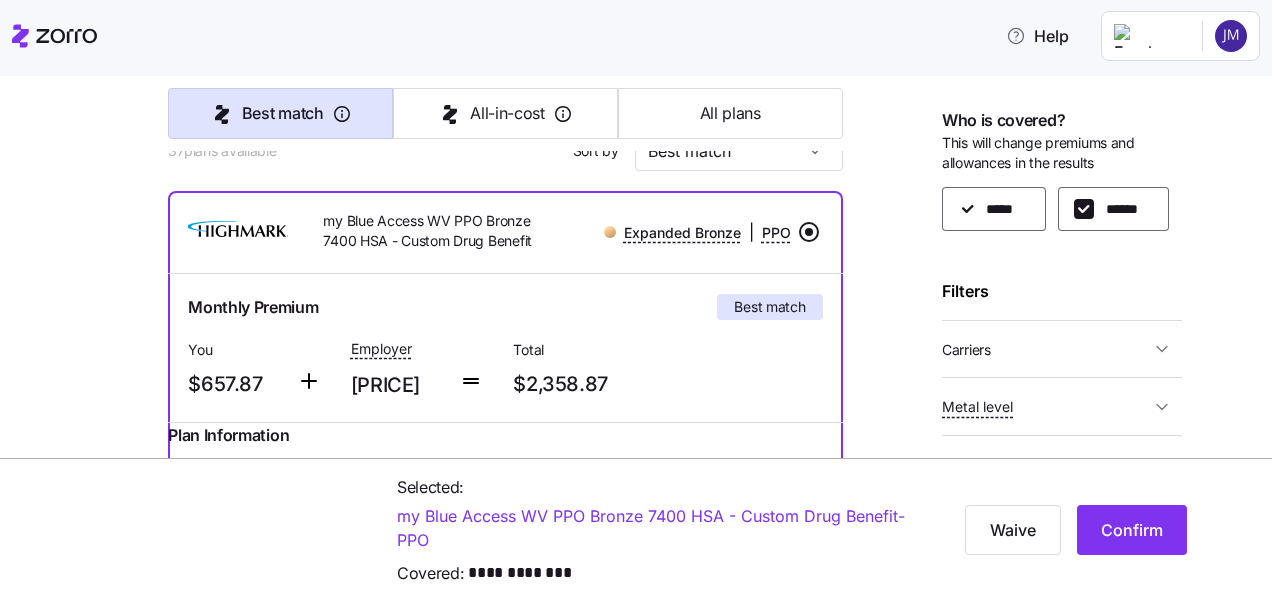 click at bounding box center [809, 232] 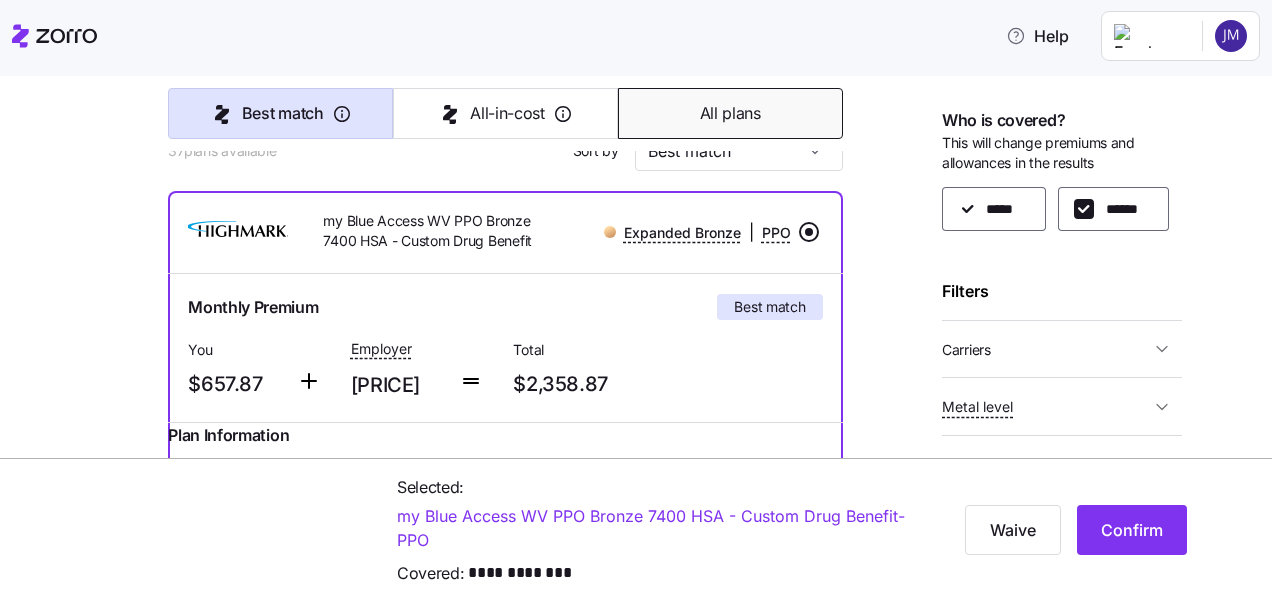 click on "All plans" at bounding box center [730, 113] 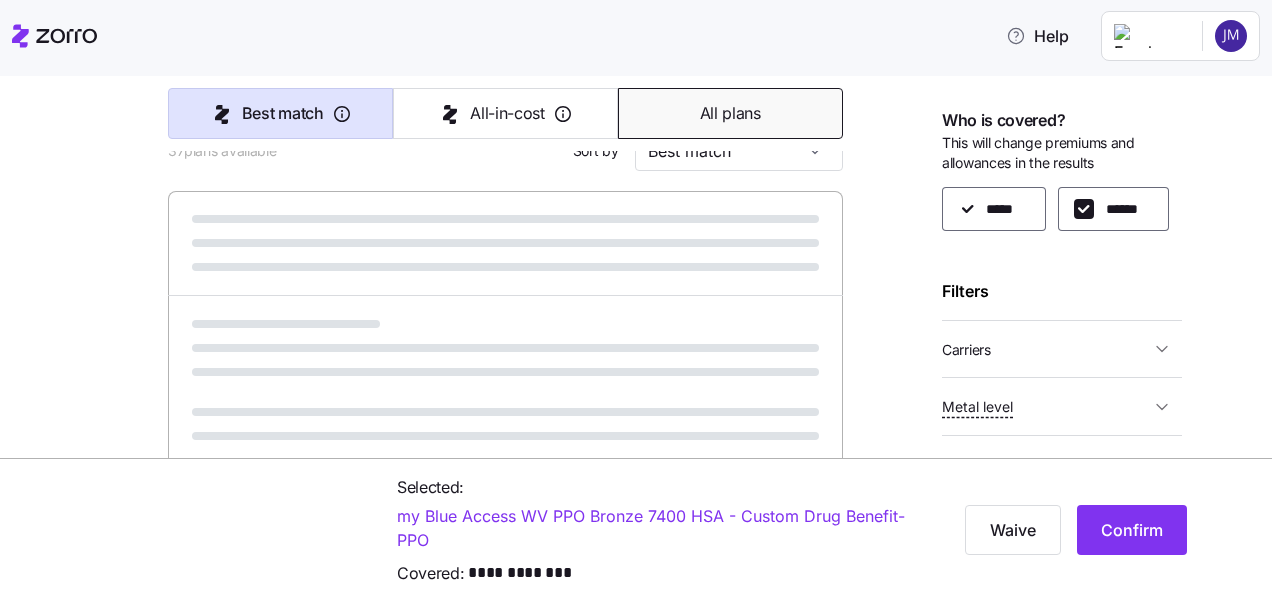 type on "Premium" 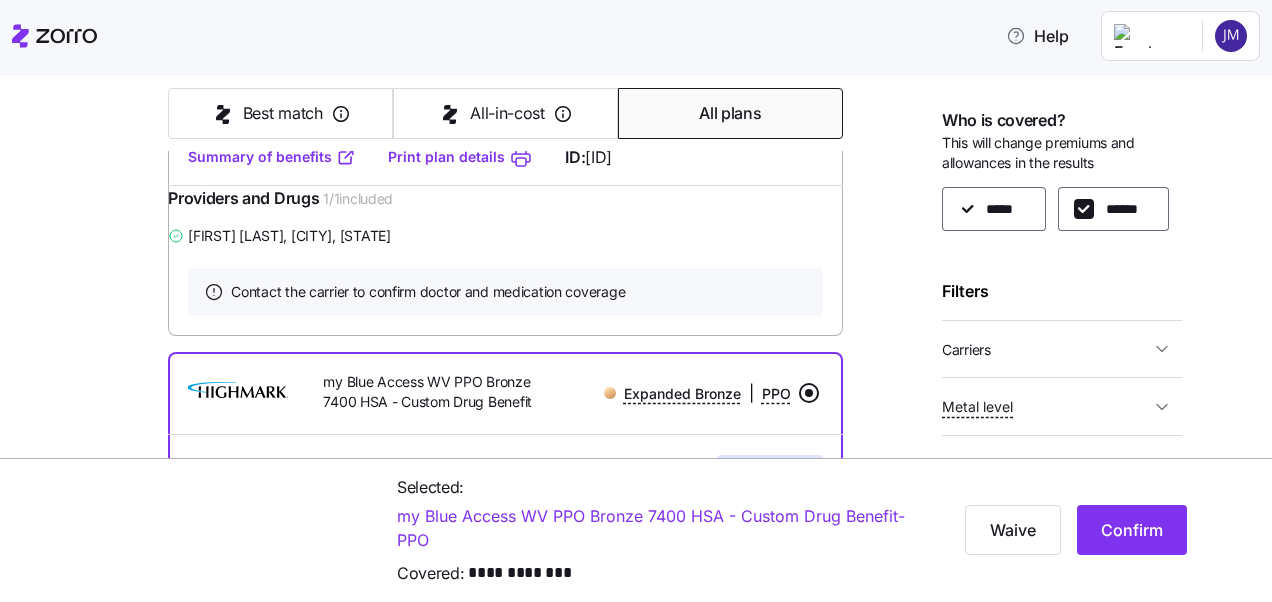 scroll, scrollTop: 3163, scrollLeft: 0, axis: vertical 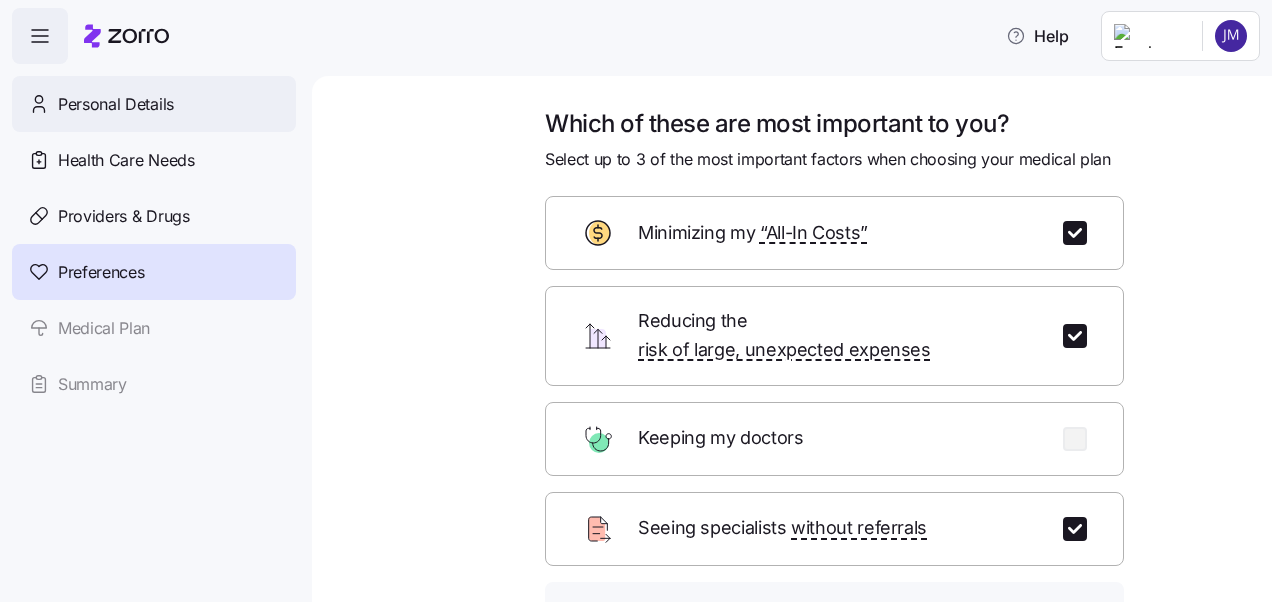 click on "Personal Details" at bounding box center (116, 104) 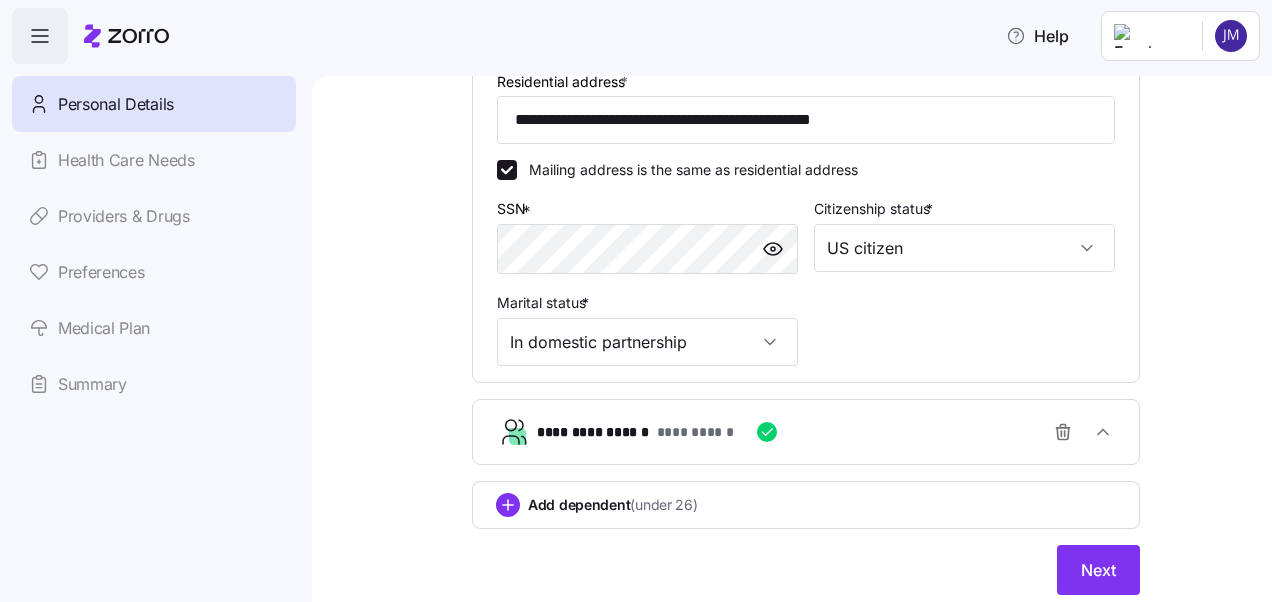 scroll, scrollTop: 652, scrollLeft: 0, axis: vertical 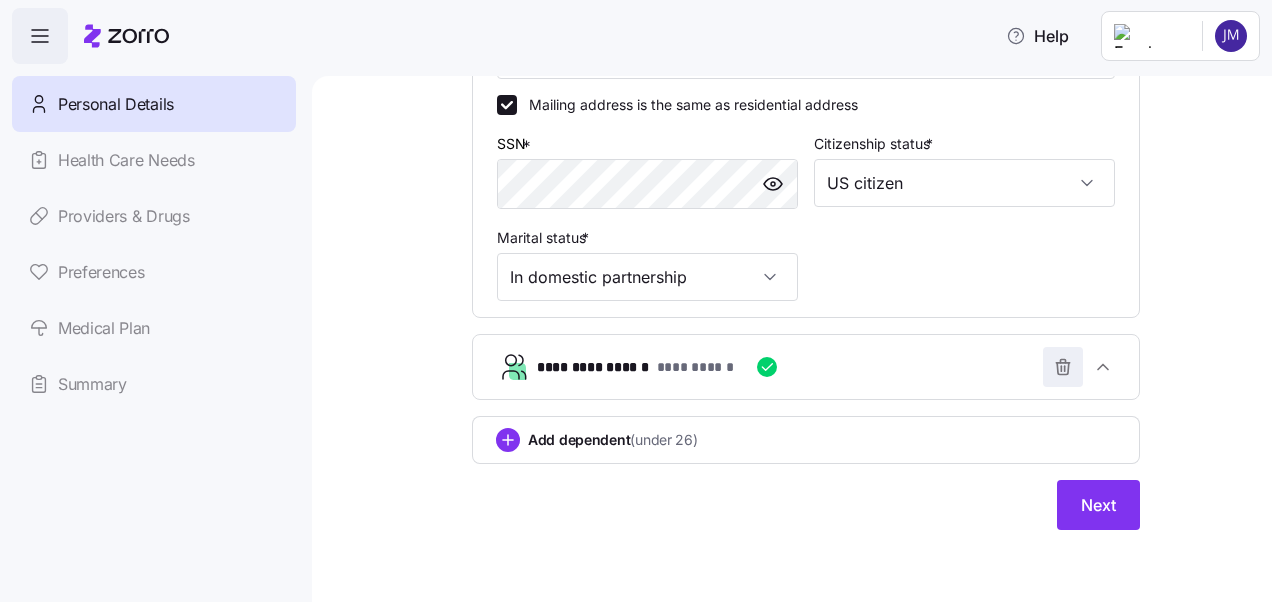 click 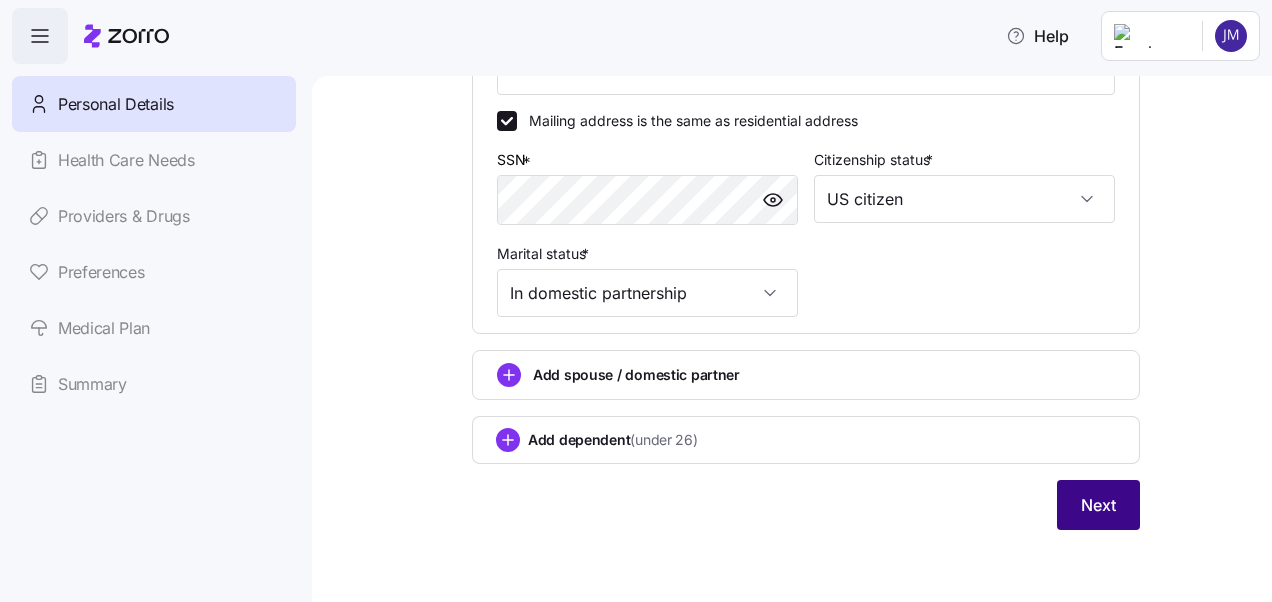 click on "Next" at bounding box center [1098, 505] 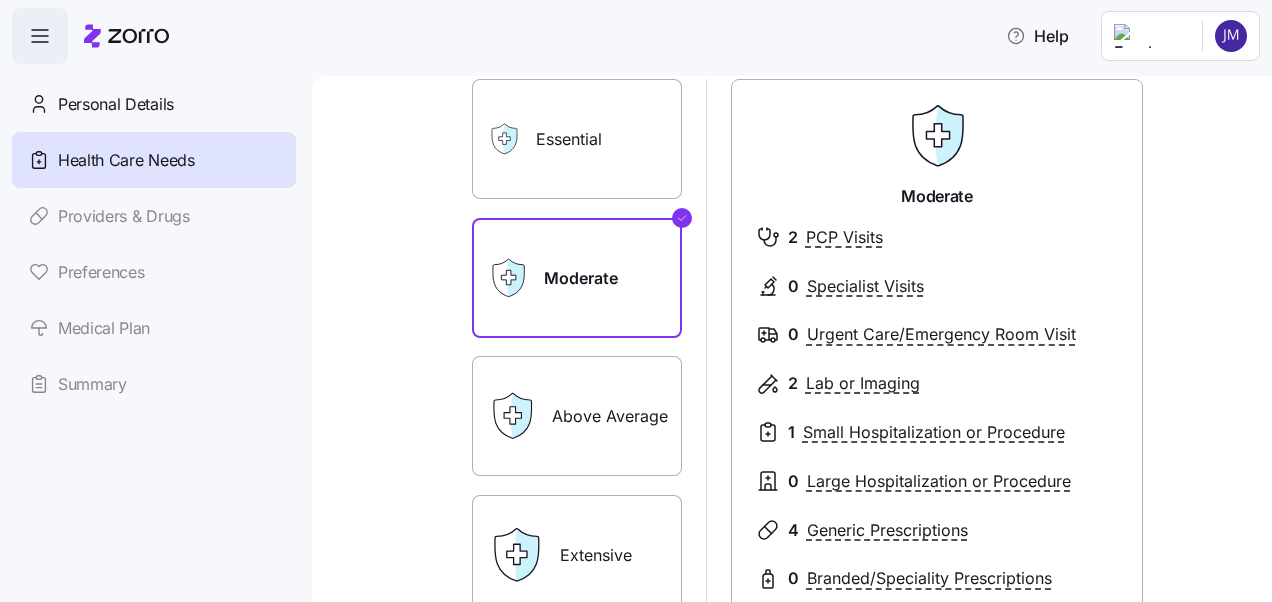 scroll, scrollTop: 149, scrollLeft: 0, axis: vertical 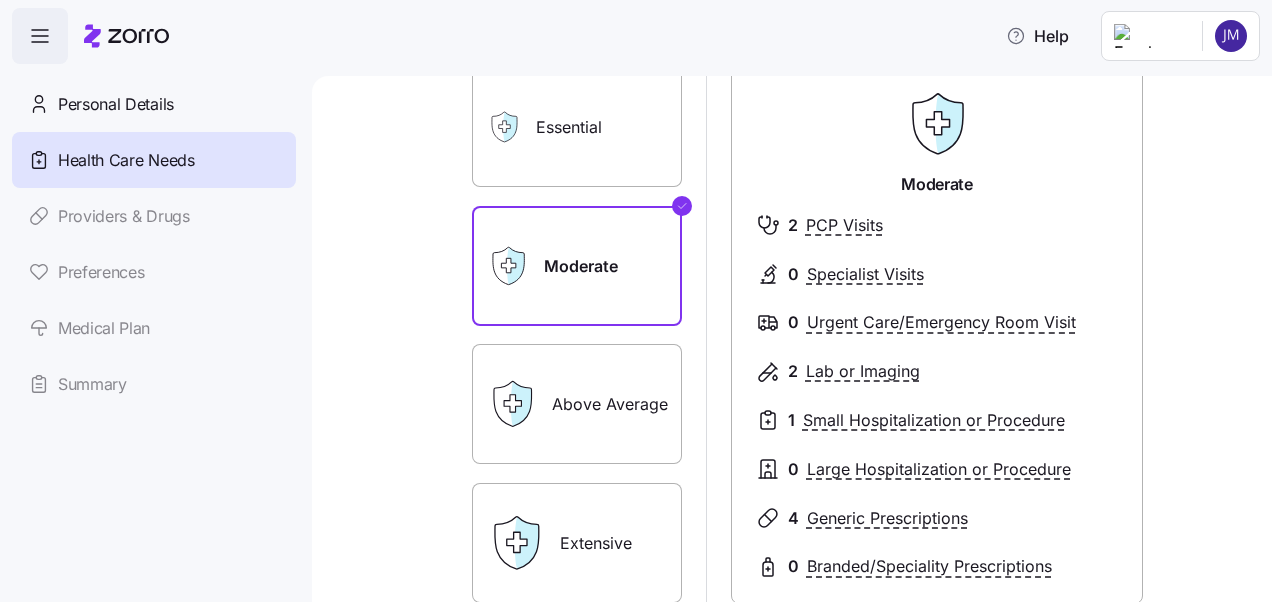 click on "Above Average" at bounding box center (577, 404) 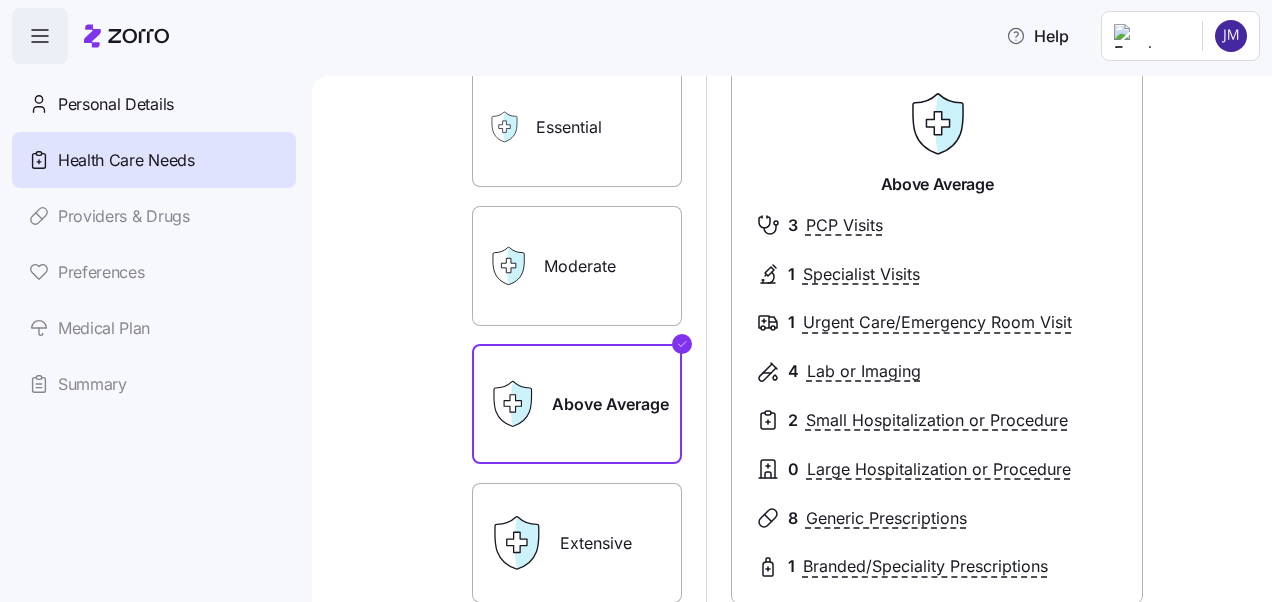 click on "Personal Details Health Care Needs Providers & Drugs Preferences Medical Plan Summary" at bounding box center [154, 244] 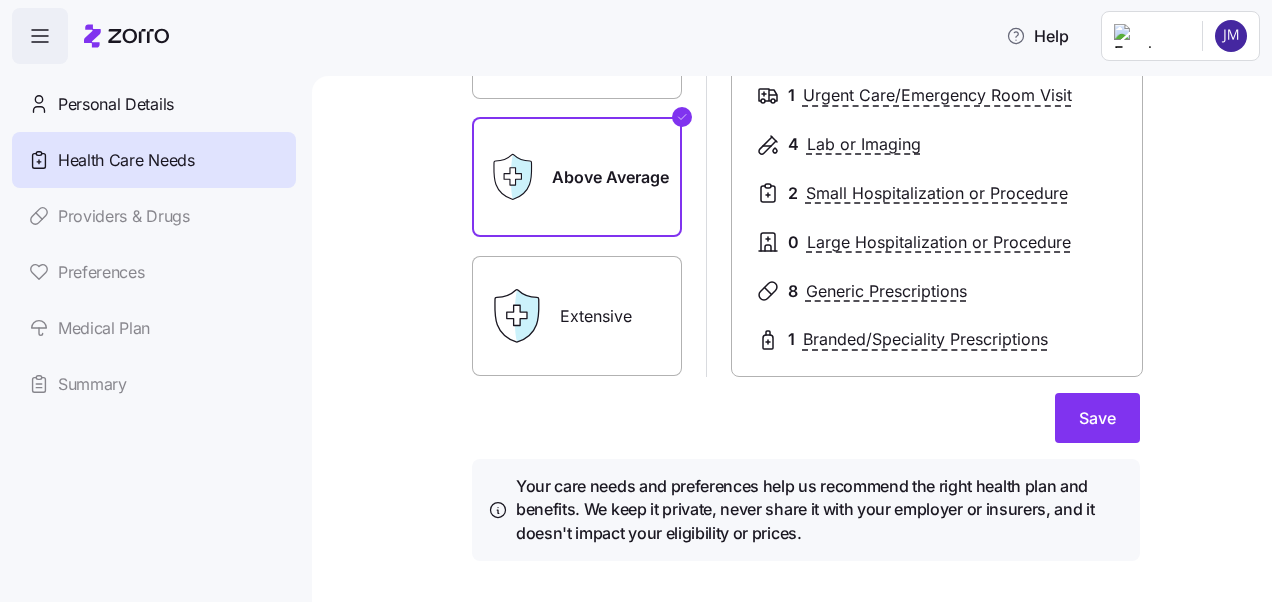 scroll, scrollTop: 398, scrollLeft: 0, axis: vertical 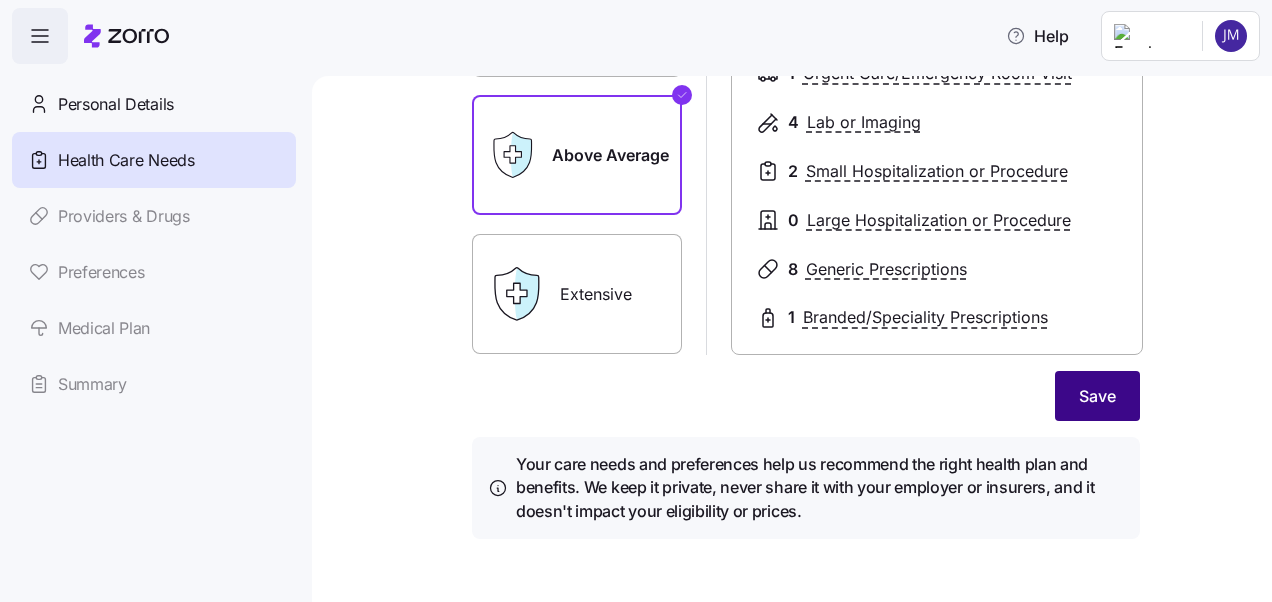 click on "Save" at bounding box center [1097, 396] 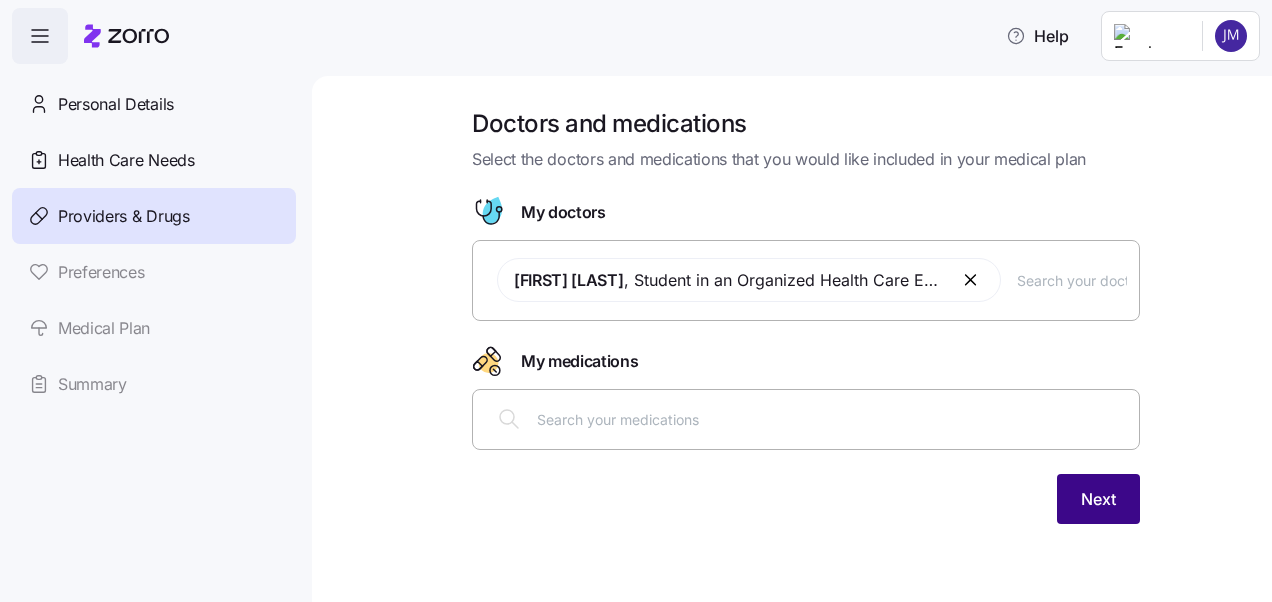 click on "Next" at bounding box center [1098, 499] 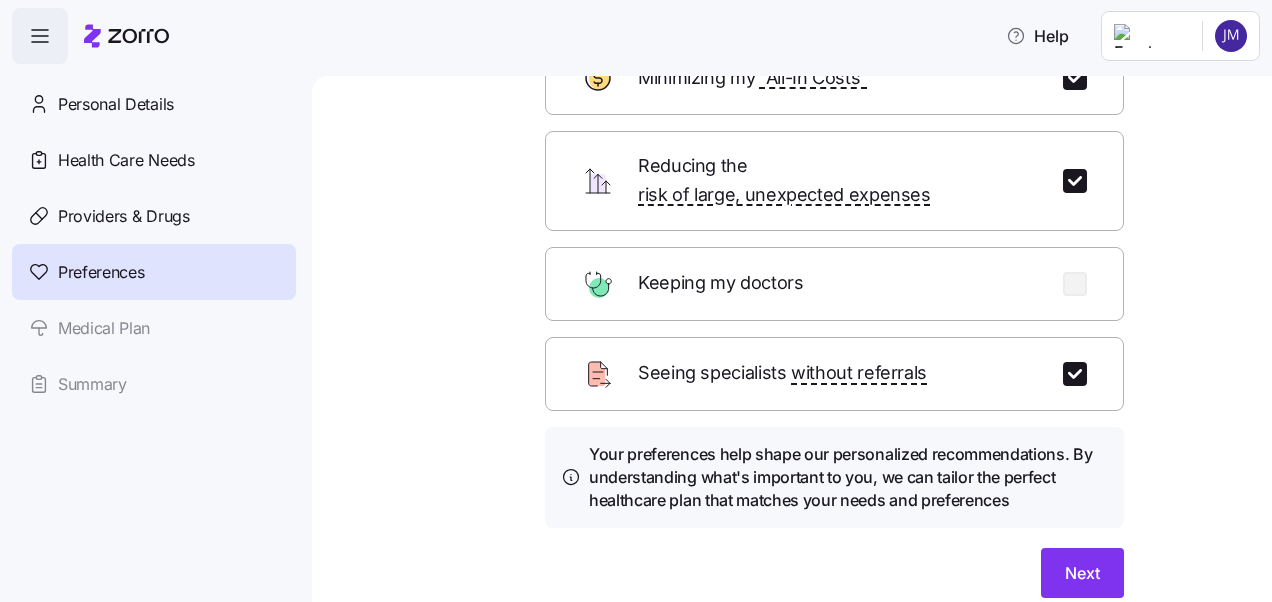 scroll, scrollTop: 183, scrollLeft: 0, axis: vertical 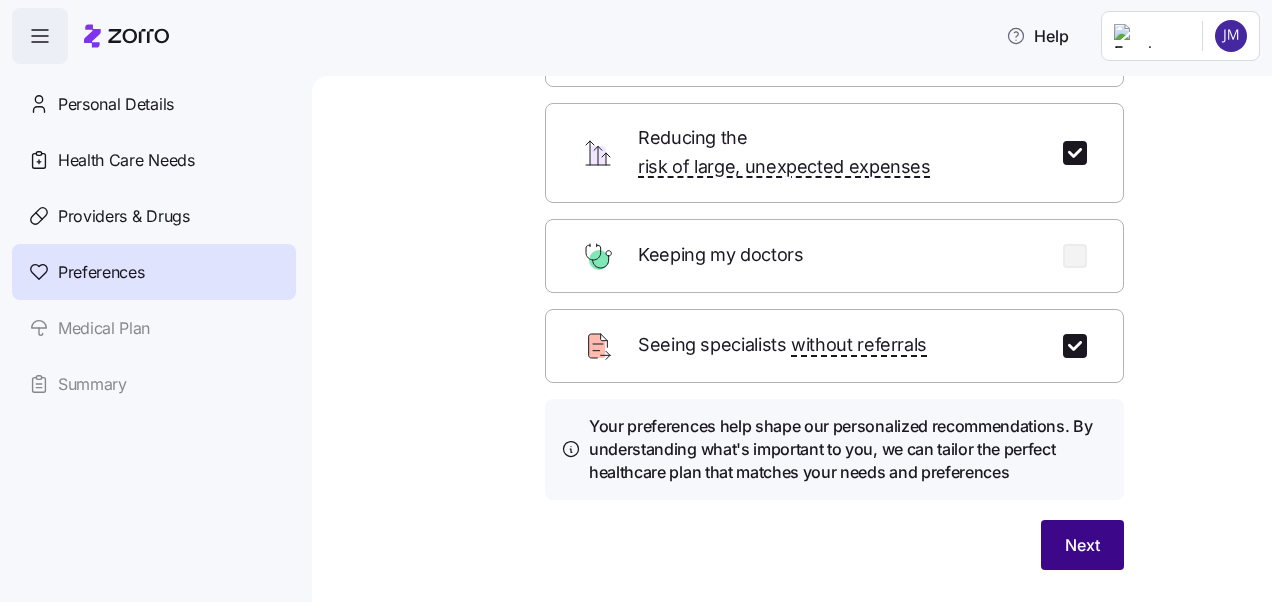 click on "Next" at bounding box center [1082, 545] 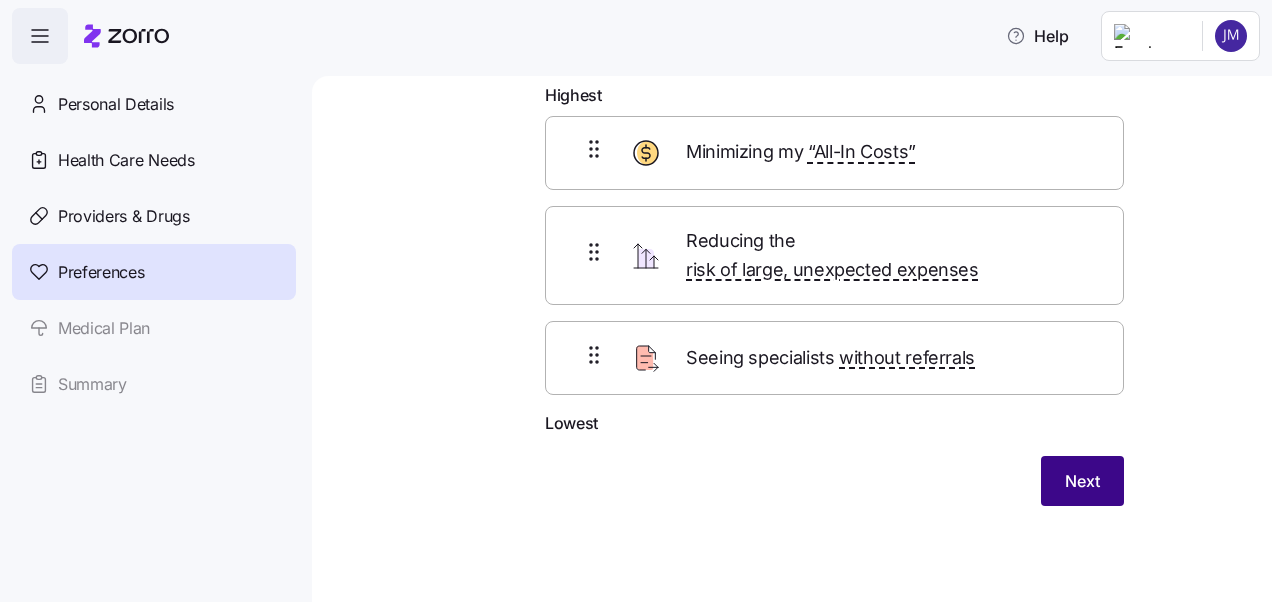 scroll, scrollTop: 85, scrollLeft: 0, axis: vertical 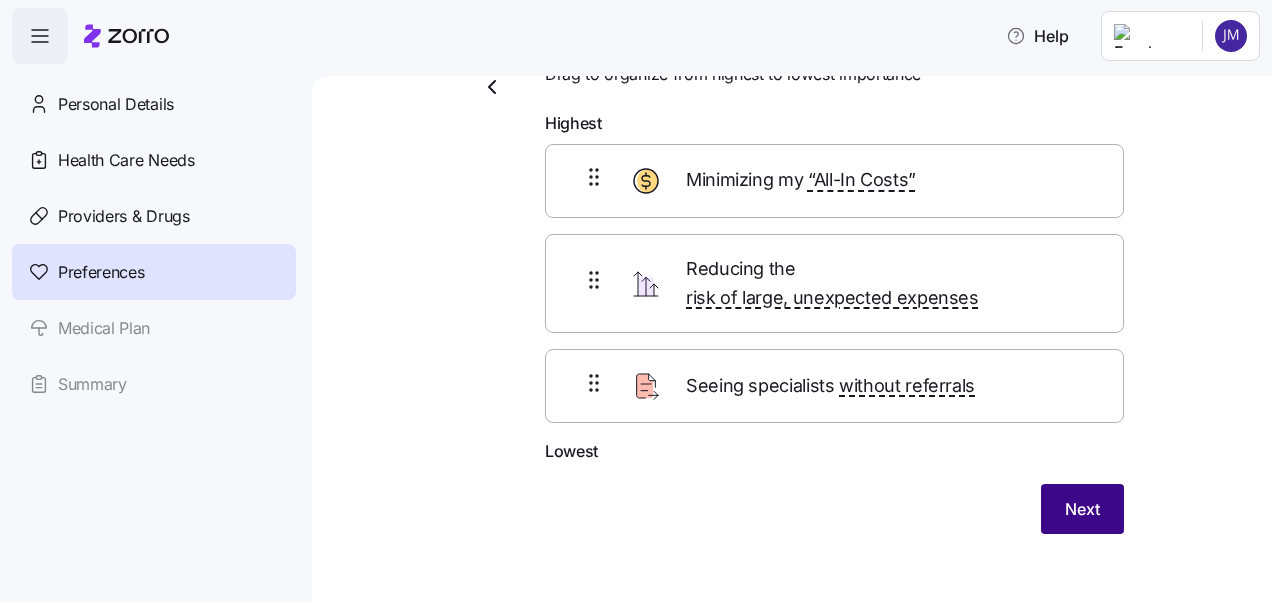 click on "Next" at bounding box center (1082, 509) 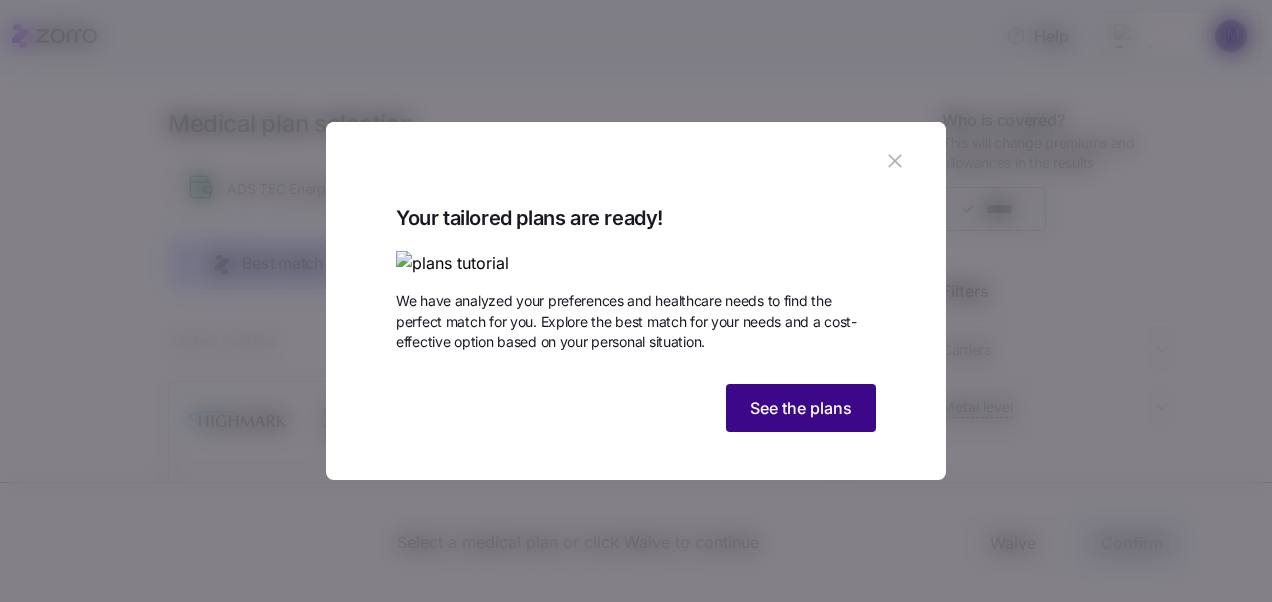 click on "See the plans" at bounding box center [801, 408] 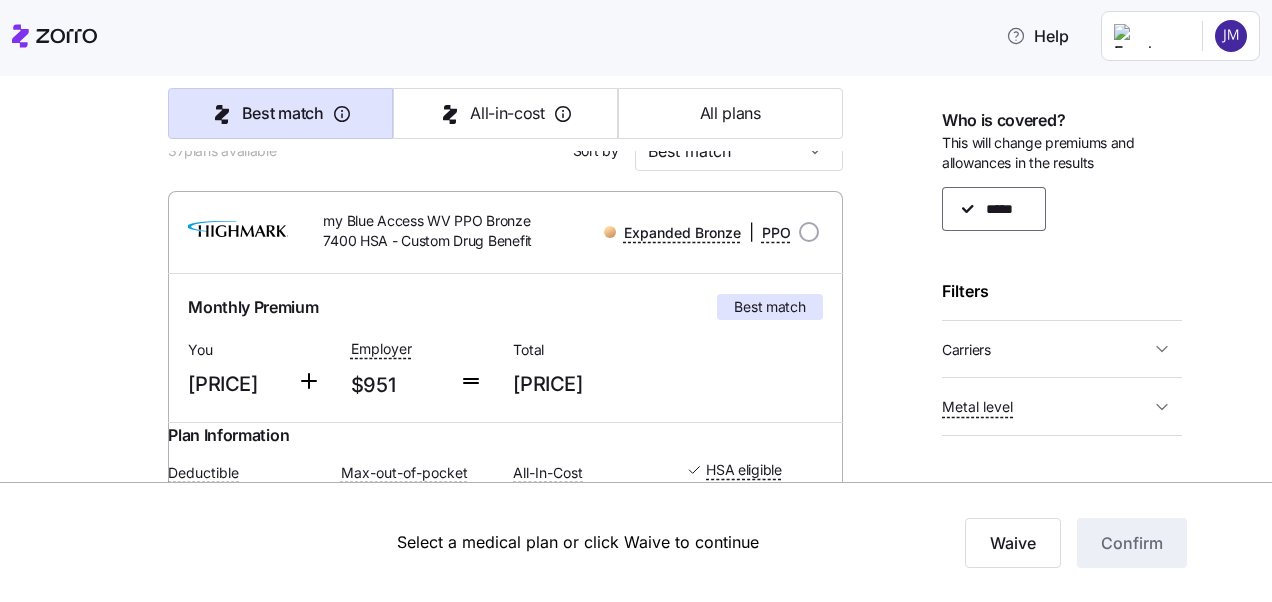 scroll, scrollTop: 156, scrollLeft: 0, axis: vertical 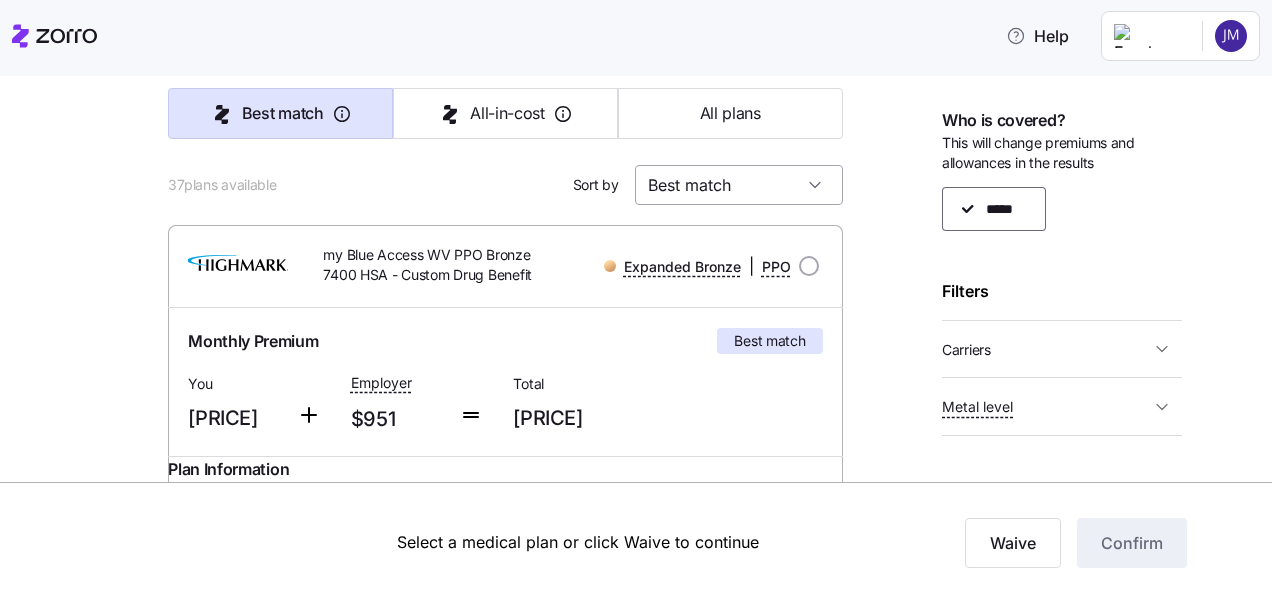 click on "Best match" at bounding box center [739, 185] 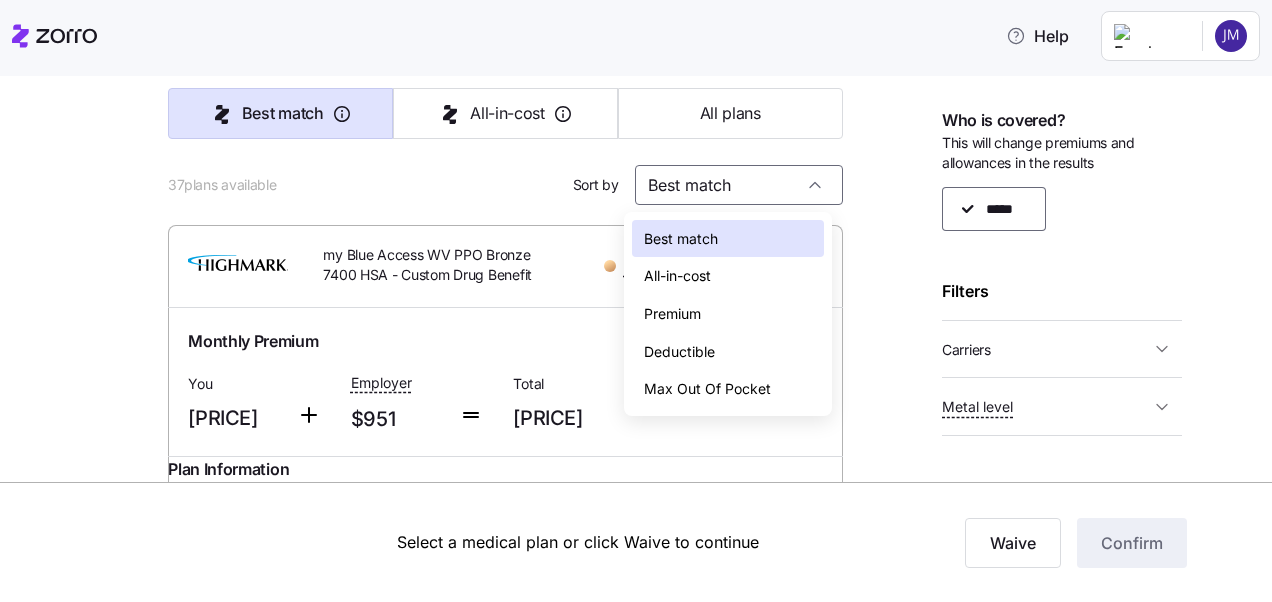 click on "Max Out Of Pocket" at bounding box center [707, 389] 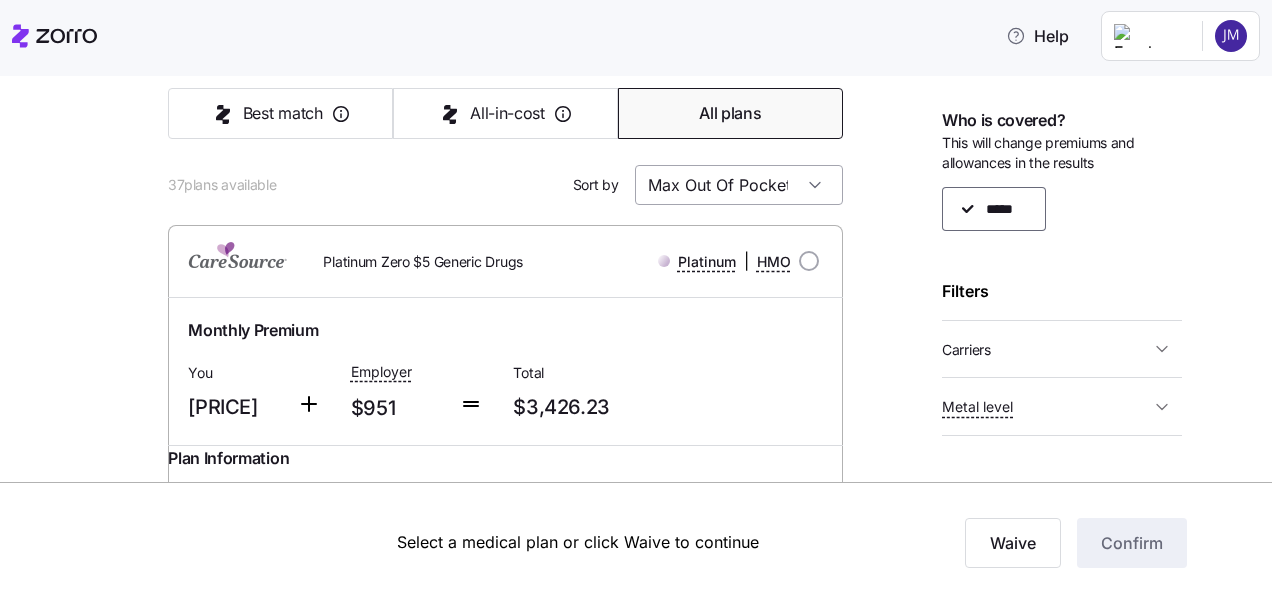 click on "Max Out Of Pocket" at bounding box center [739, 185] 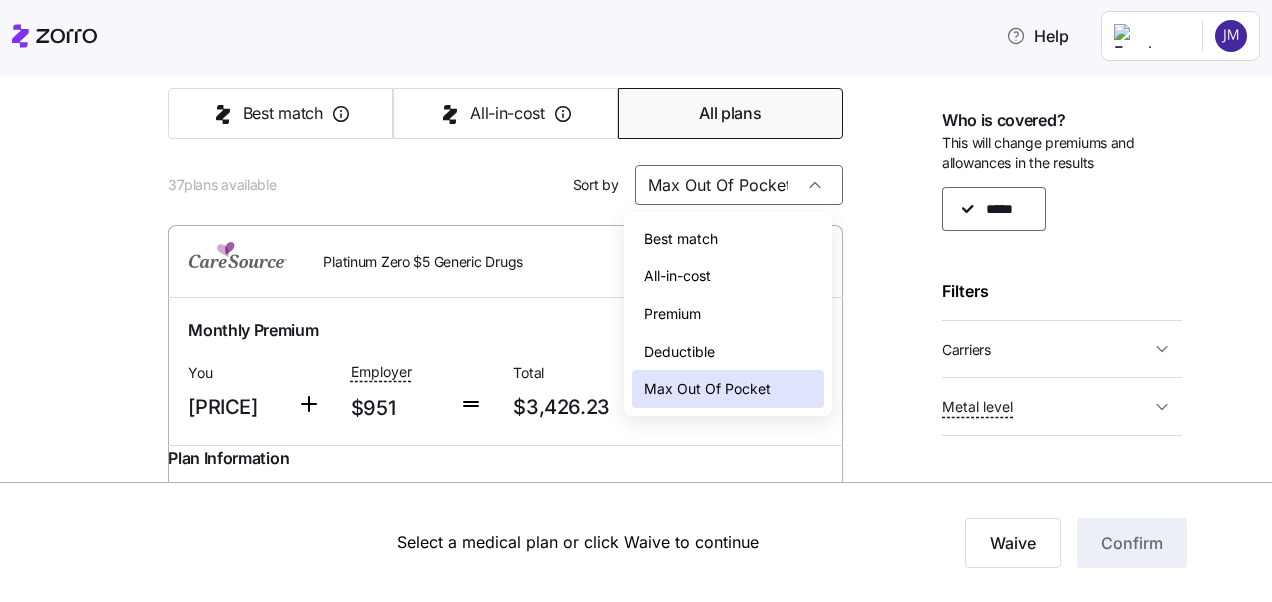 click on "Premium" at bounding box center (672, 314) 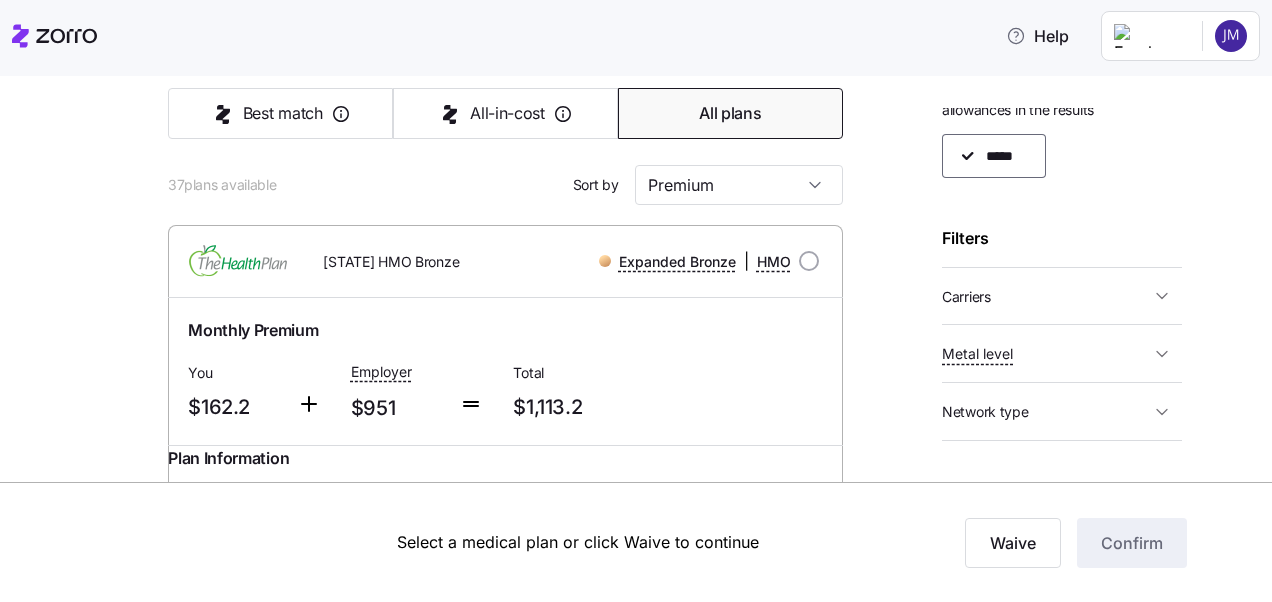 scroll, scrollTop: 61, scrollLeft: 0, axis: vertical 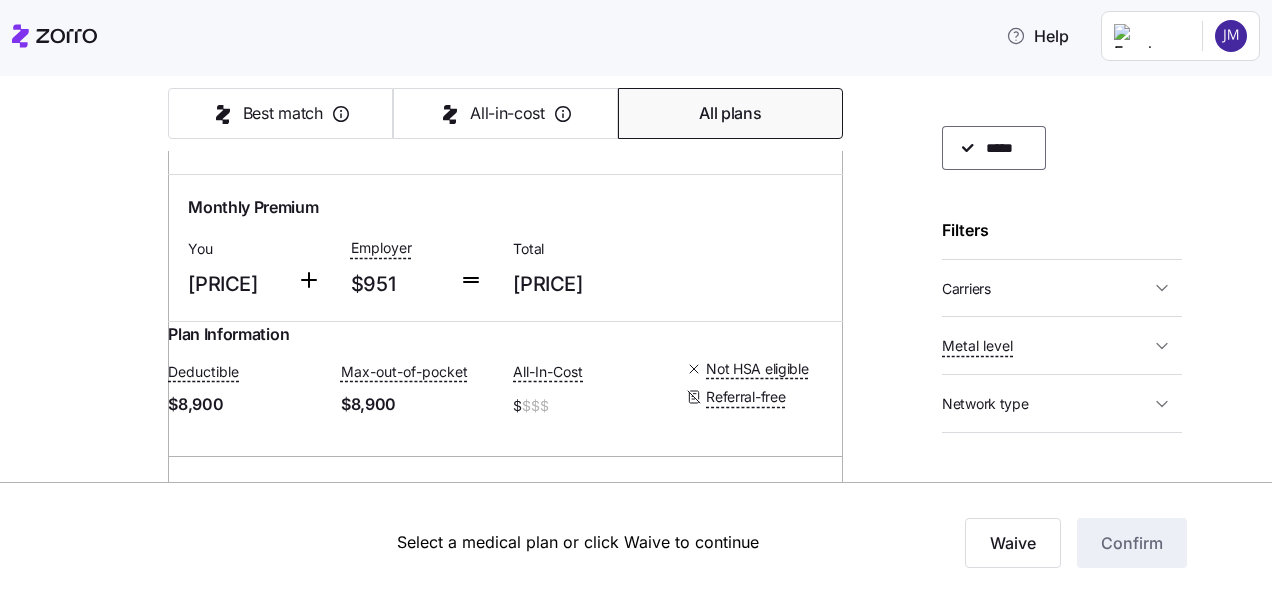 click 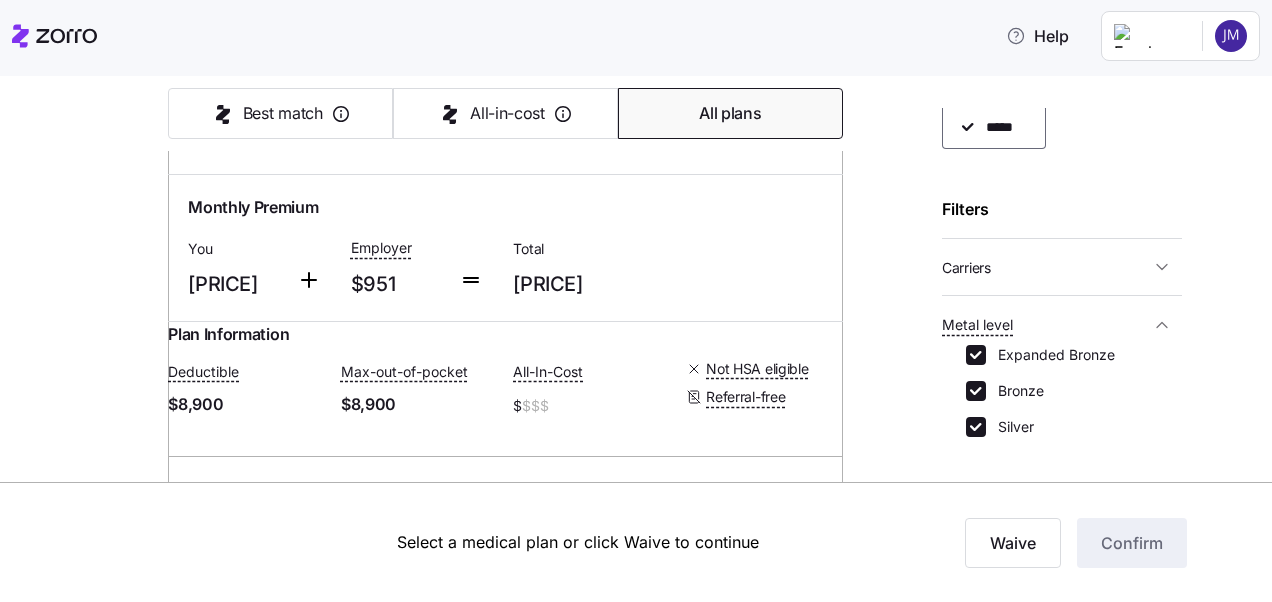 scroll, scrollTop: 101, scrollLeft: 0, axis: vertical 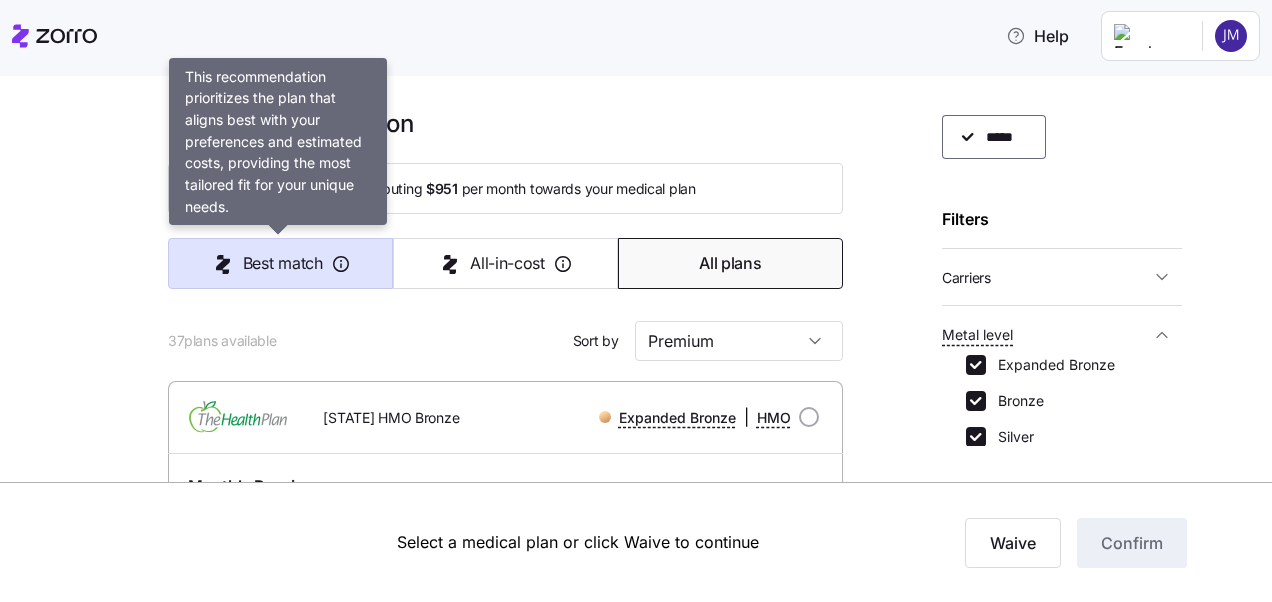 click on "Best match" at bounding box center [283, 263] 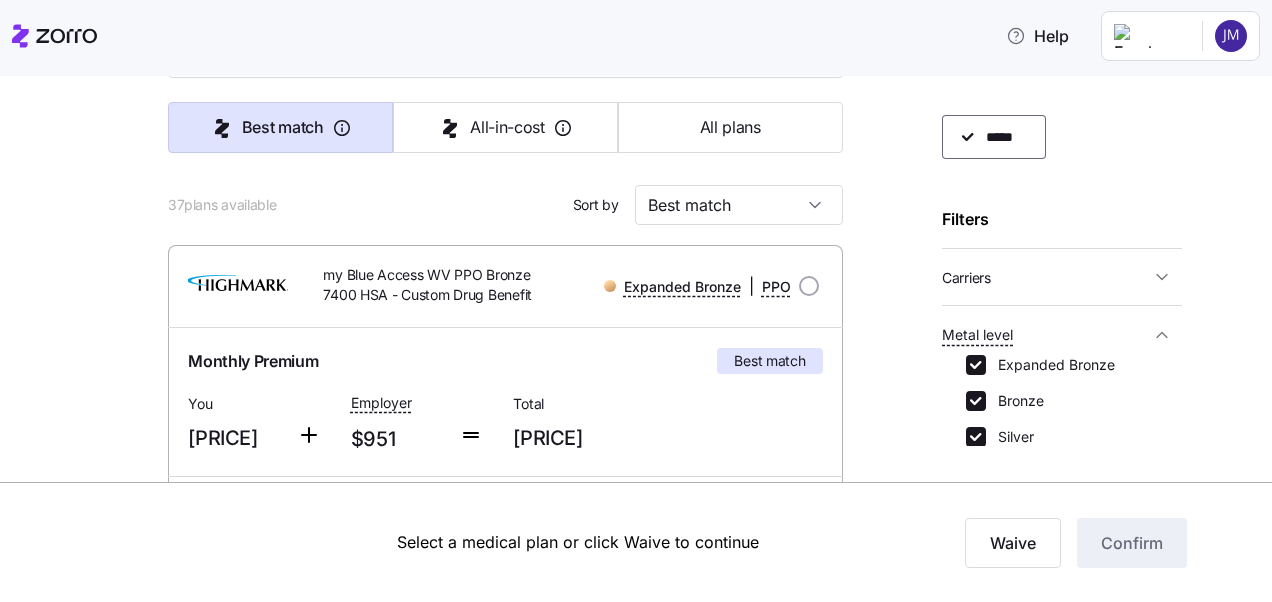 scroll, scrollTop: 141, scrollLeft: 0, axis: vertical 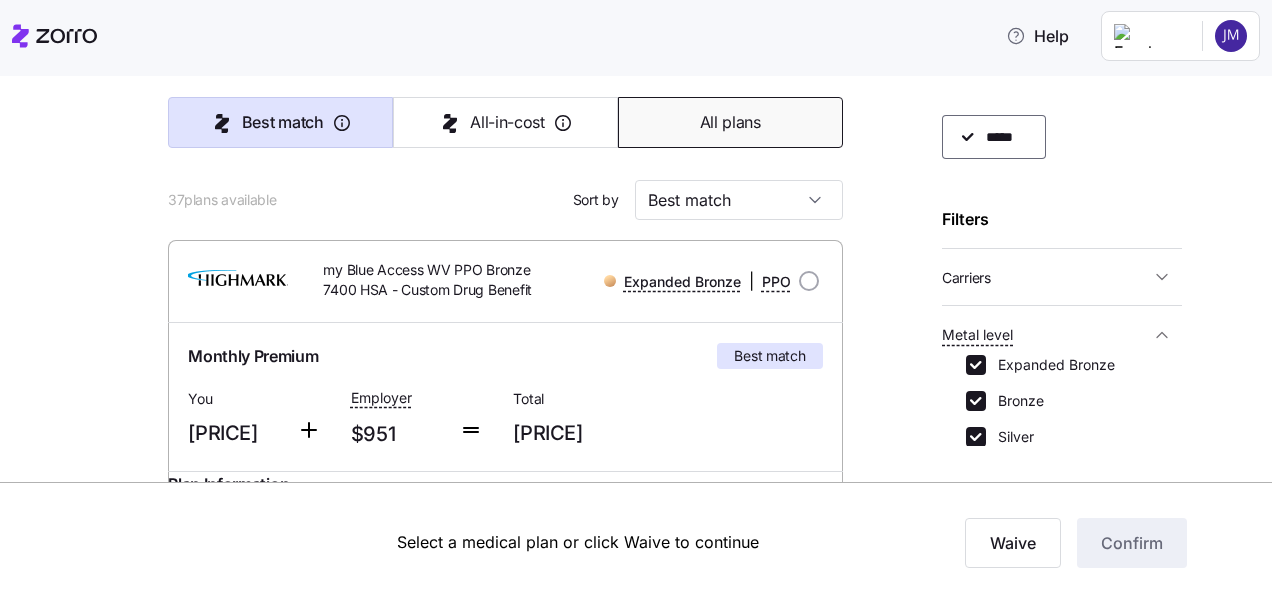 click on "All plans" at bounding box center [730, 122] 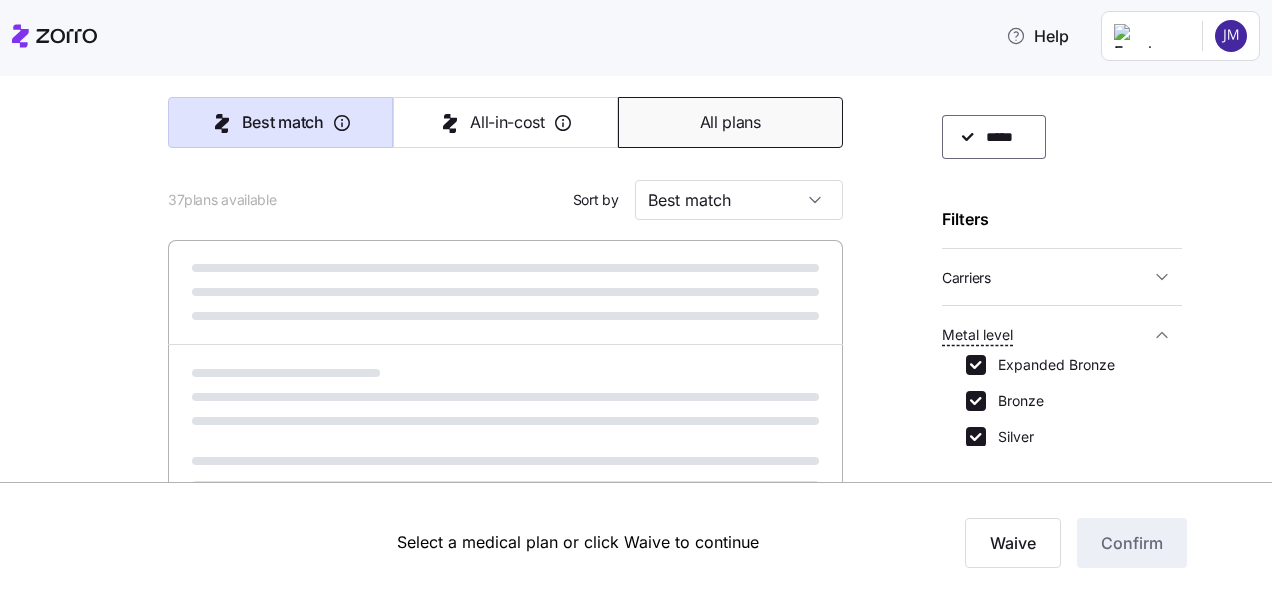 type on "Premium" 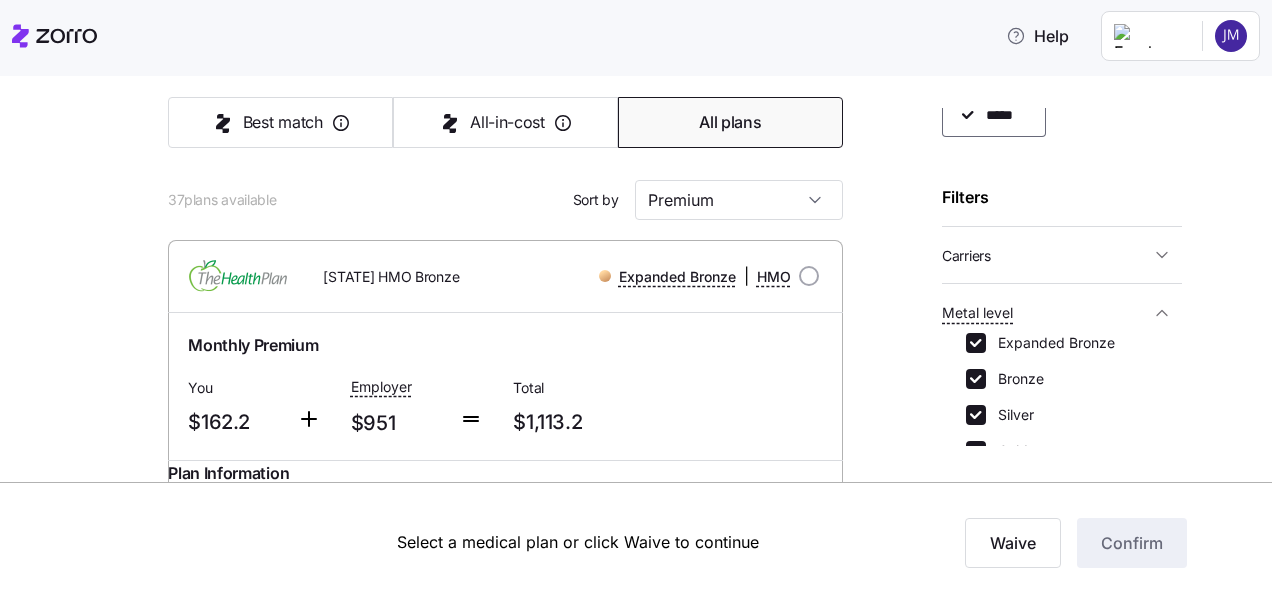 scroll, scrollTop: 112, scrollLeft: 0, axis: vertical 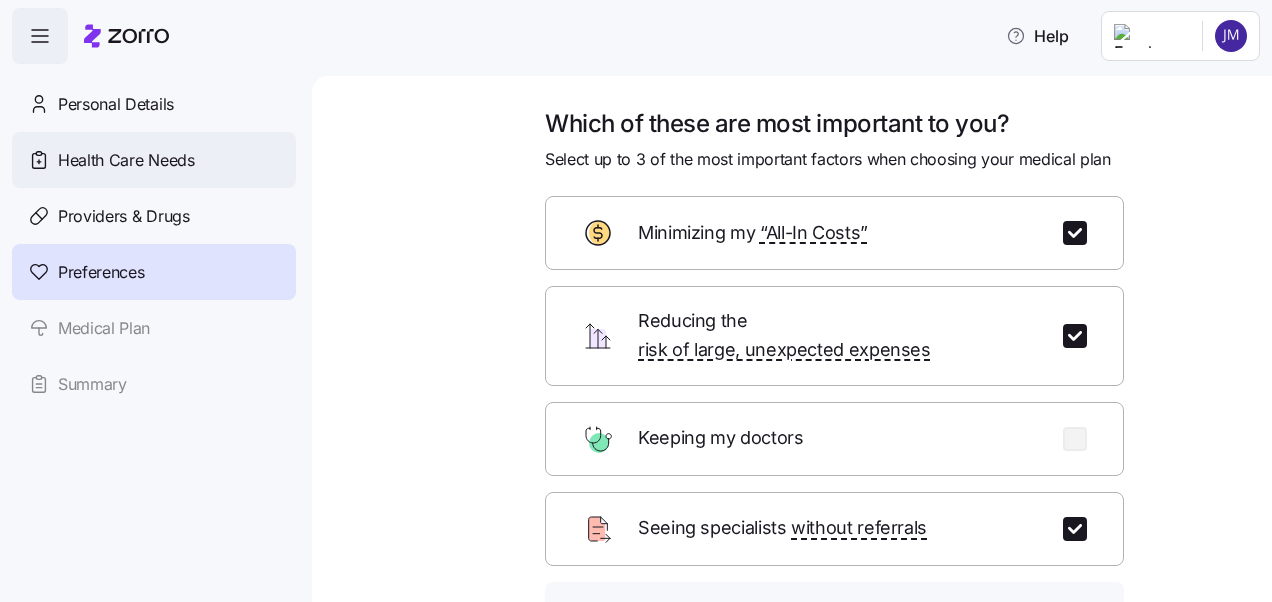 click on "Health Care Needs" at bounding box center [126, 160] 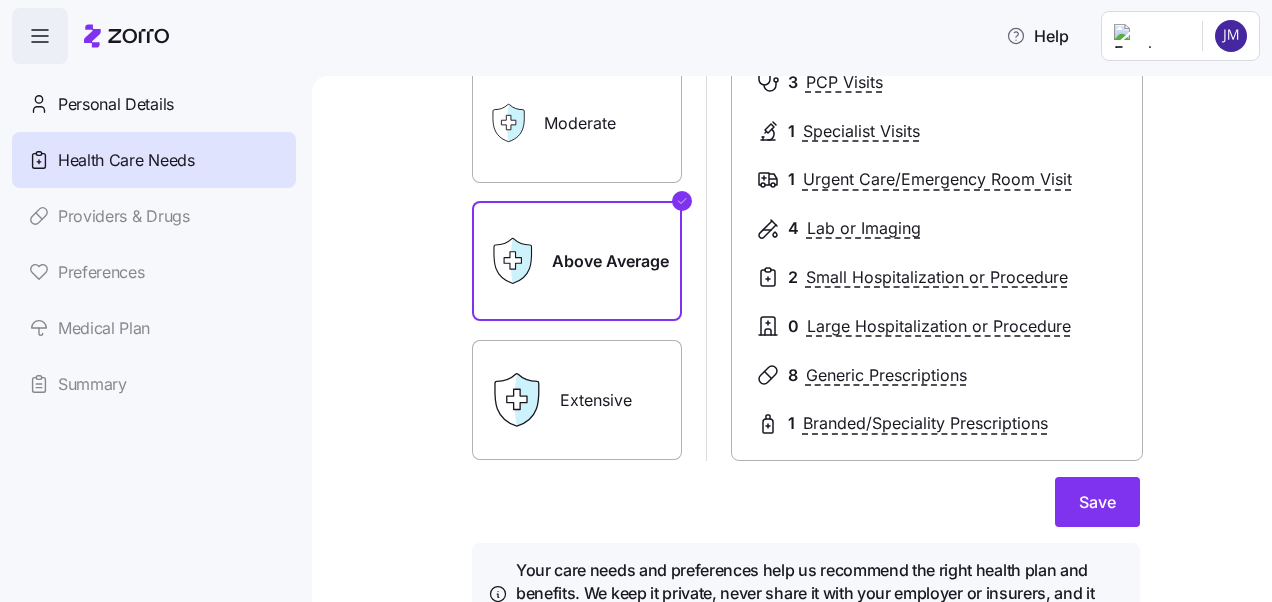 scroll, scrollTop: 341, scrollLeft: 0, axis: vertical 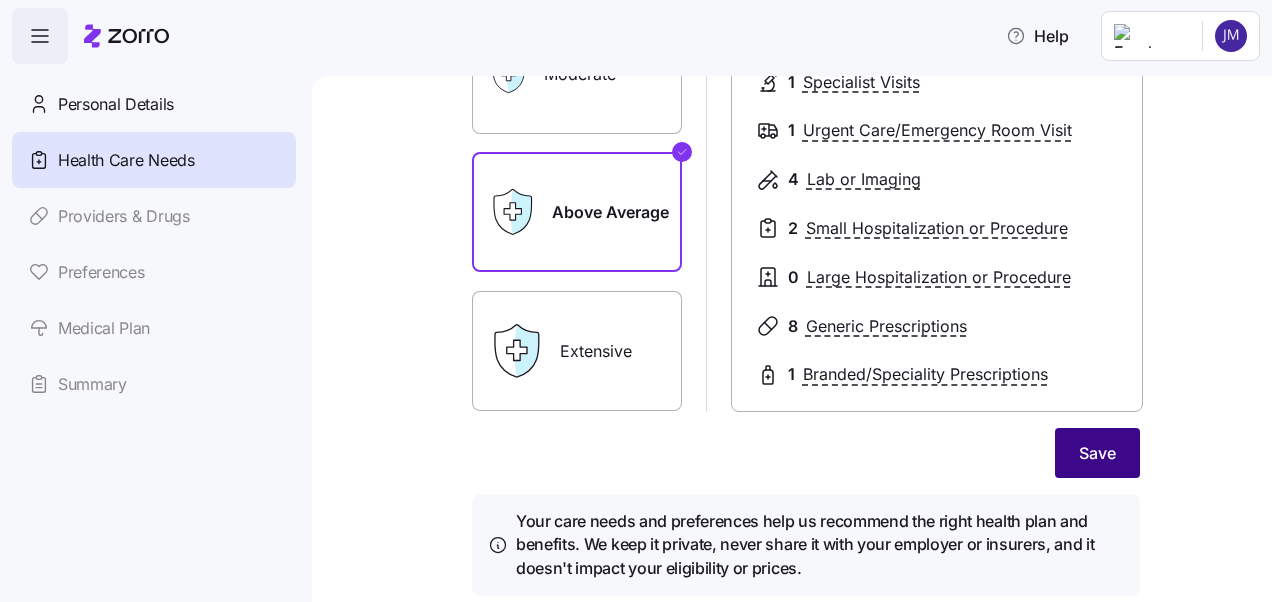 click on "Save" at bounding box center [1097, 453] 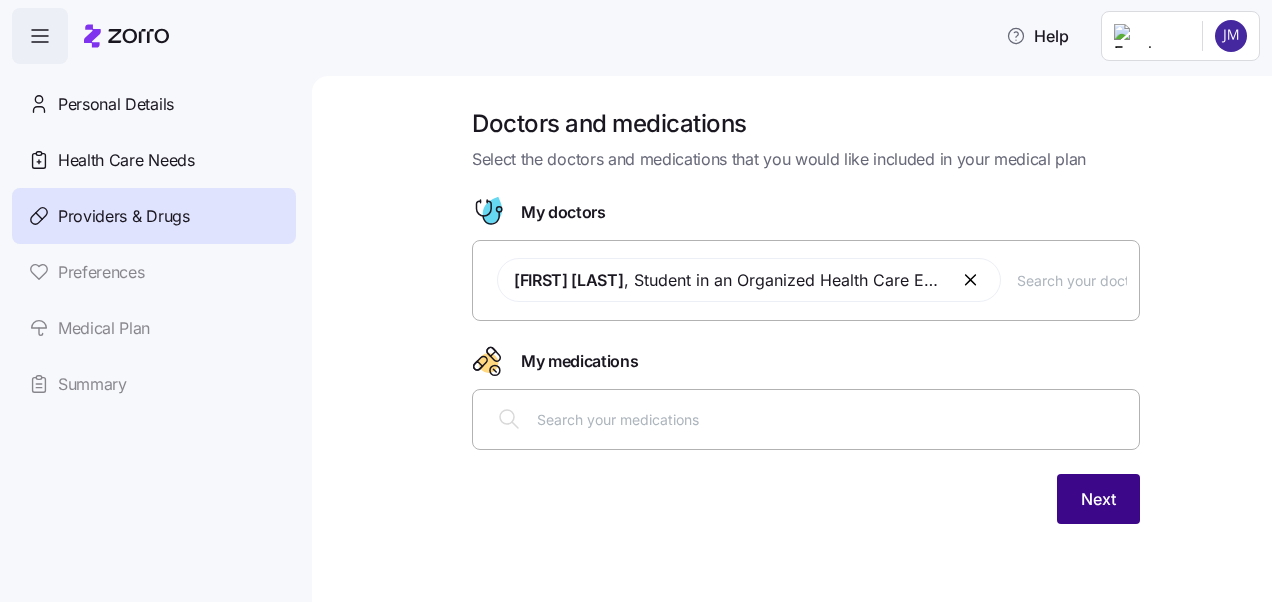 click on "Next" at bounding box center (1098, 499) 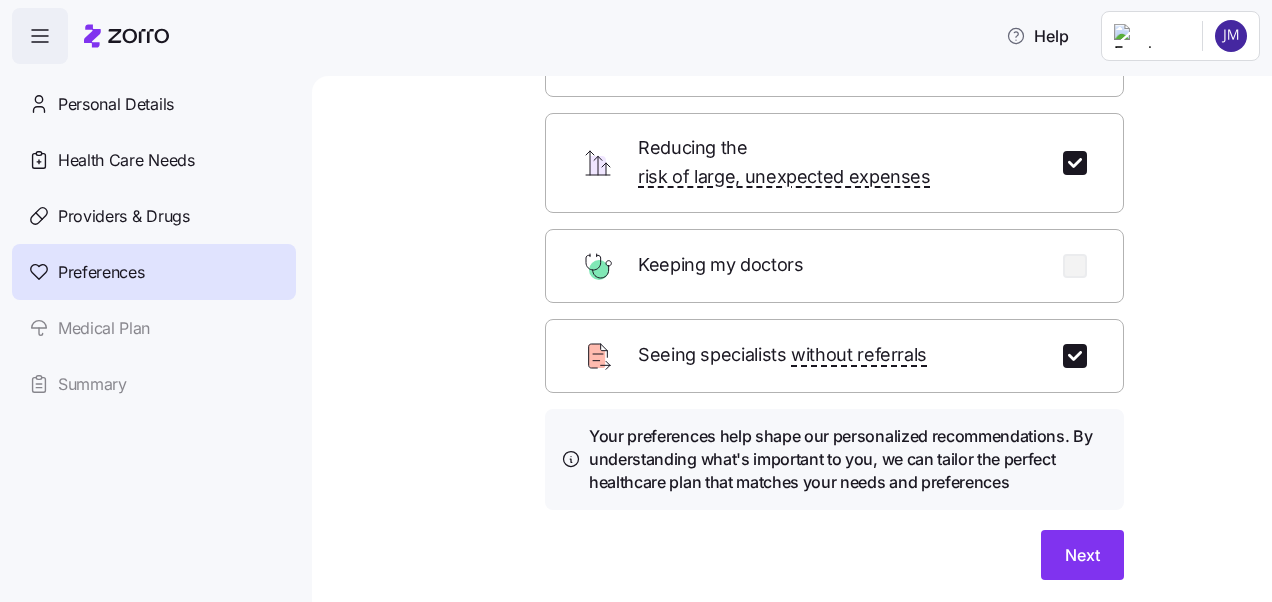 scroll, scrollTop: 218, scrollLeft: 0, axis: vertical 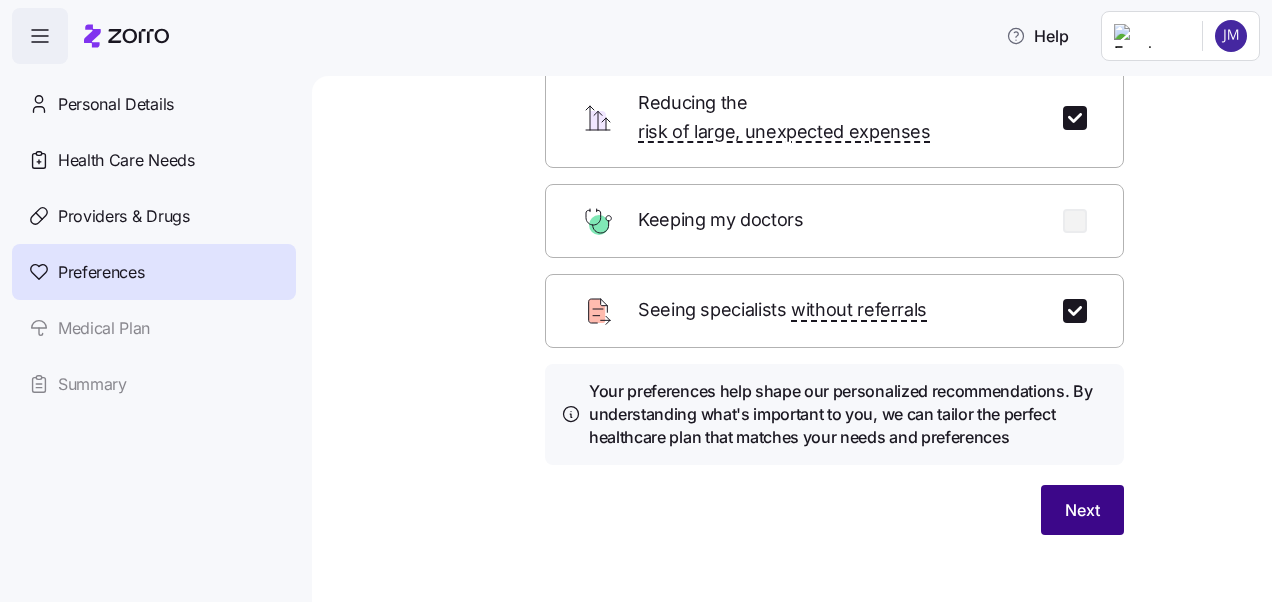 click on "Next" at bounding box center (1082, 510) 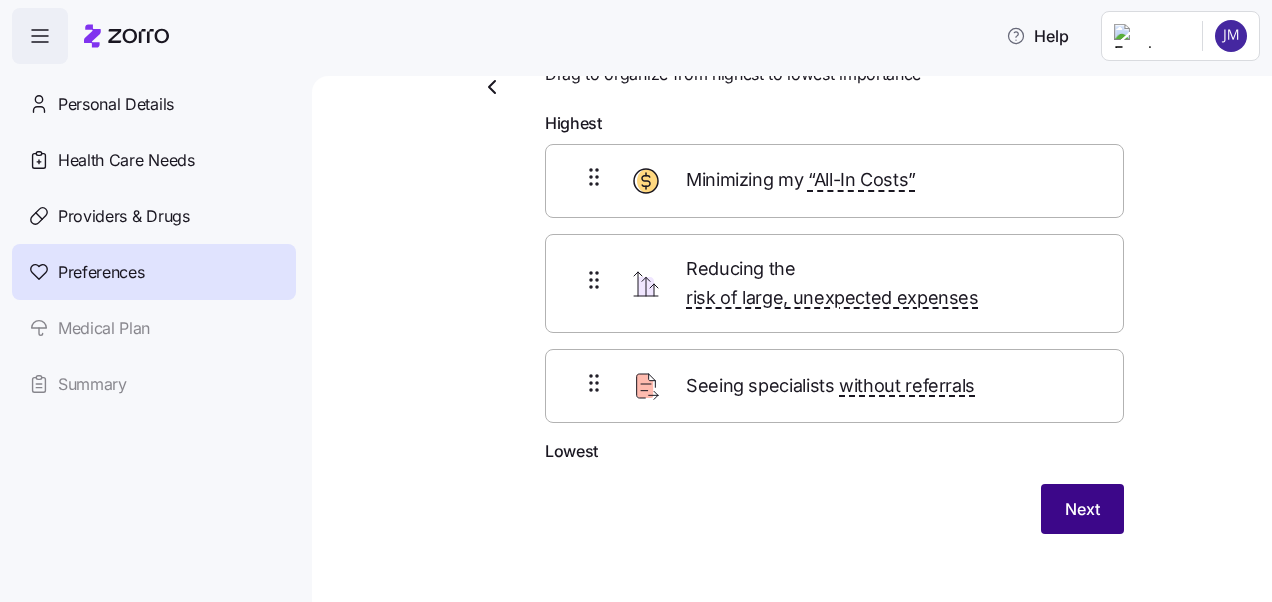 click on "Next" at bounding box center (1082, 509) 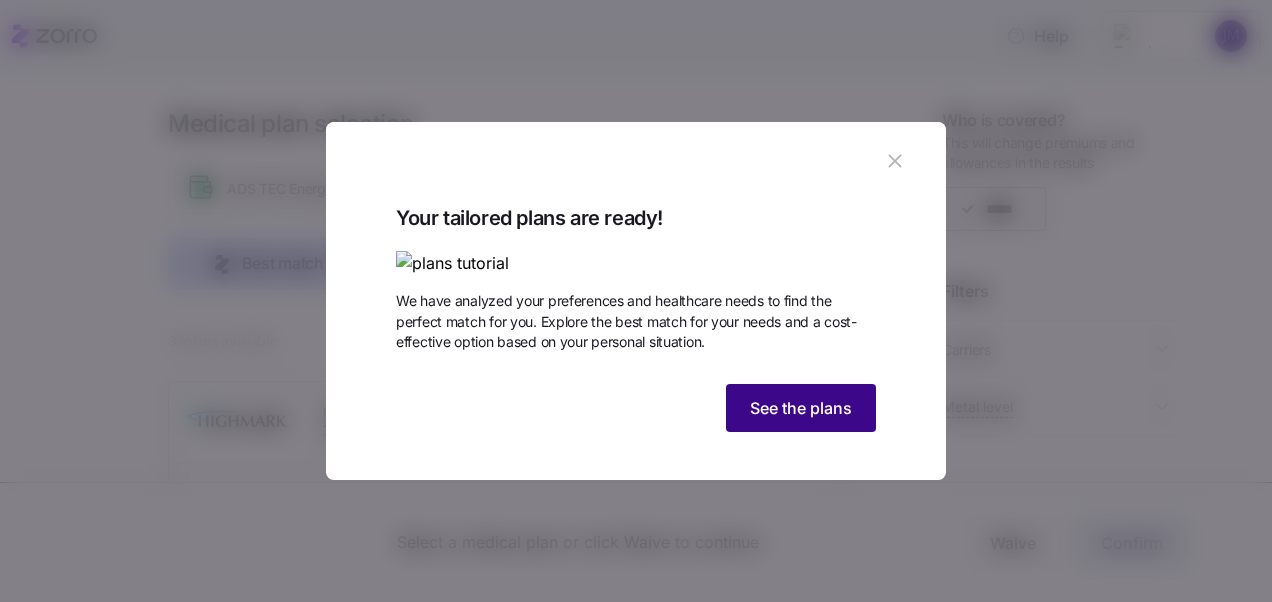 click on "See the plans" at bounding box center (801, 408) 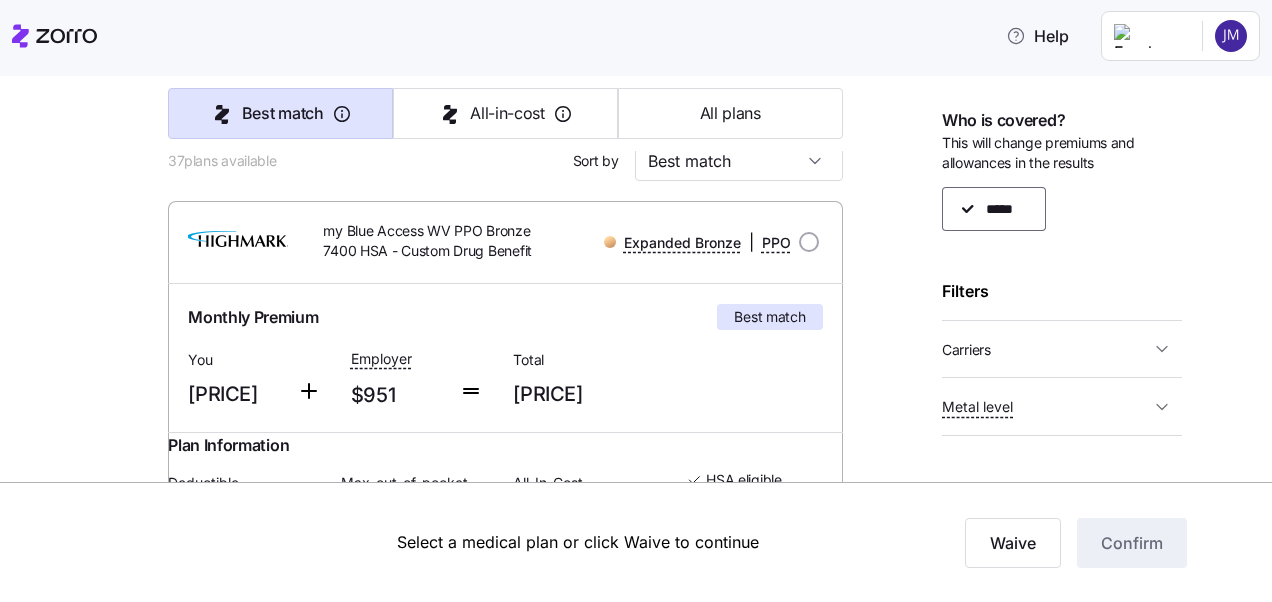 scroll, scrollTop: 195, scrollLeft: 0, axis: vertical 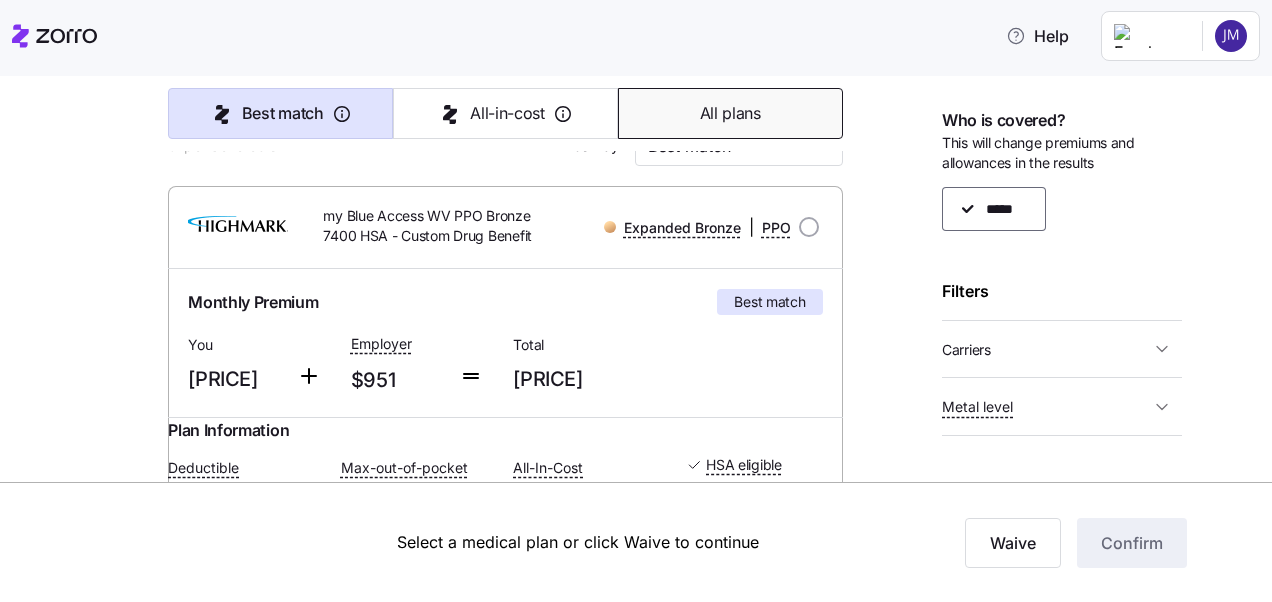 click on "All plans" at bounding box center (730, 113) 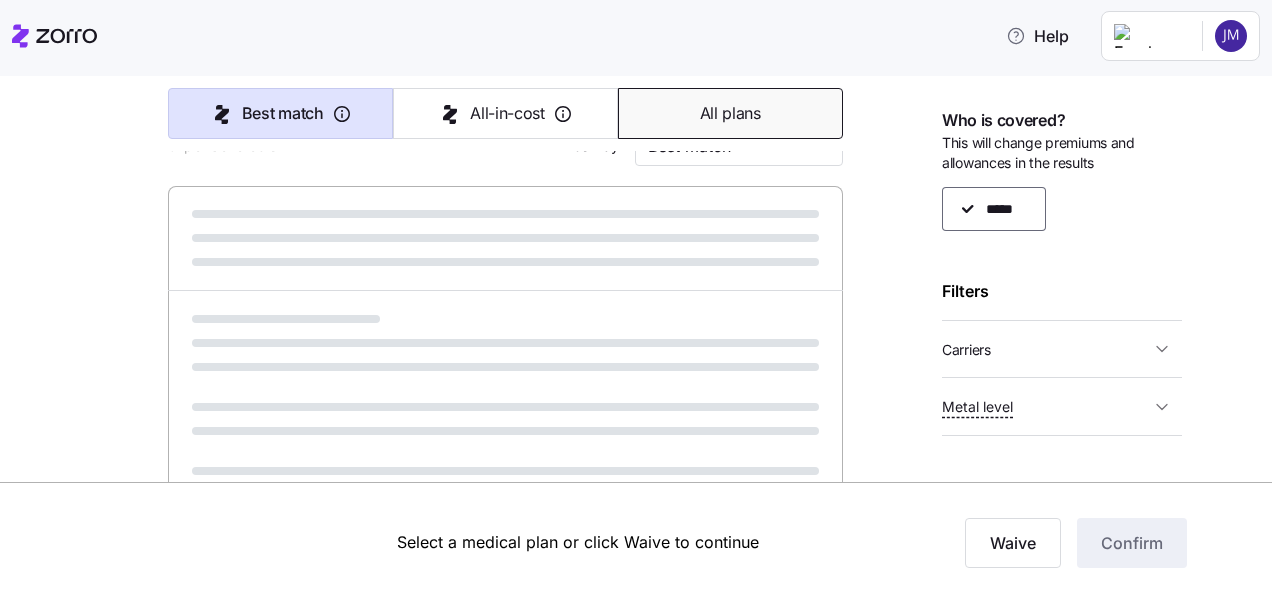 type on "Premium" 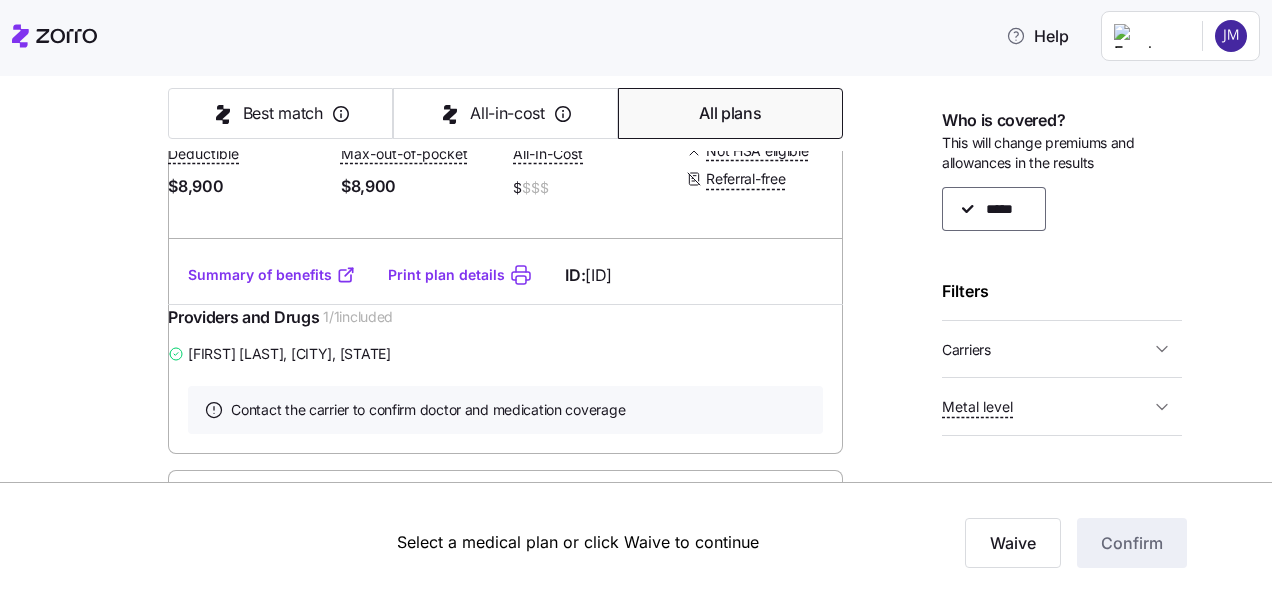 scroll, scrollTop: 864, scrollLeft: 0, axis: vertical 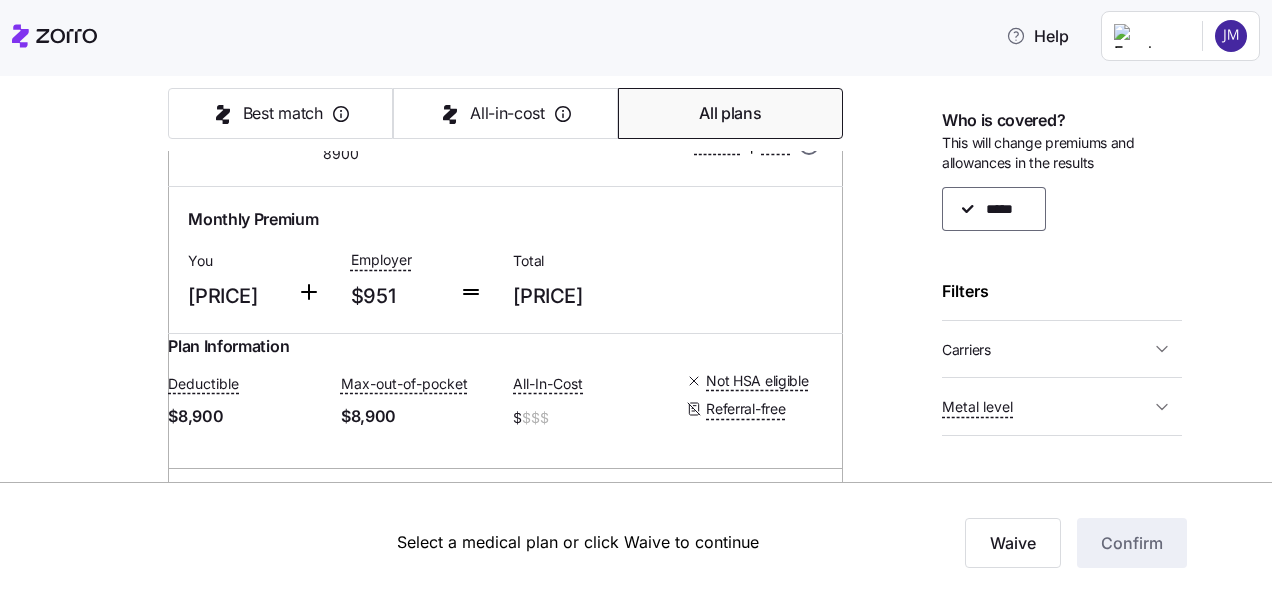 click at bounding box center (809, 145) 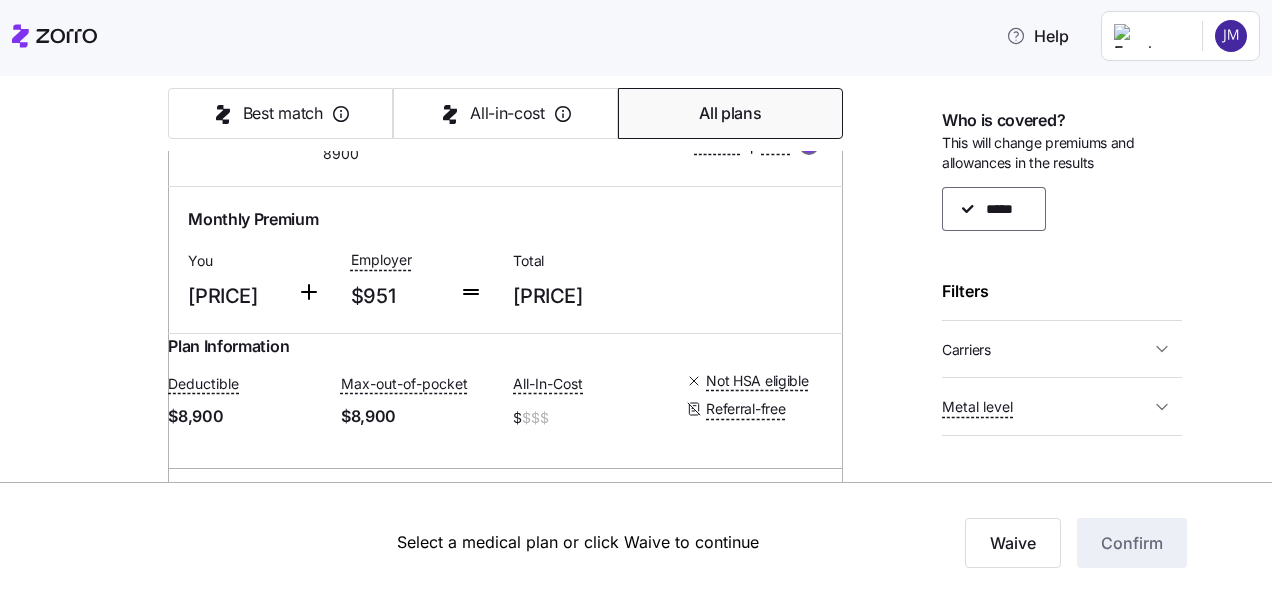 radio on "true" 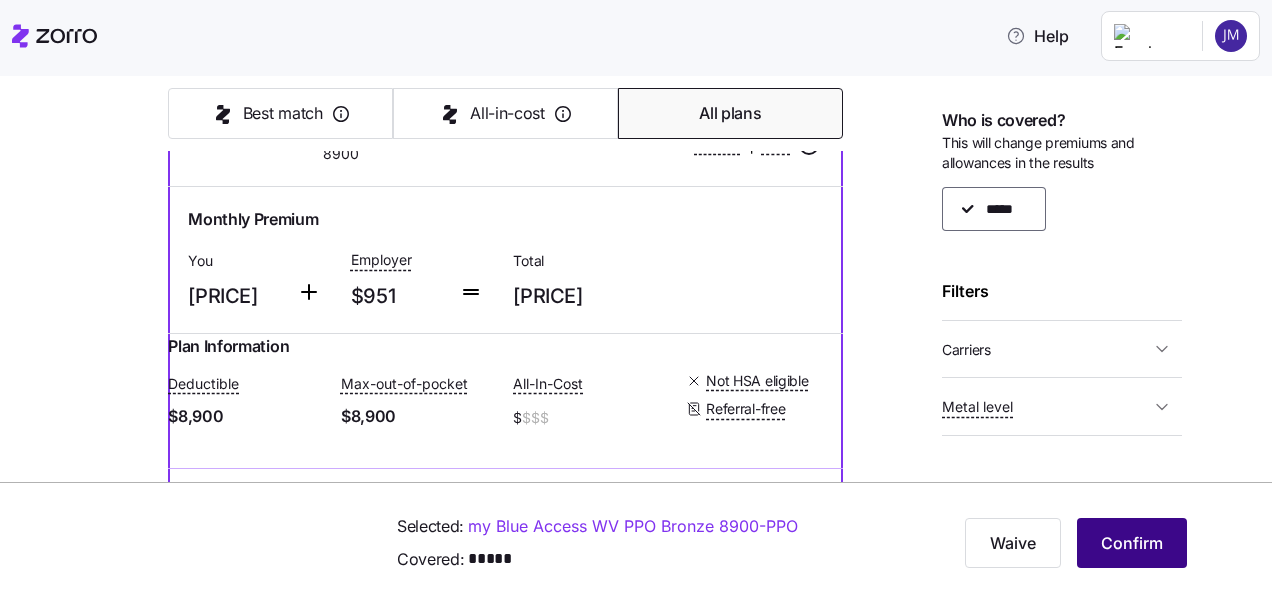 click on "Confirm" at bounding box center (1132, 543) 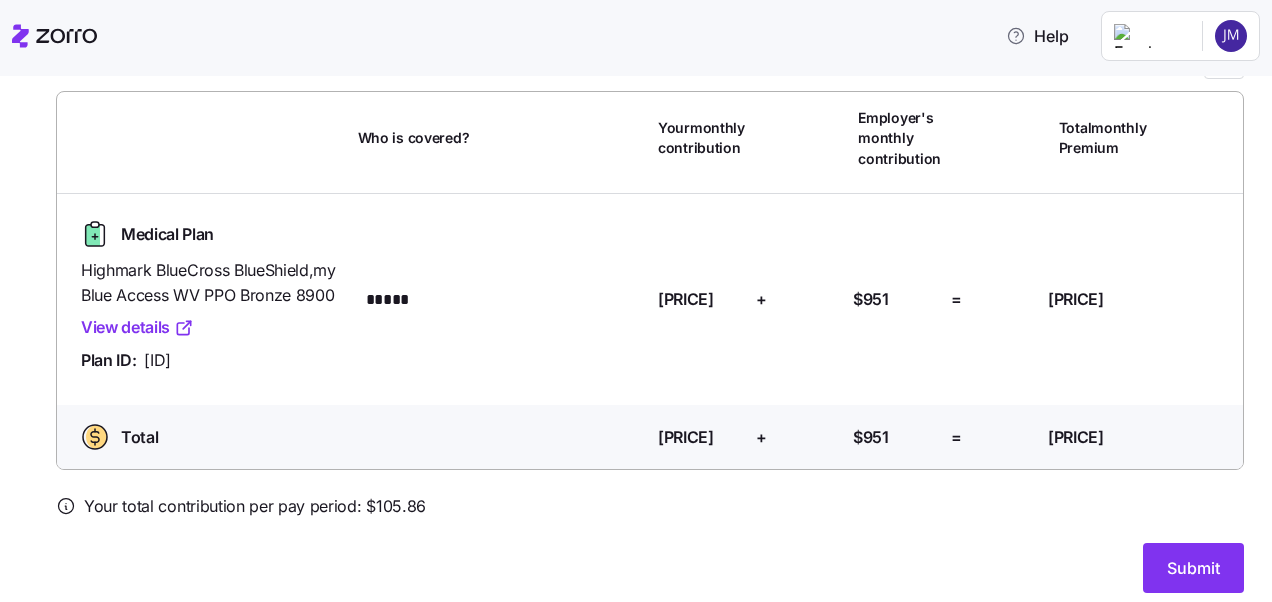 scroll, scrollTop: 171, scrollLeft: 0, axis: vertical 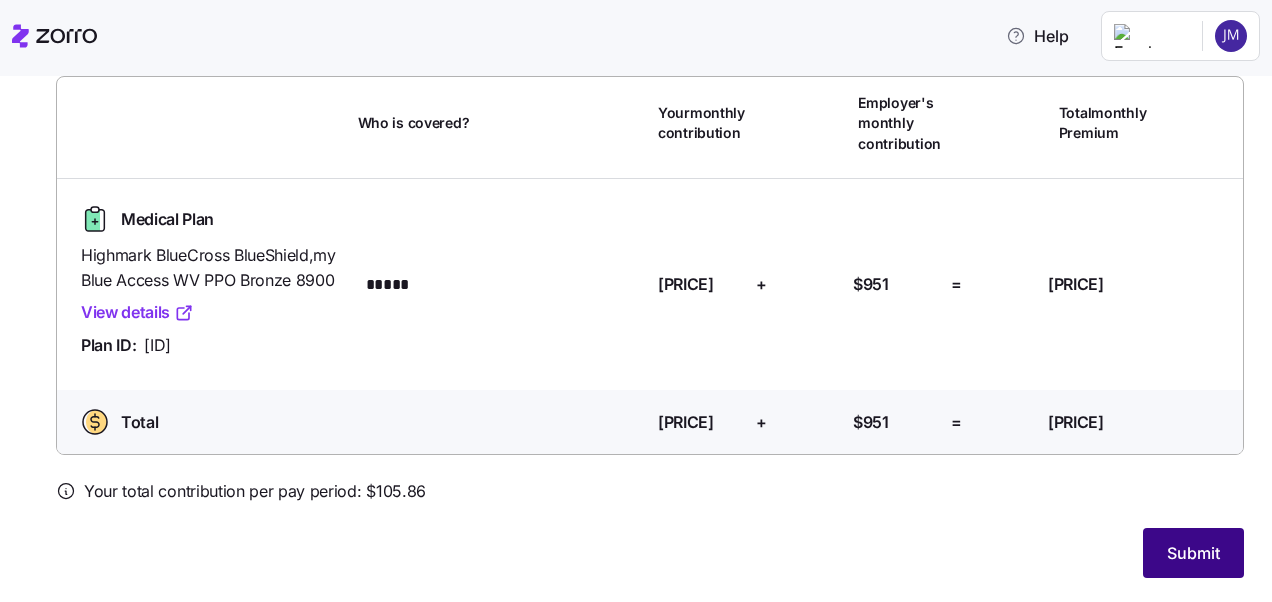 click on "Submit" at bounding box center [1193, 553] 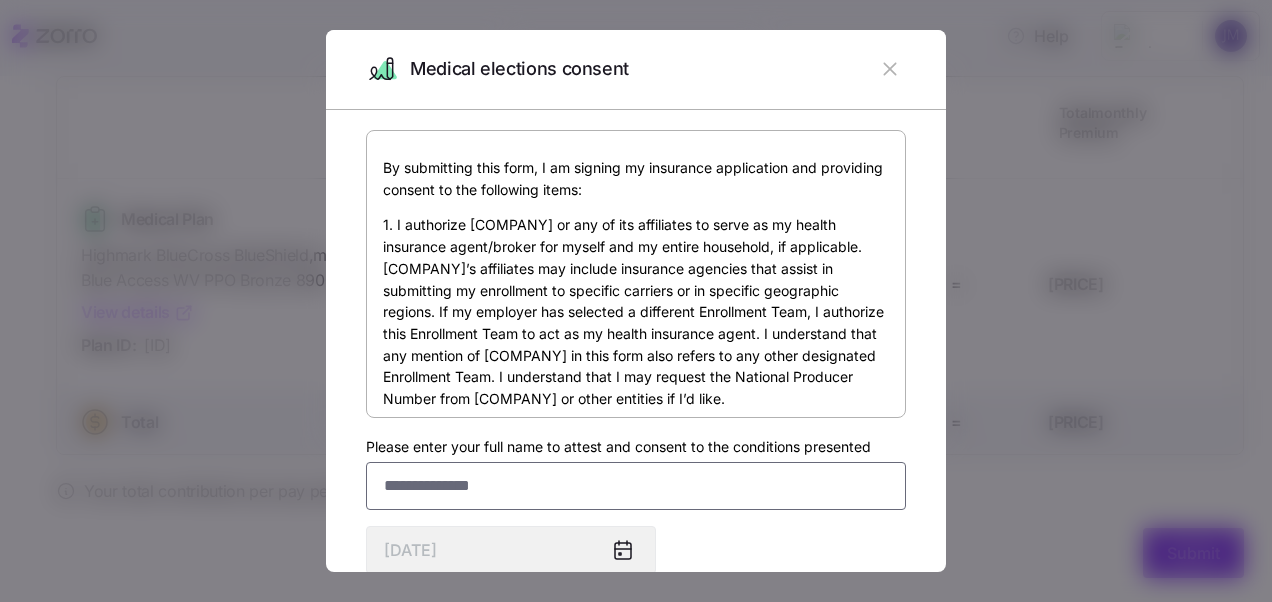 click on "Please enter your full name to attest and consent to the conditions presented" at bounding box center [636, 486] 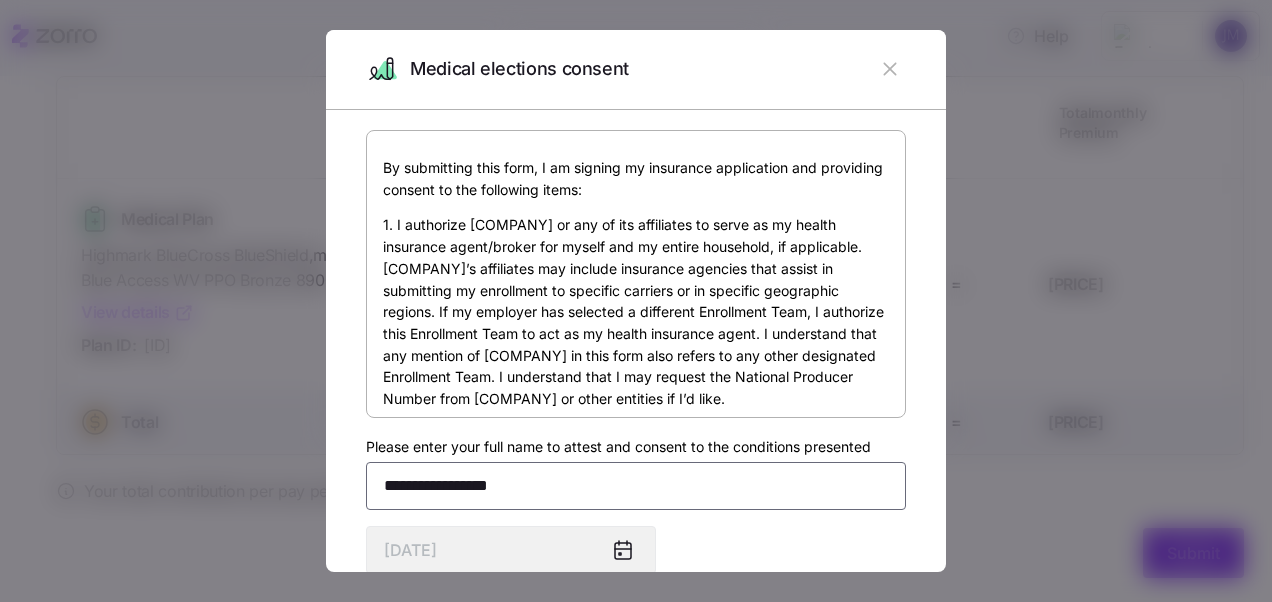 type on "**********" 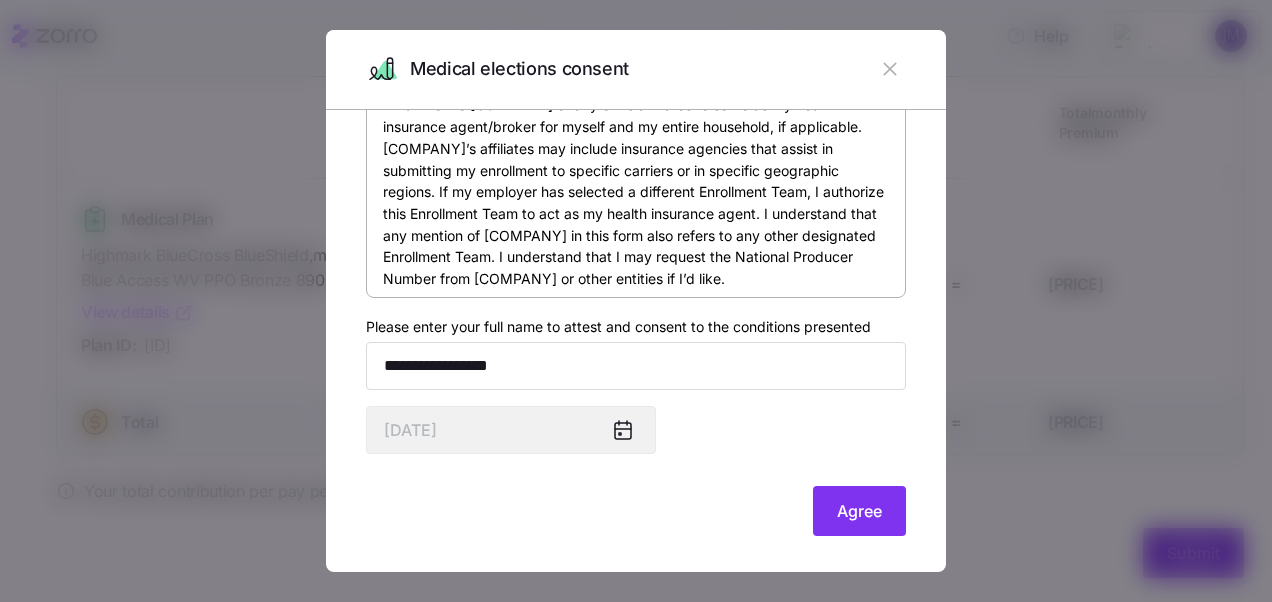 scroll, scrollTop: 121, scrollLeft: 0, axis: vertical 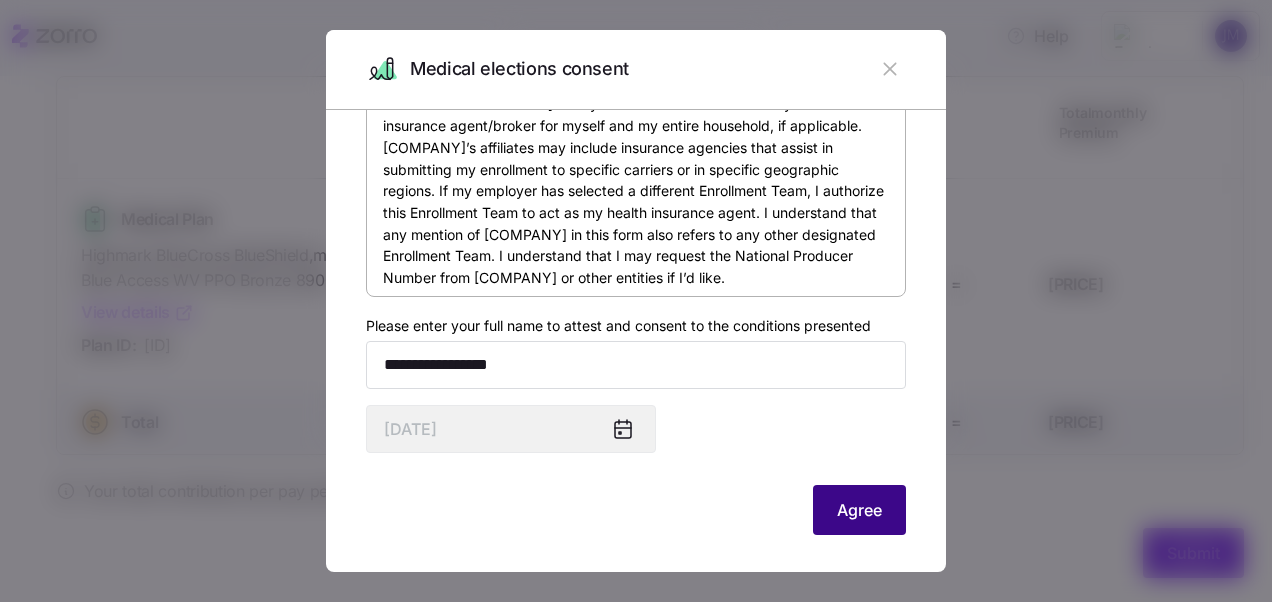 click on "Agree" at bounding box center (859, 510) 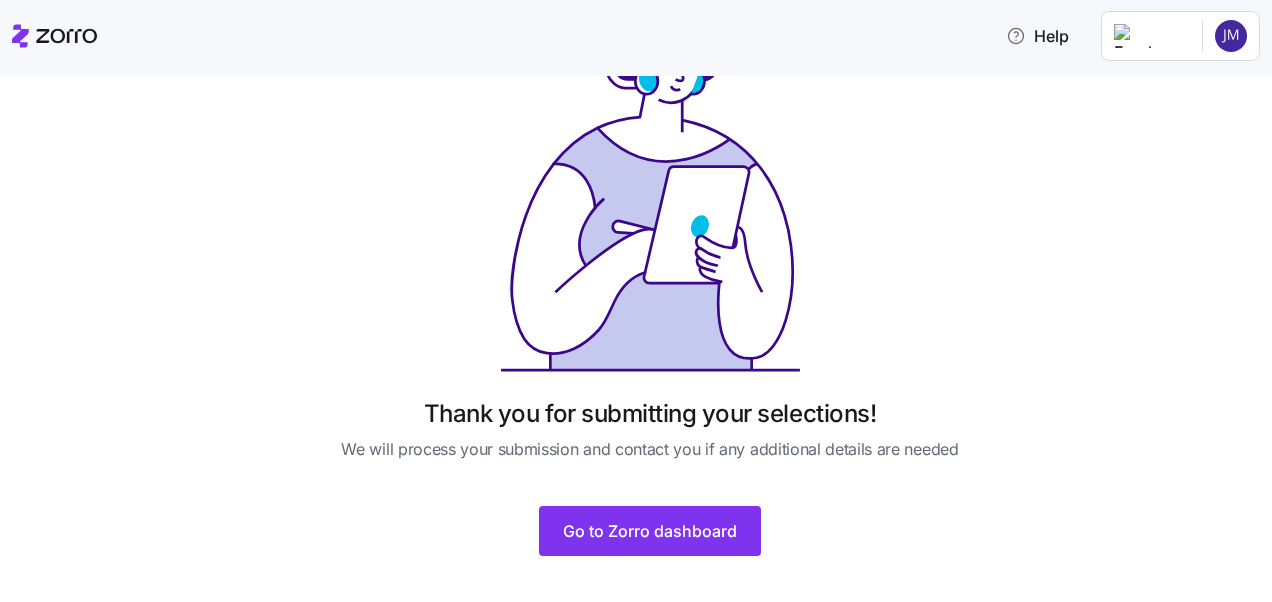 scroll, scrollTop: 135, scrollLeft: 0, axis: vertical 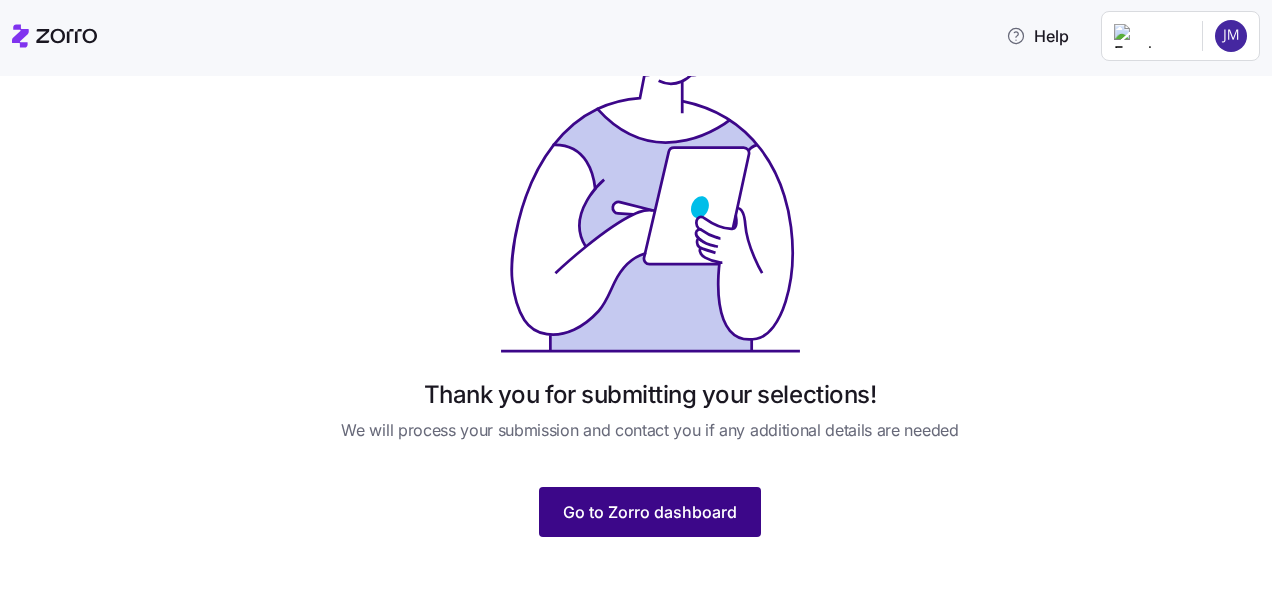 click on "Go to Zorro dashboard" at bounding box center (650, 512) 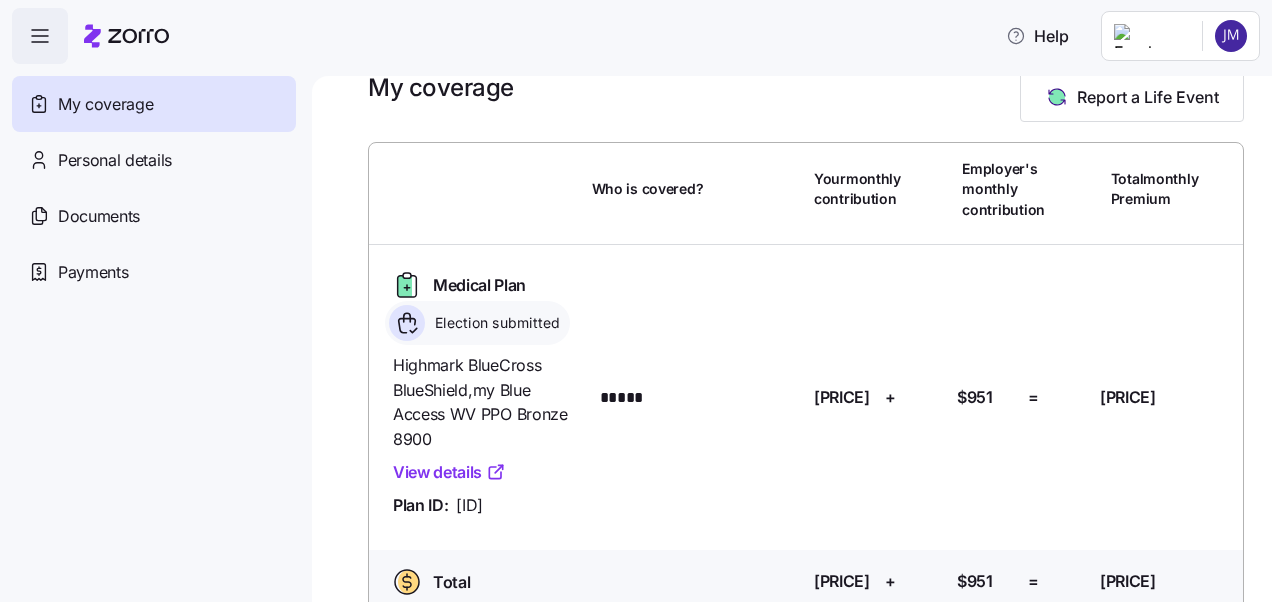 scroll, scrollTop: 33, scrollLeft: 0, axis: vertical 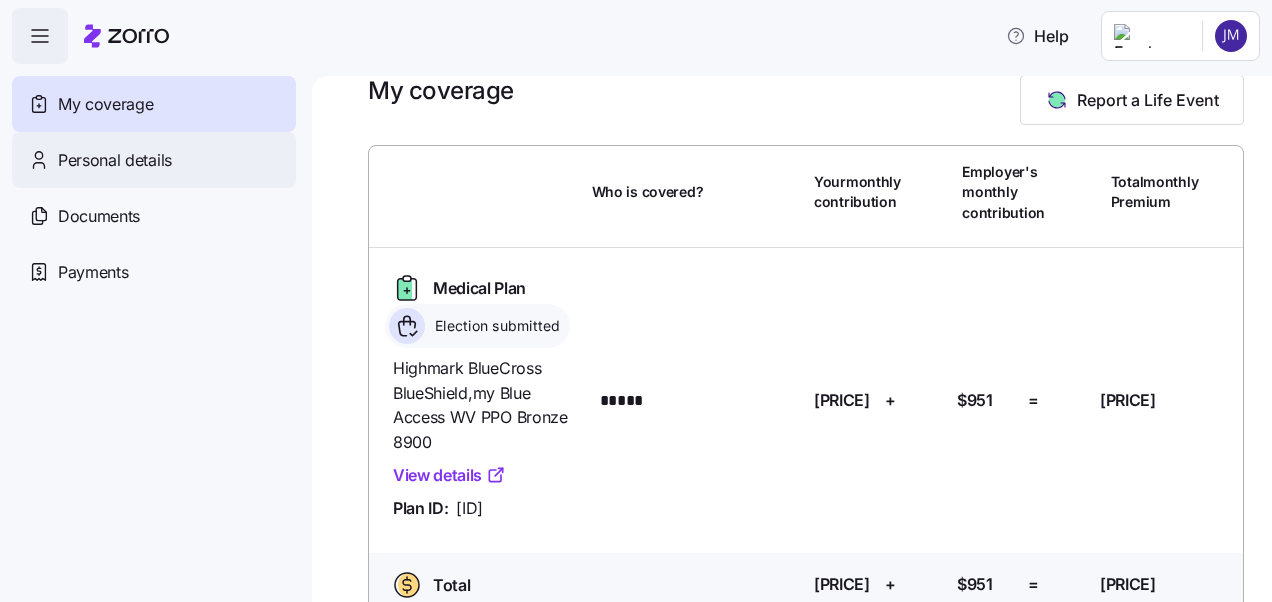 click on "Personal details" at bounding box center [115, 160] 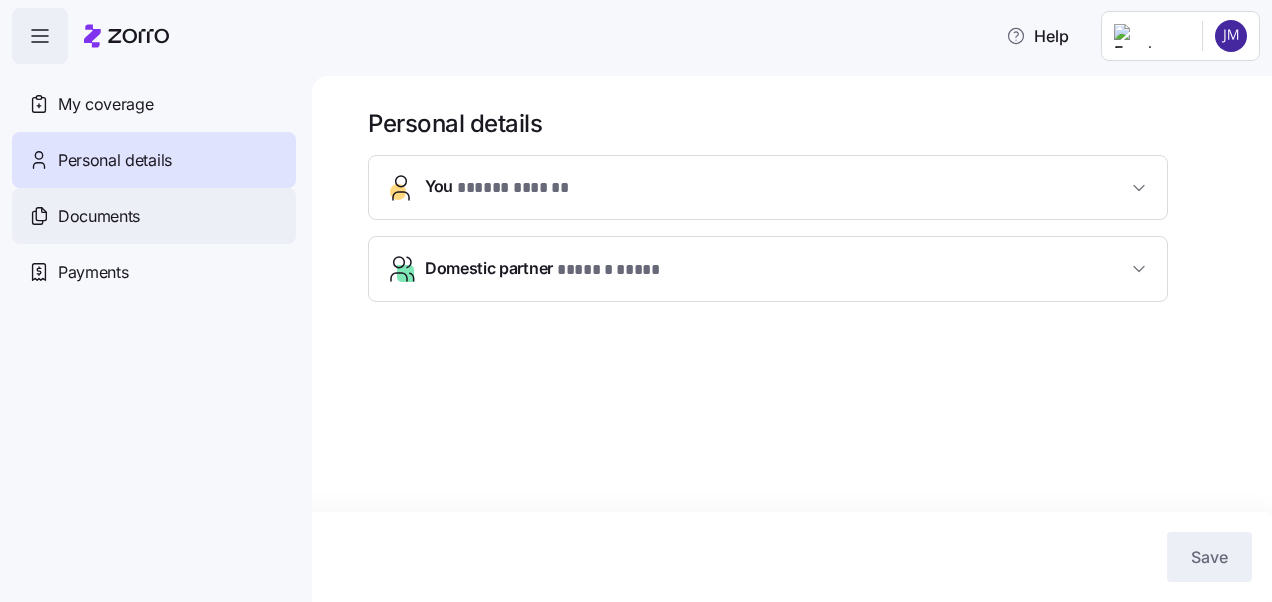 click on "Documents" at bounding box center (99, 216) 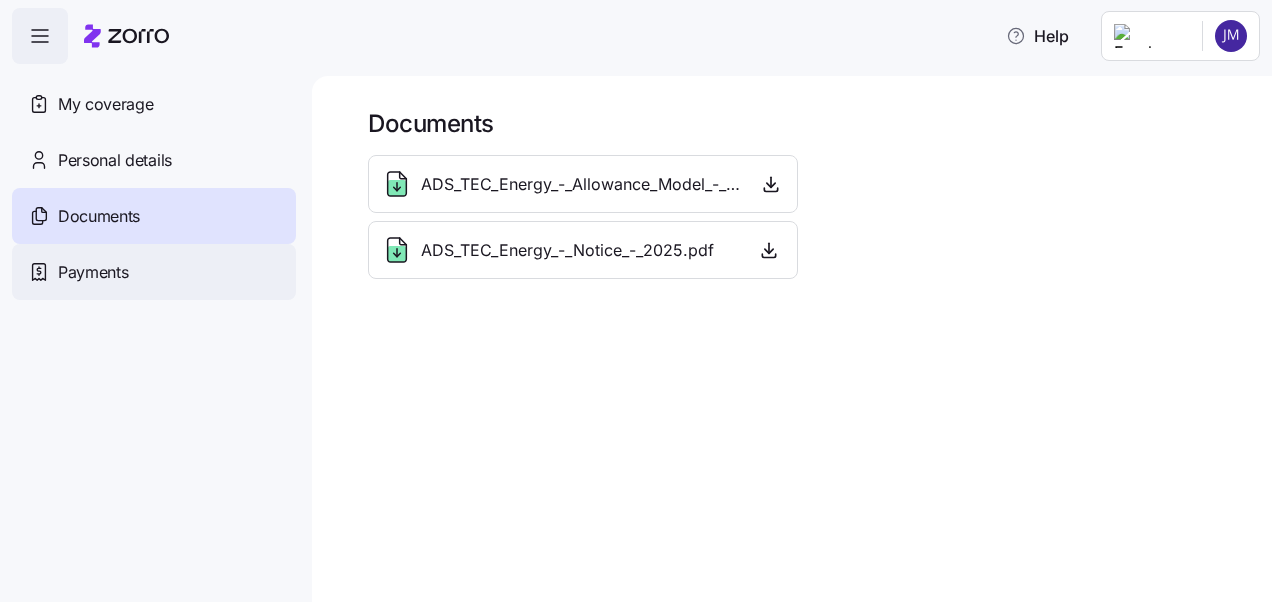 click on "Payments" at bounding box center (93, 272) 